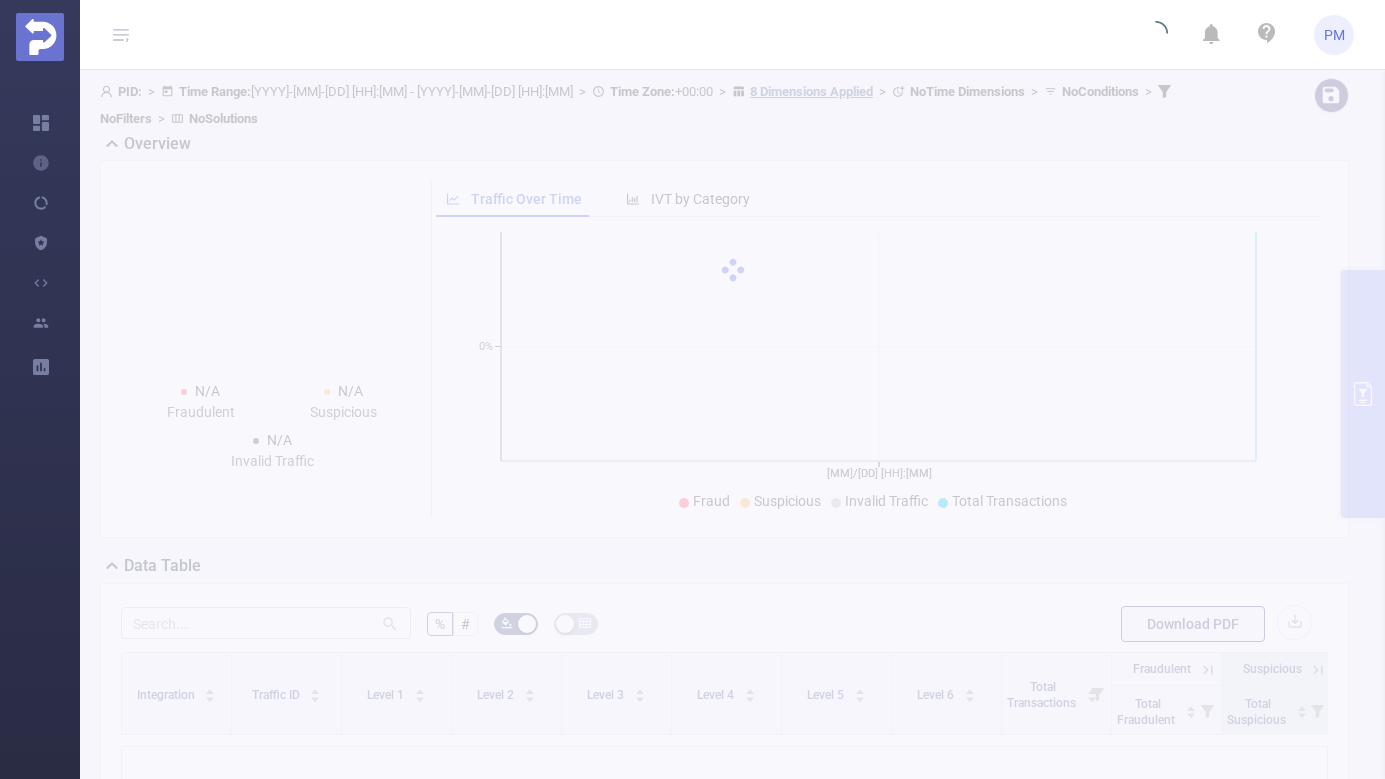 scroll, scrollTop: 0, scrollLeft: 0, axis: both 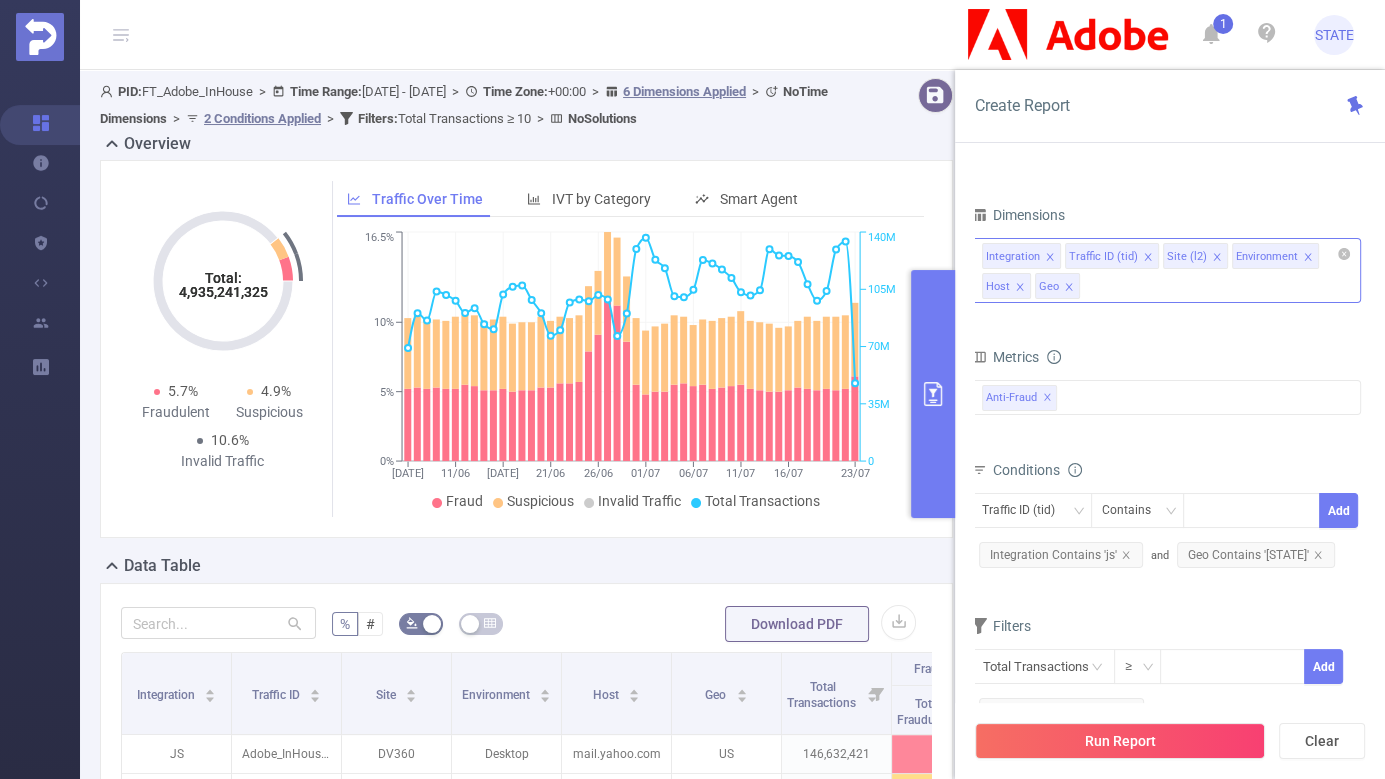 click on "Integration Traffic ID (tid) Site (l2) Environment Host Geo" at bounding box center [1166, 270] 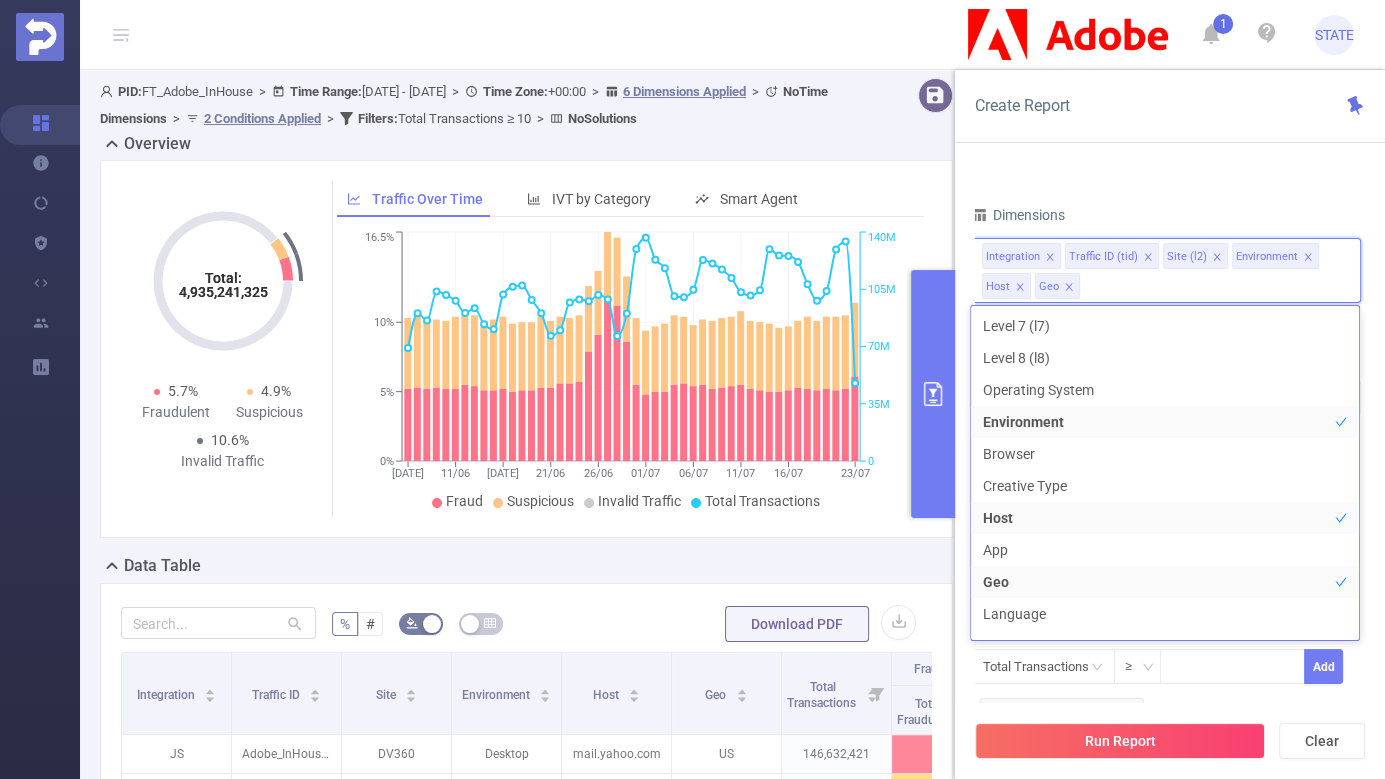 scroll, scrollTop: 293, scrollLeft: 0, axis: vertical 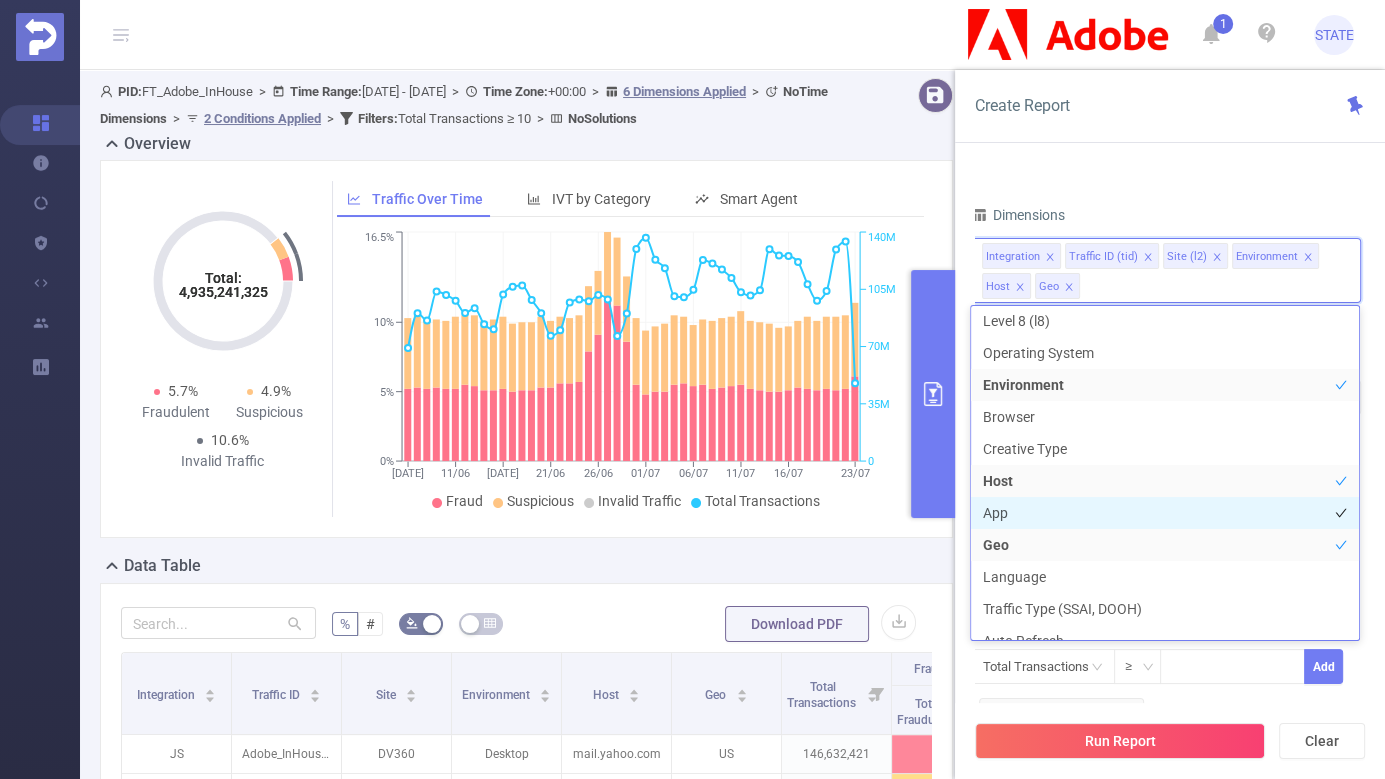 click on "App" at bounding box center (1165, 513) 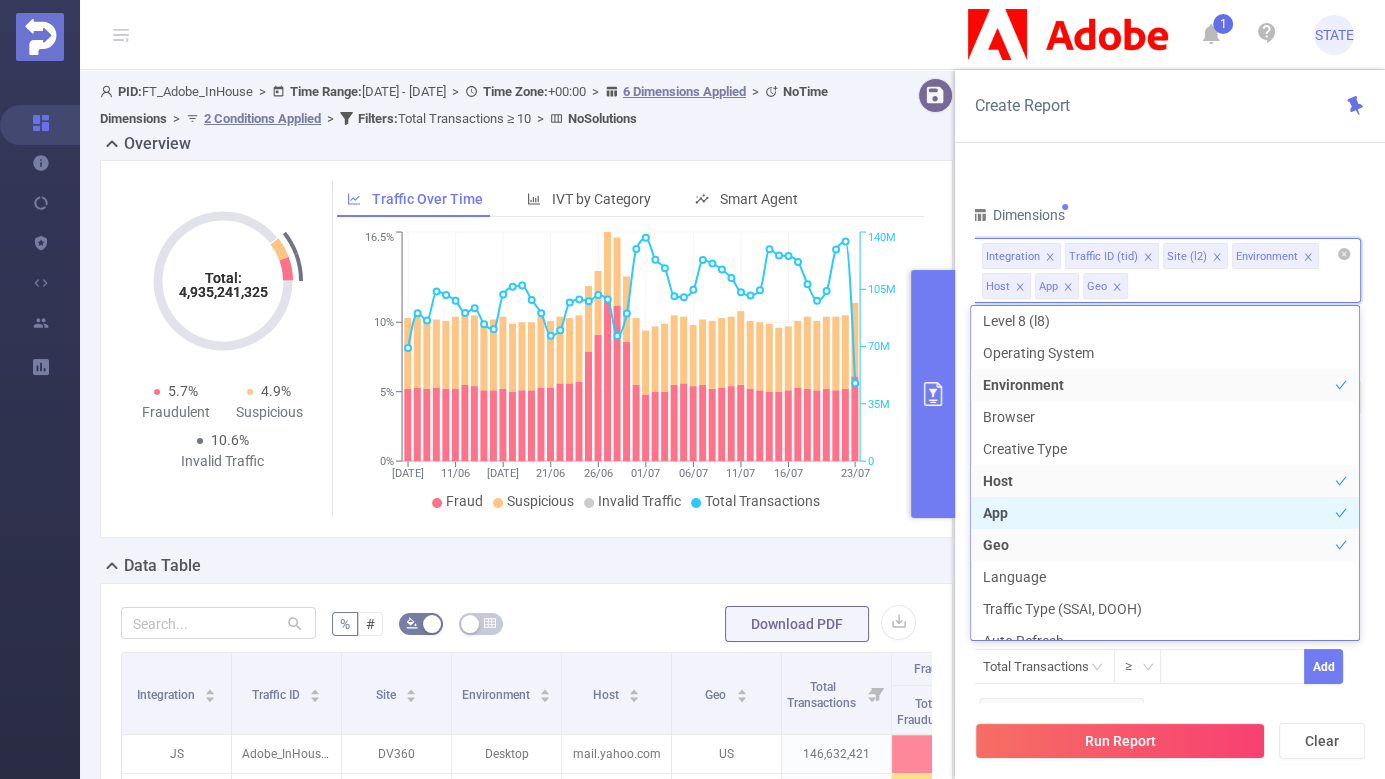 scroll, scrollTop: 292, scrollLeft: 0, axis: vertical 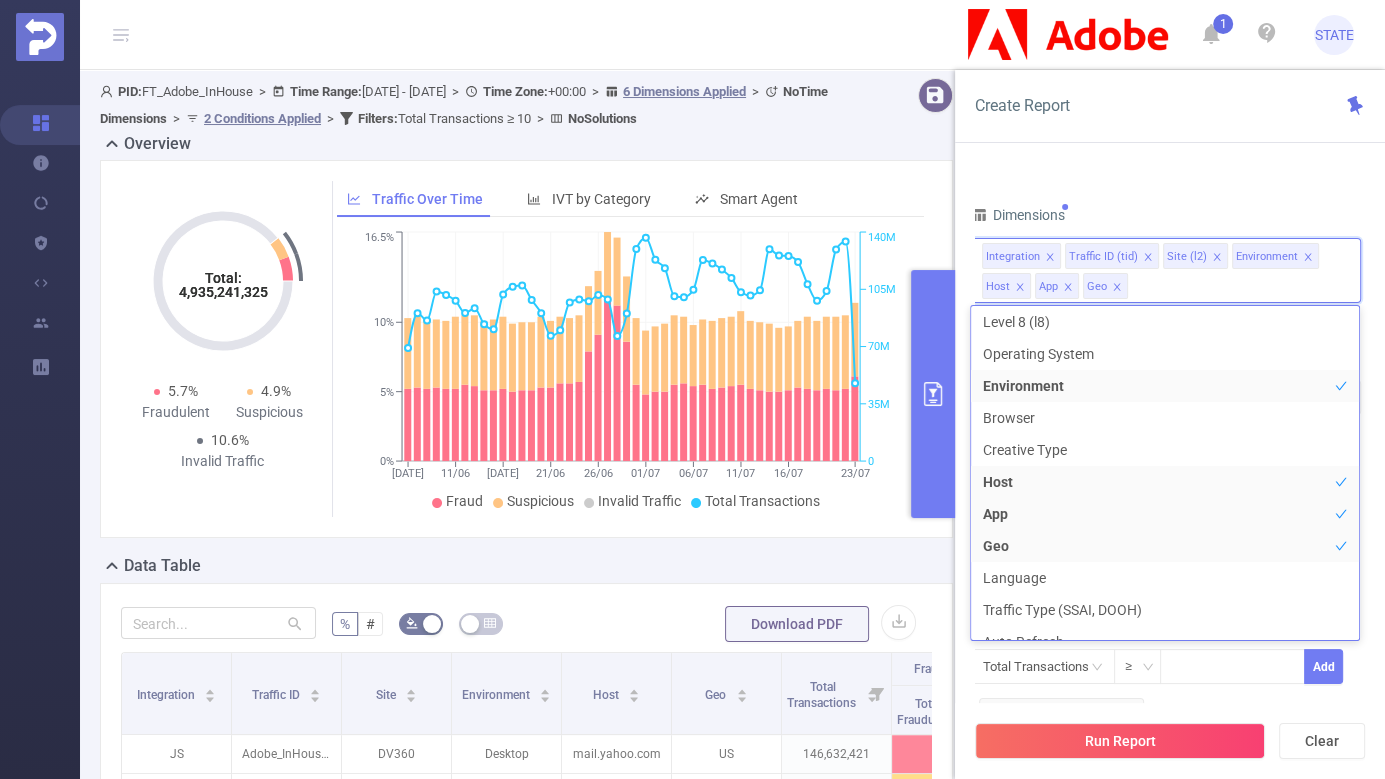 click on "Dimensions" at bounding box center [1166, 217] 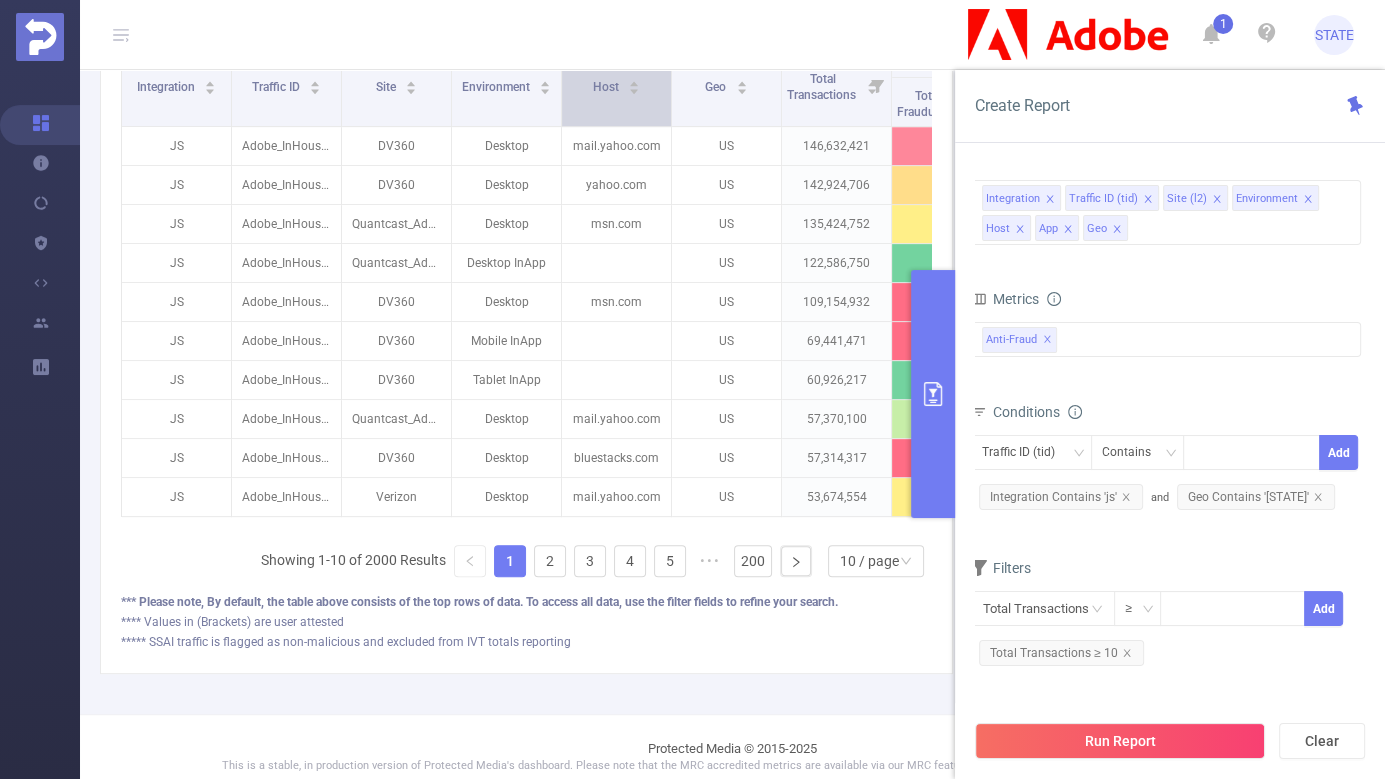 scroll, scrollTop: 624, scrollLeft: 0, axis: vertical 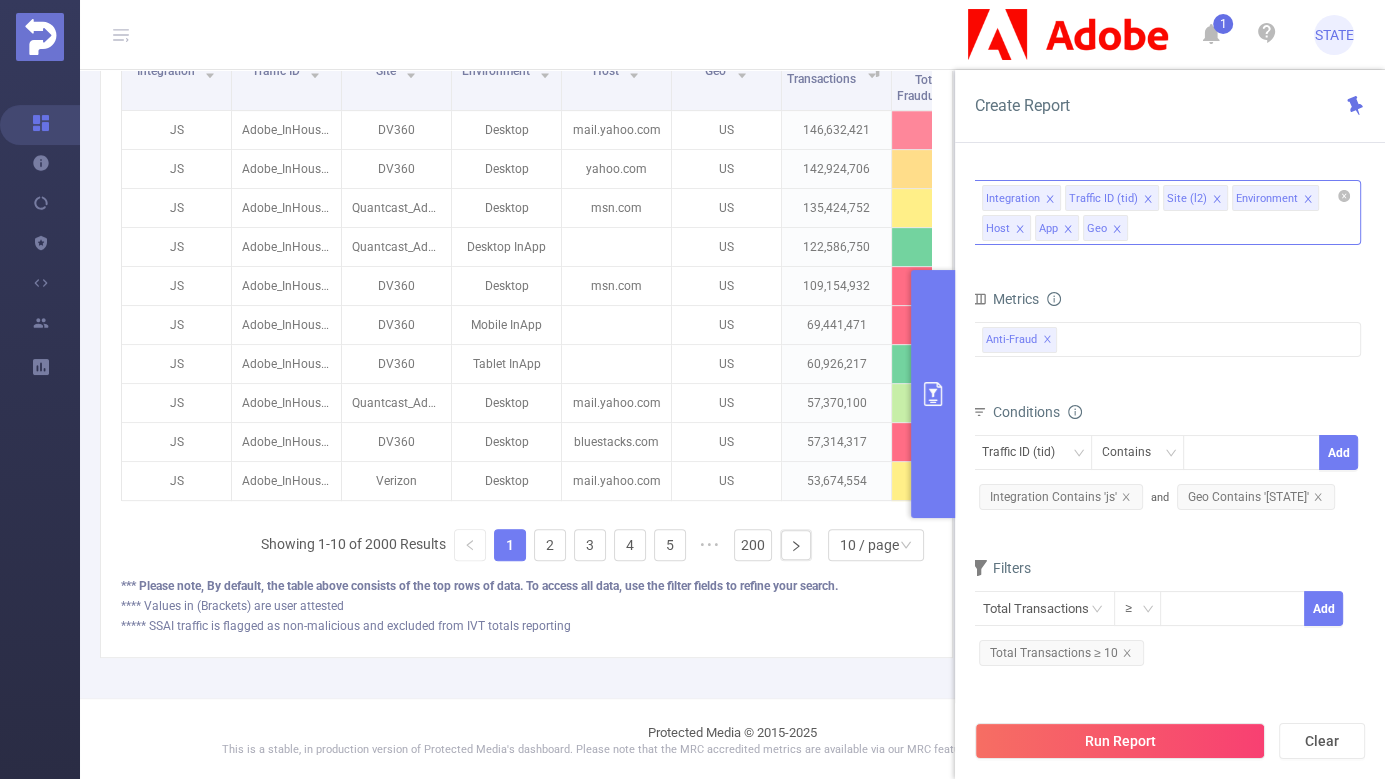 click on "Integration Traffic ID (tid) Site (l2) Environment Host App Geo" at bounding box center (1166, 212) 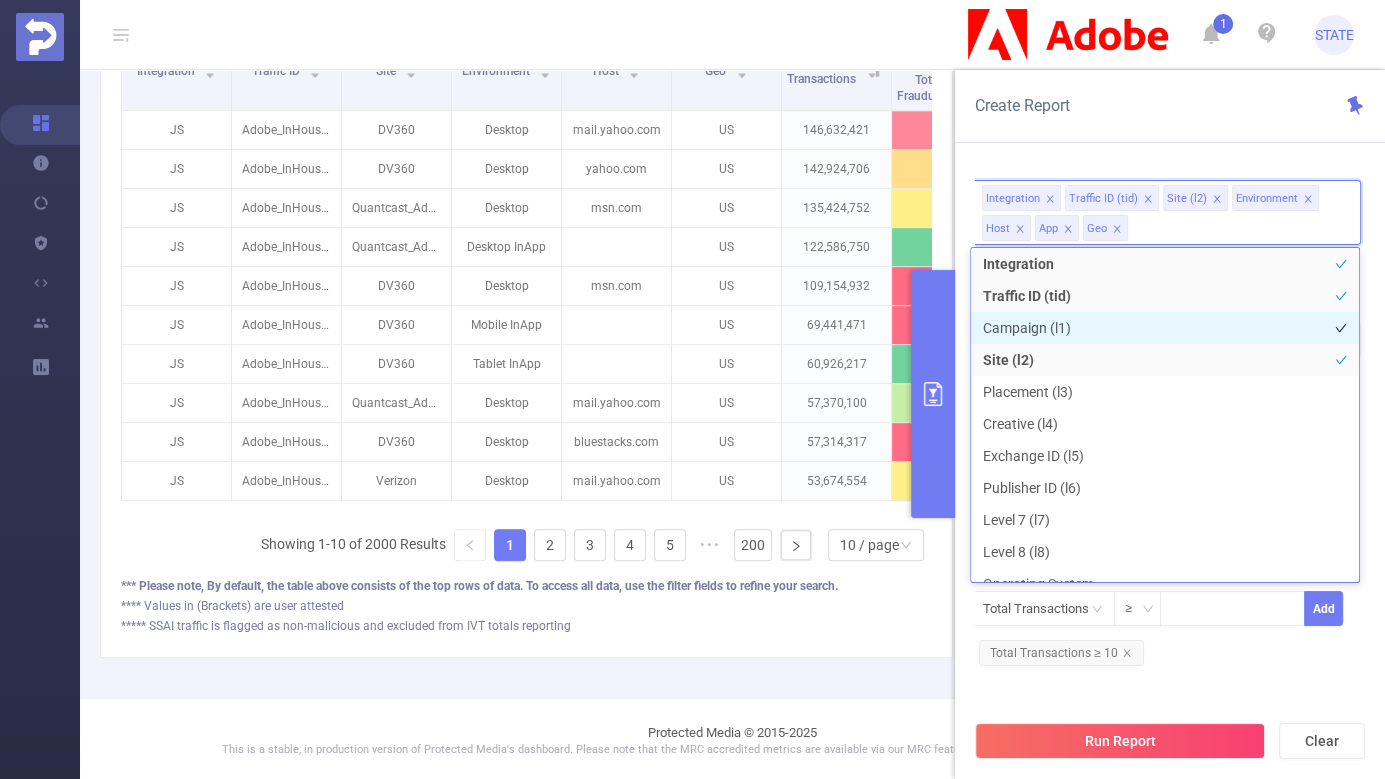 click on "Campaign (l1)" at bounding box center [1165, 328] 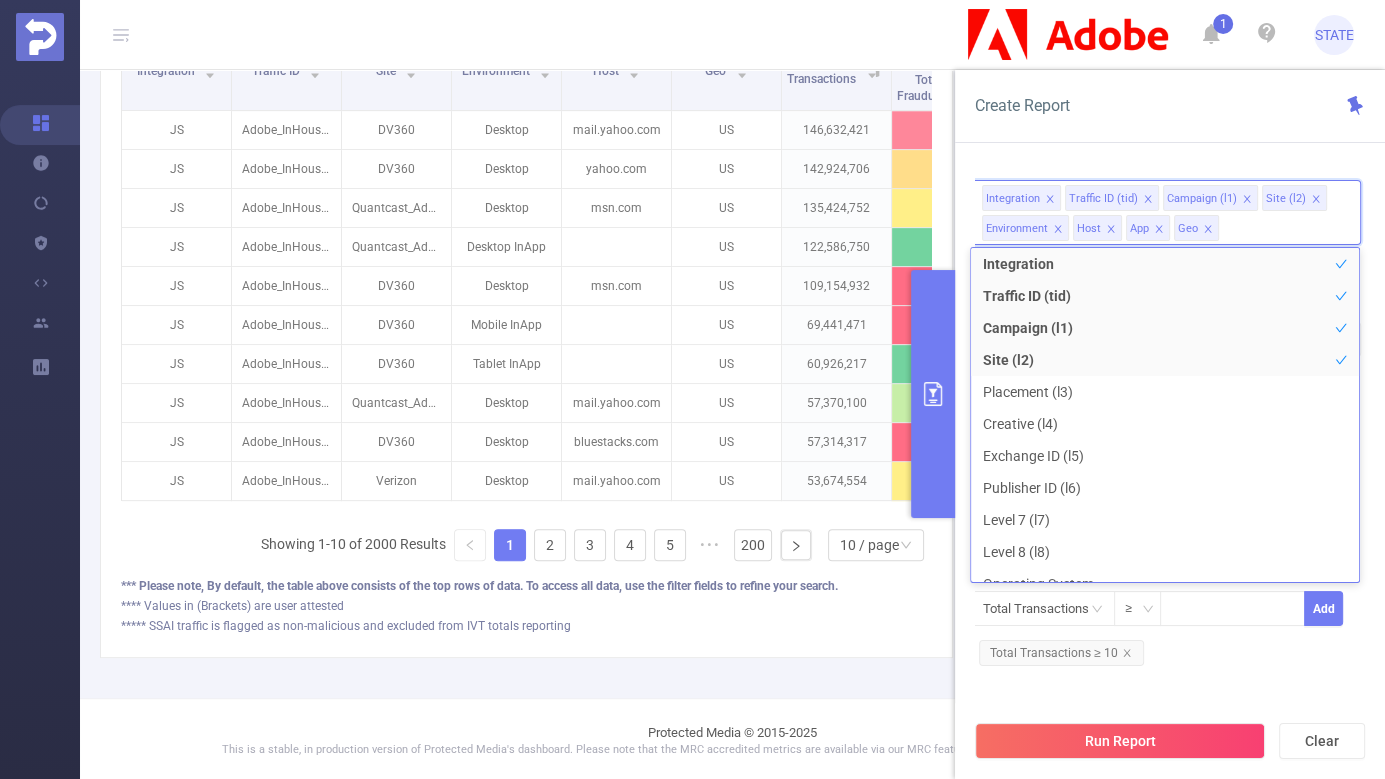 click on "Create Report" at bounding box center [1170, 106] 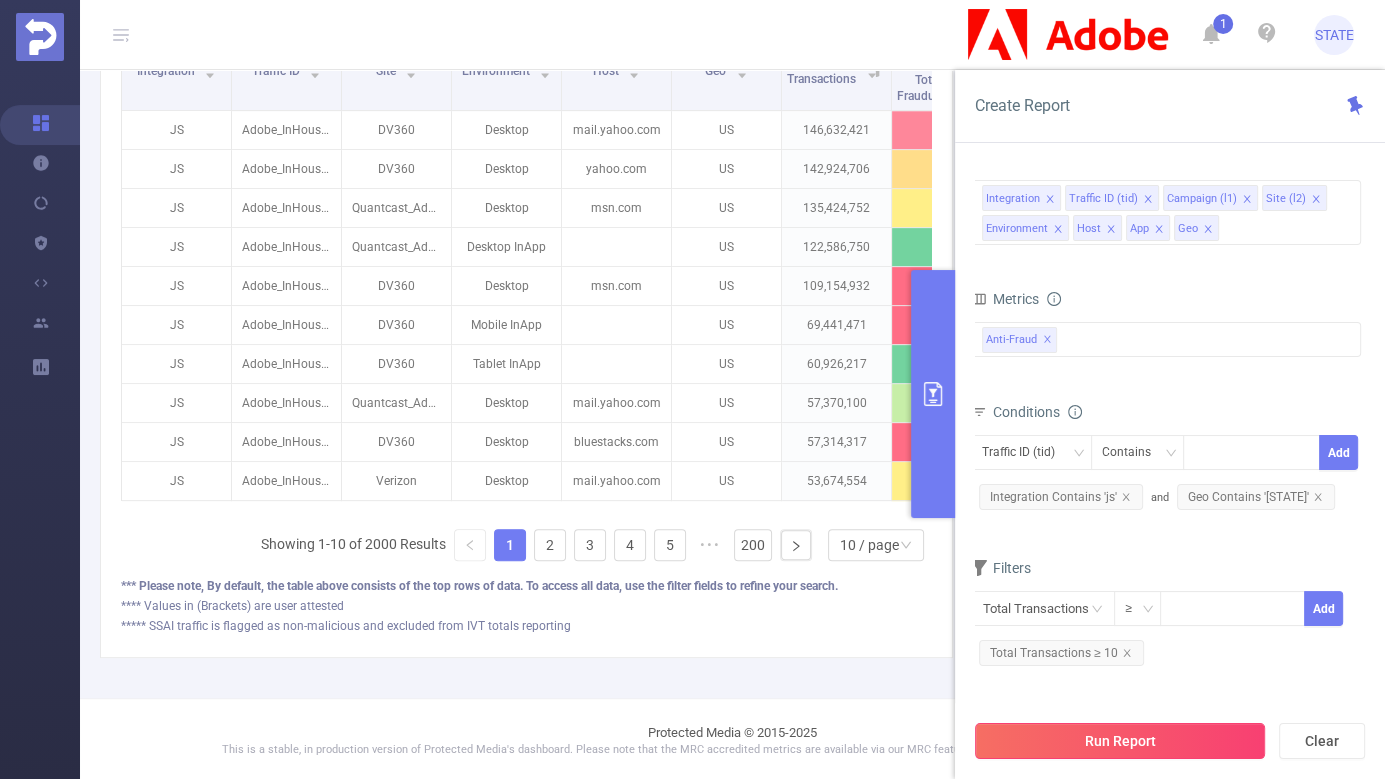 click on "Run Report" at bounding box center [1120, 741] 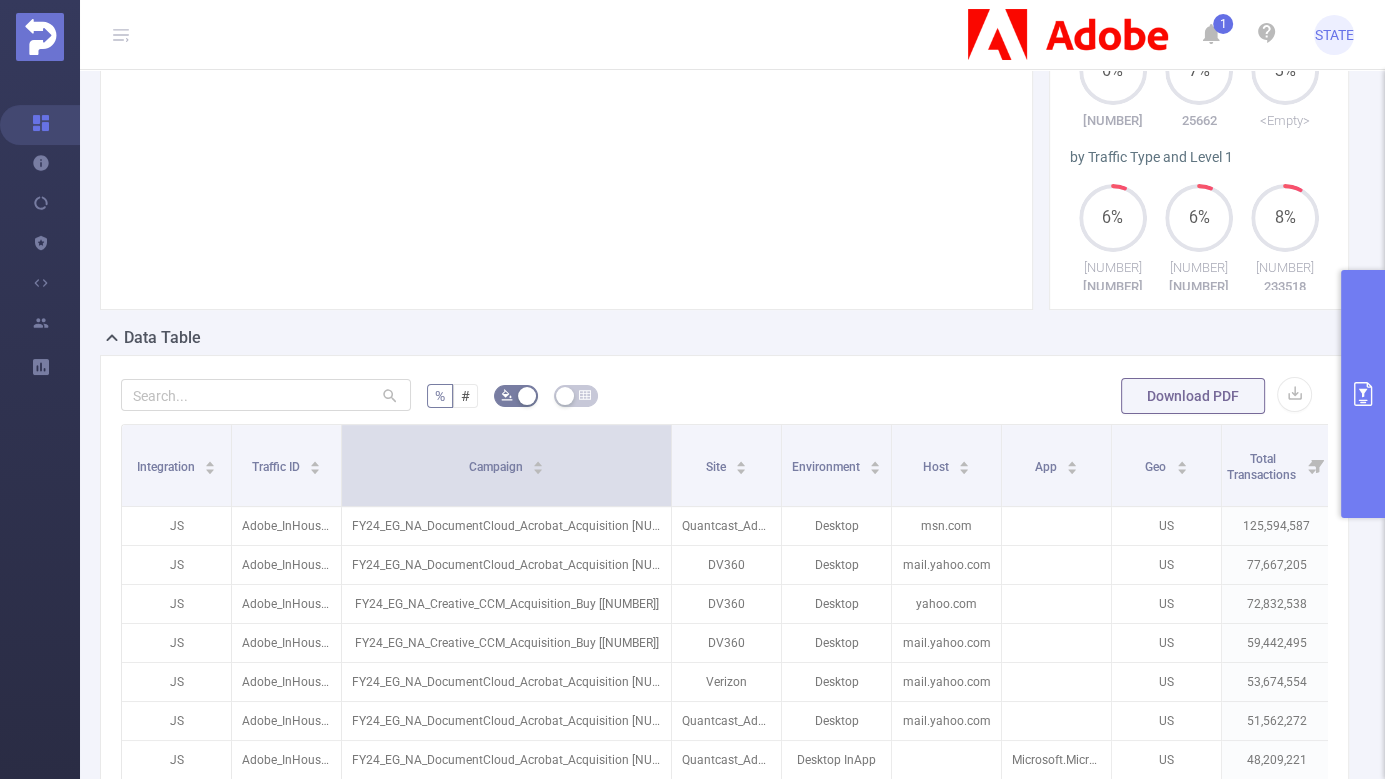 drag, startPoint x: 448, startPoint y: 484, endPoint x: 668, endPoint y: 494, distance: 220.22716 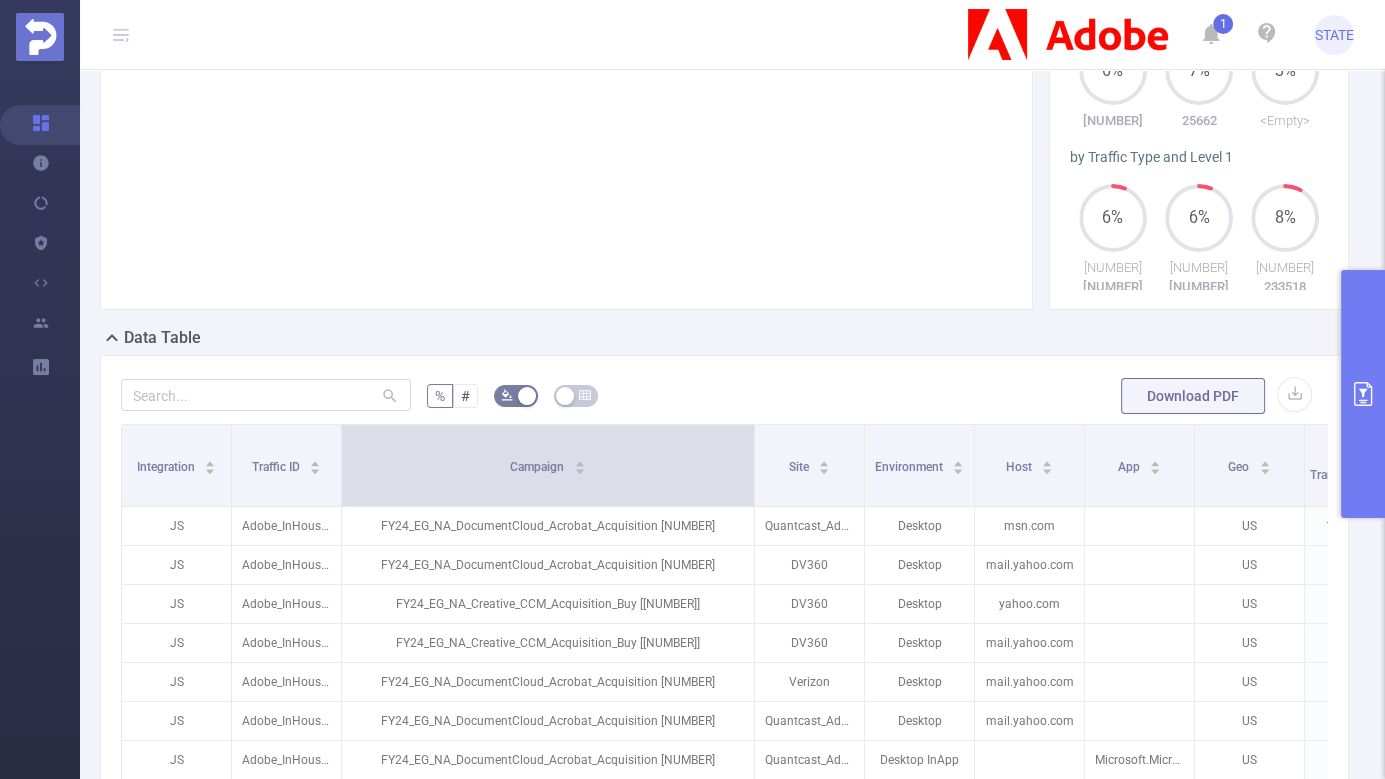 drag, startPoint x: 669, startPoint y: 485, endPoint x: 752, endPoint y: 496, distance: 83.725746 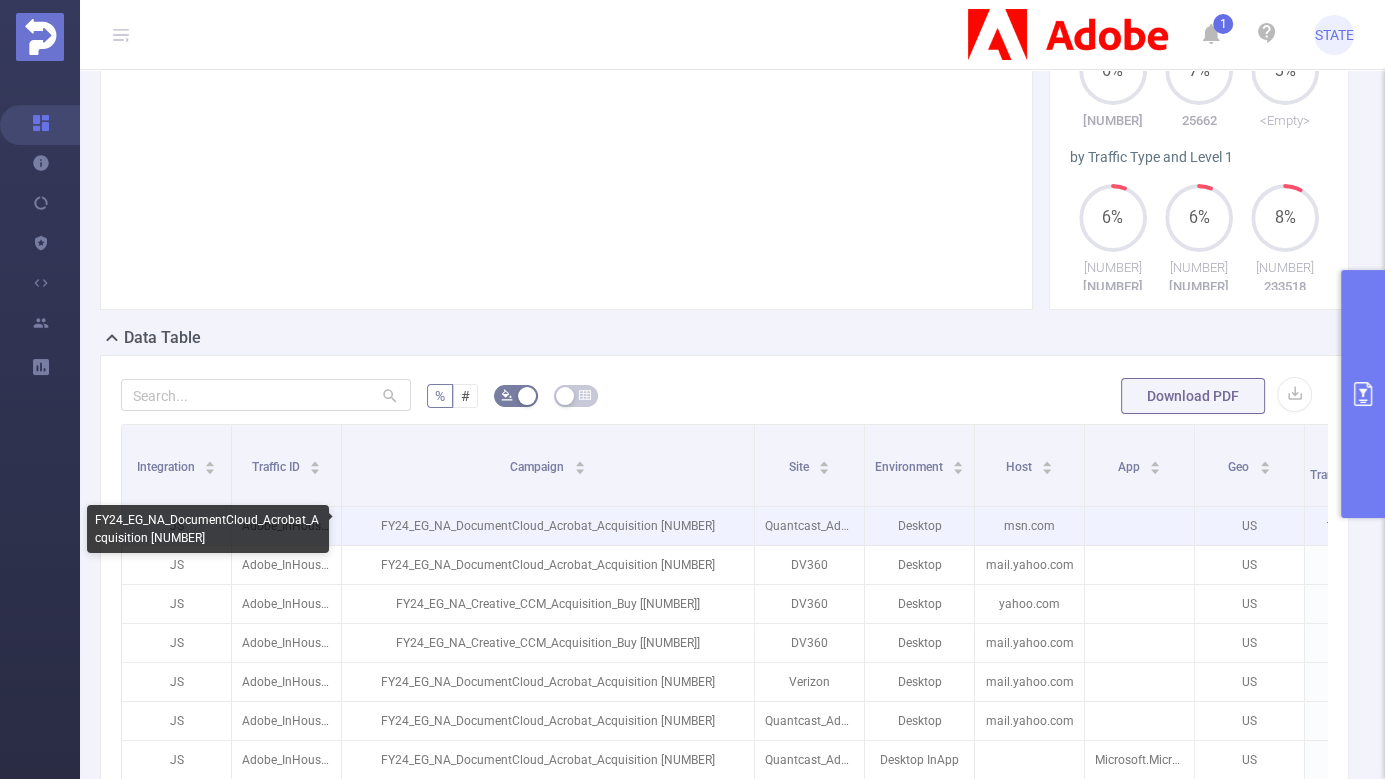 click on "FY24_EG_NA_DocumentCloud_Acrobat_Acquisition [225291]" at bounding box center (548, 526) 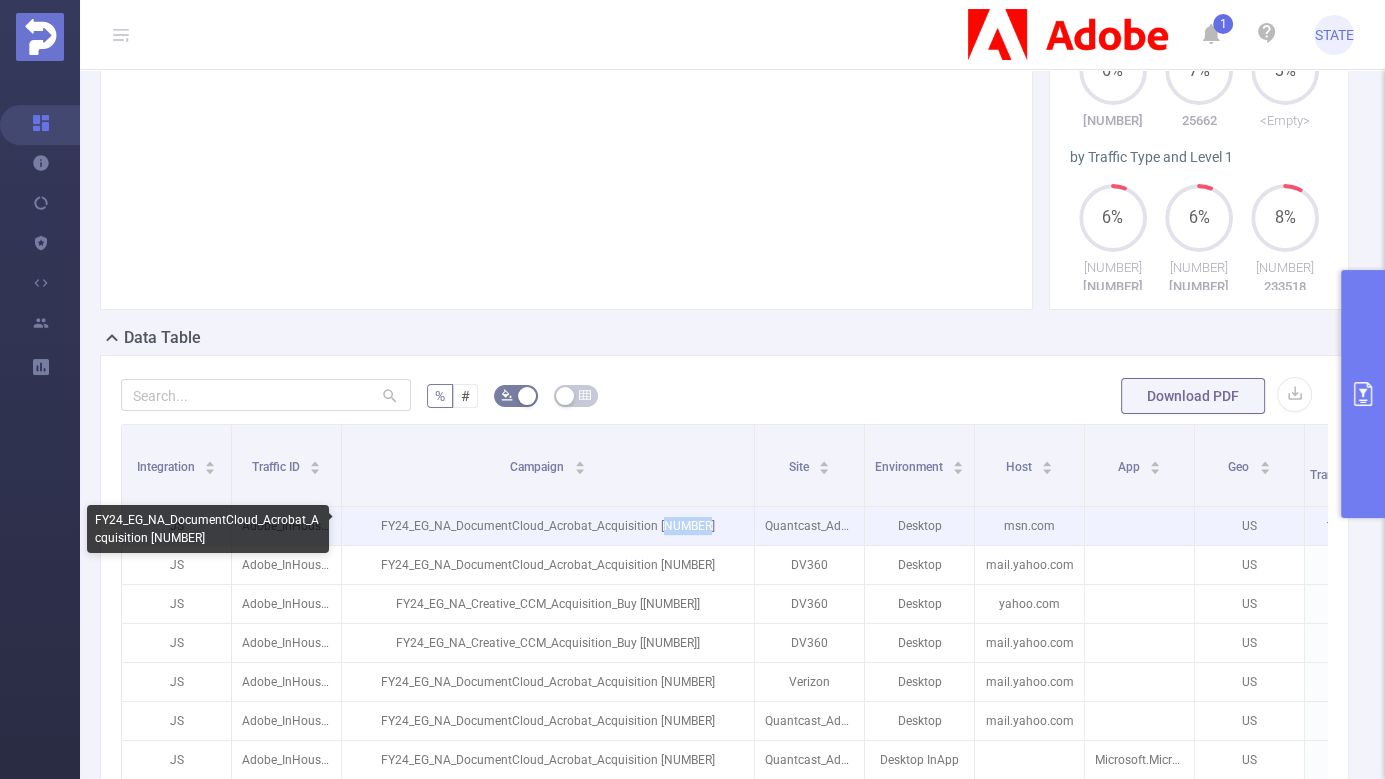 click on "FY24_EG_NA_DocumentCloud_Acrobat_Acquisition [225291]" at bounding box center (548, 526) 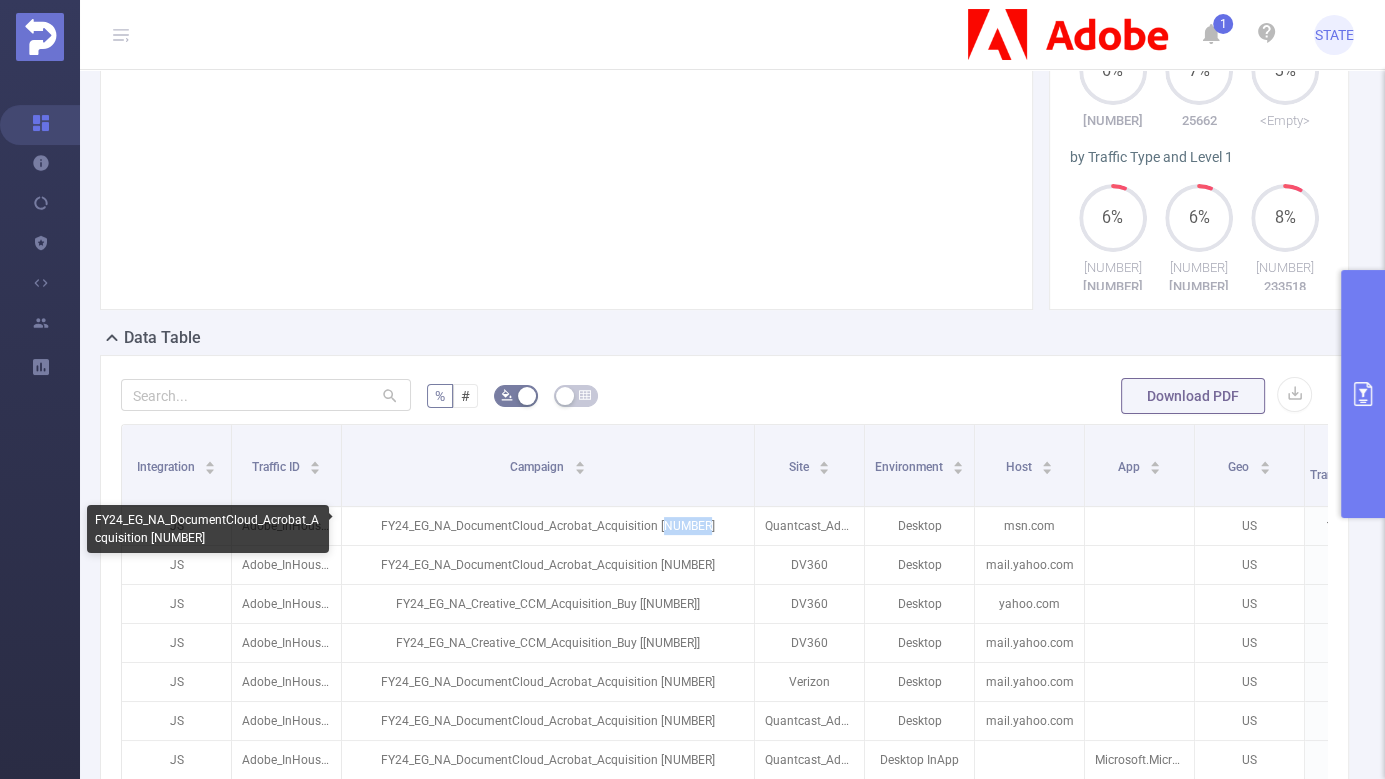 copy on "225291" 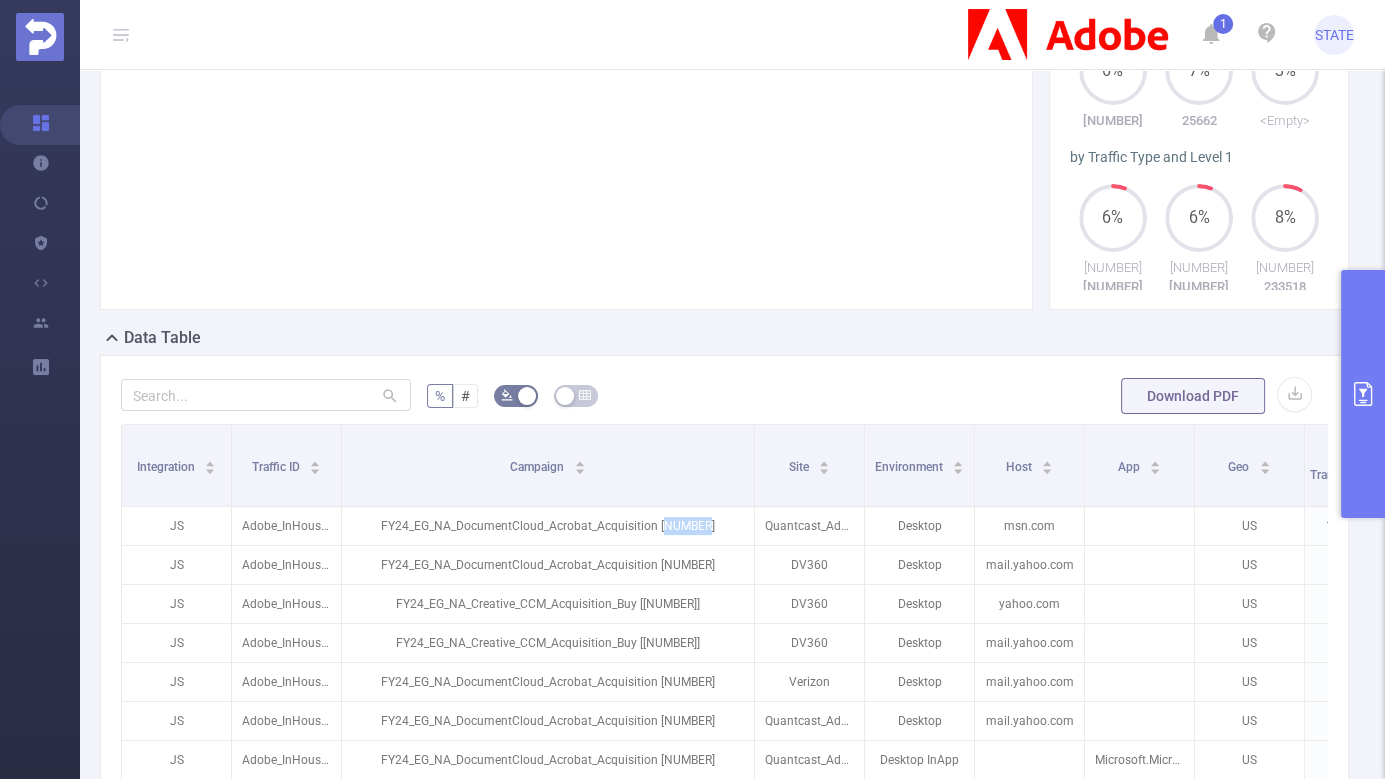 click at bounding box center (1363, 394) 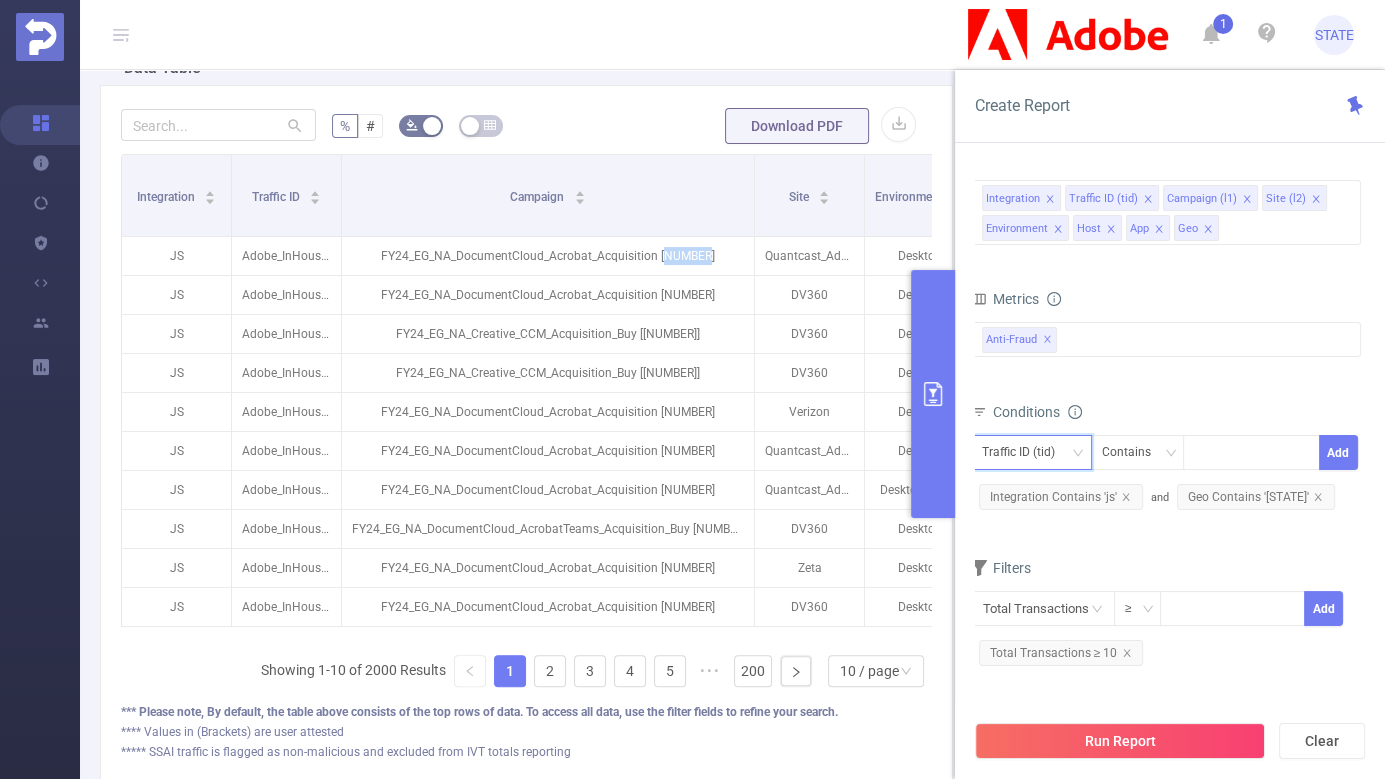 click on "Traffic ID (tid)" at bounding box center (1025, 452) 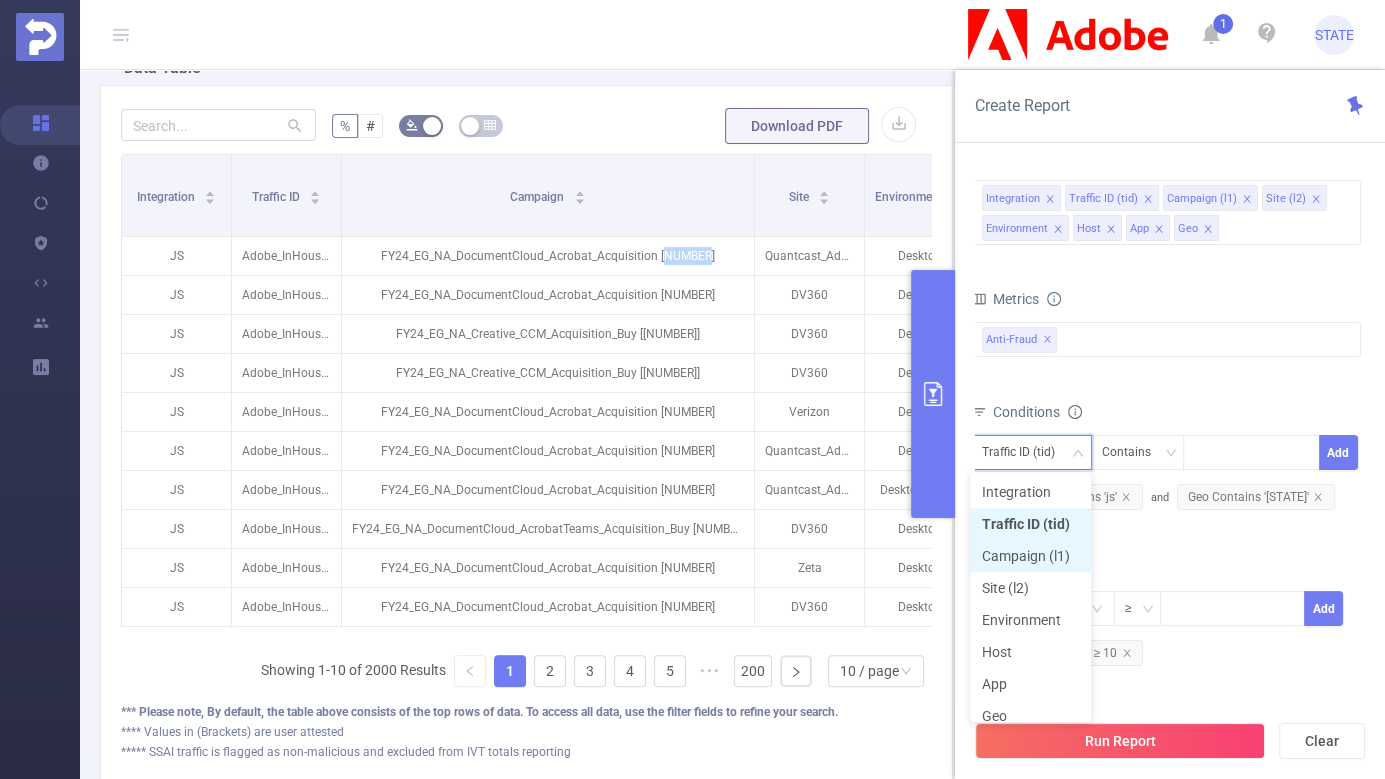 click on "Campaign (l1)" at bounding box center [1030, 556] 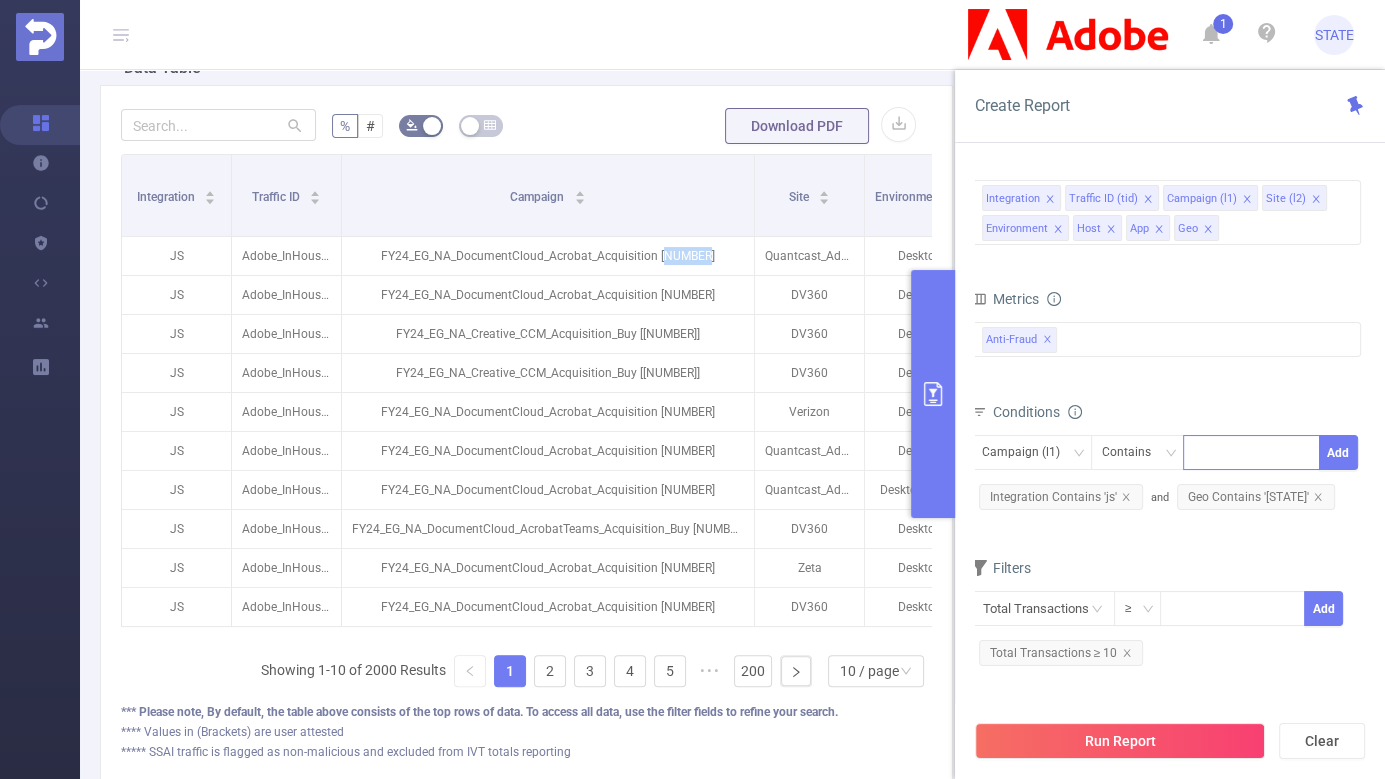 click at bounding box center (1251, 452) 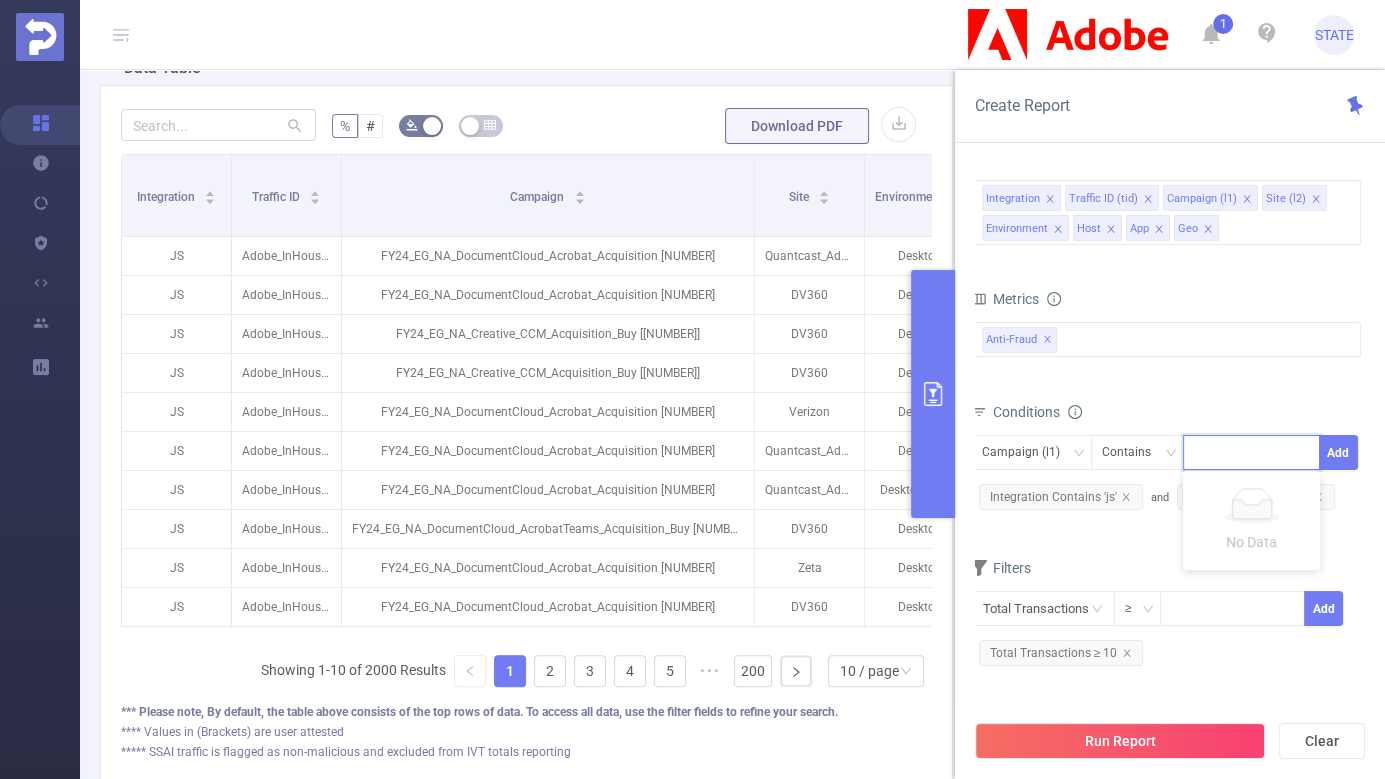 paste on "225291" 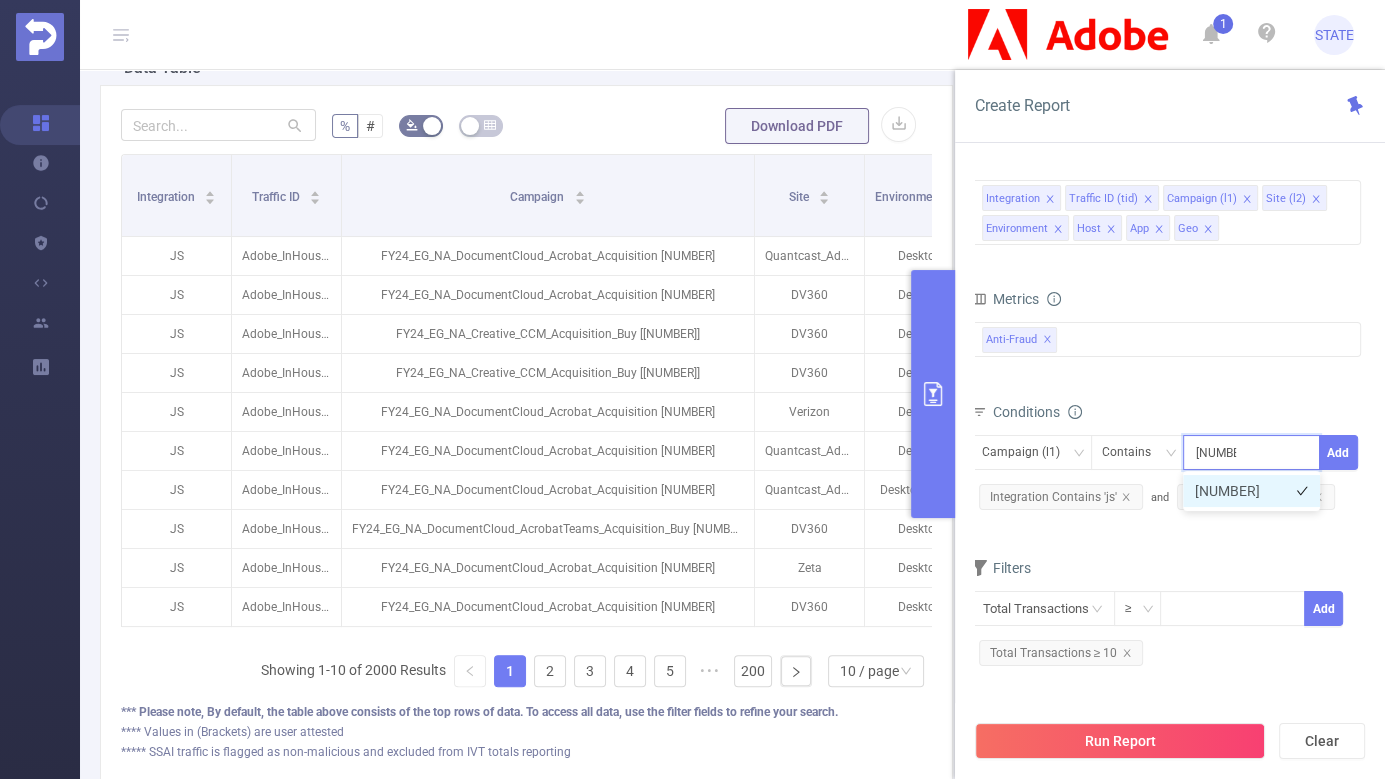 click on "225291" at bounding box center [1251, 491] 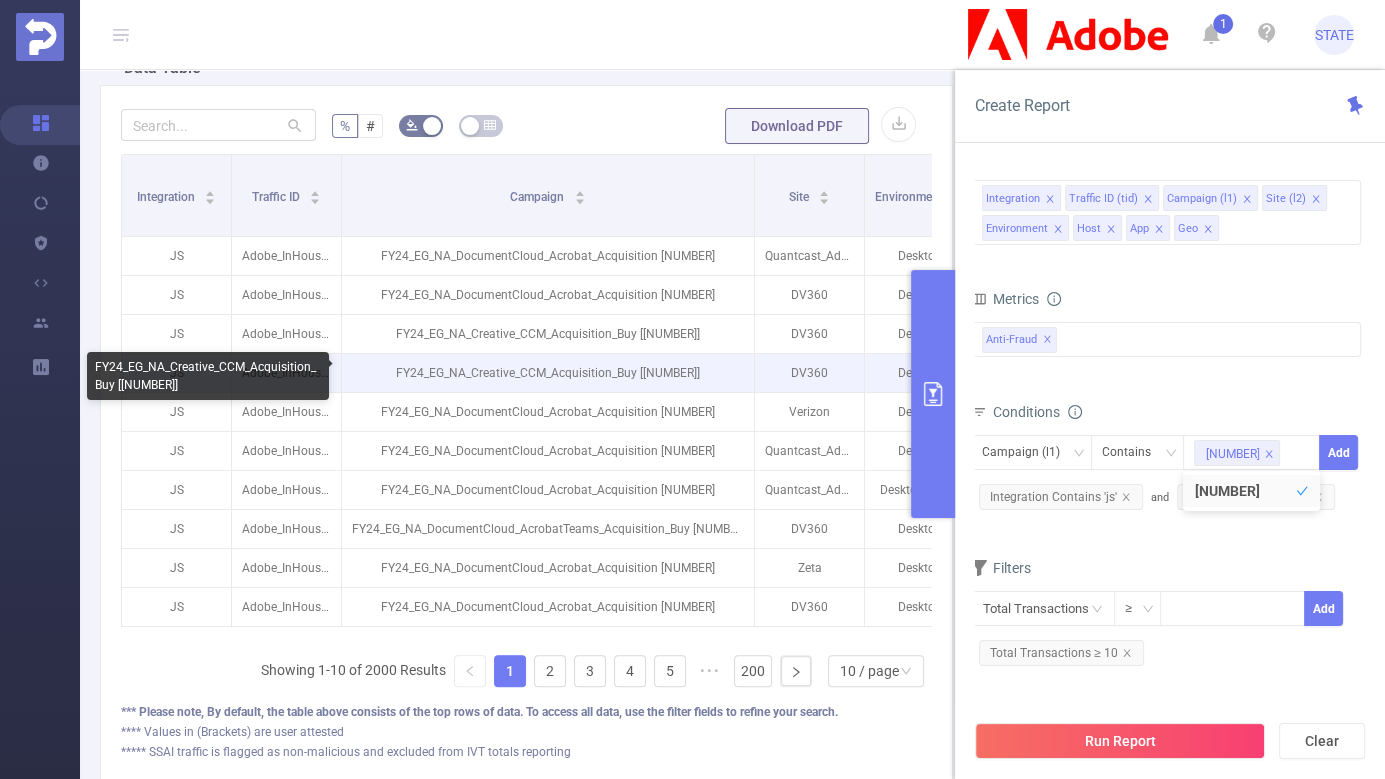 click on "FY24_EG_NA_Creative_CCM_Acquisition_Buy [225725]" at bounding box center (548, 373) 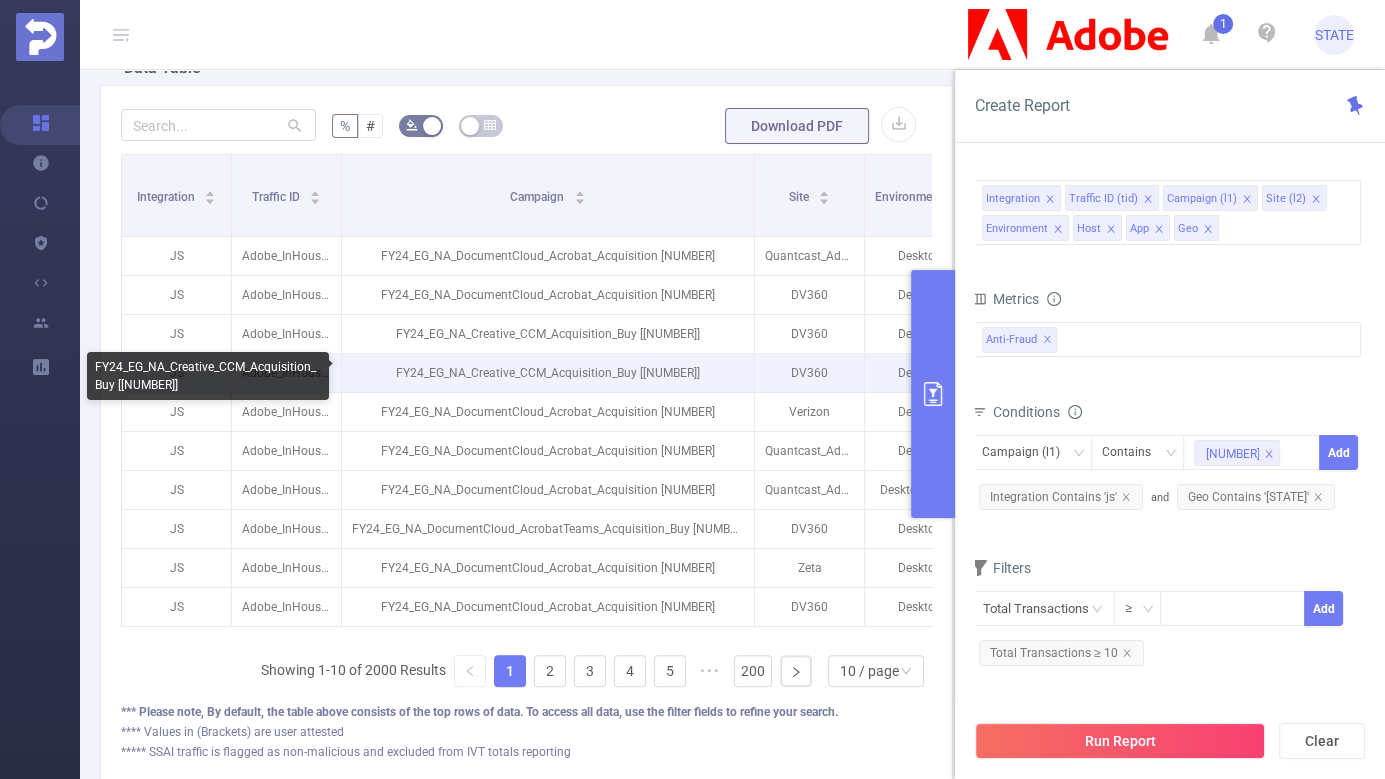 click on "FY24_EG_NA_Creative_CCM_Acquisition_Buy [225725]" at bounding box center [548, 373] 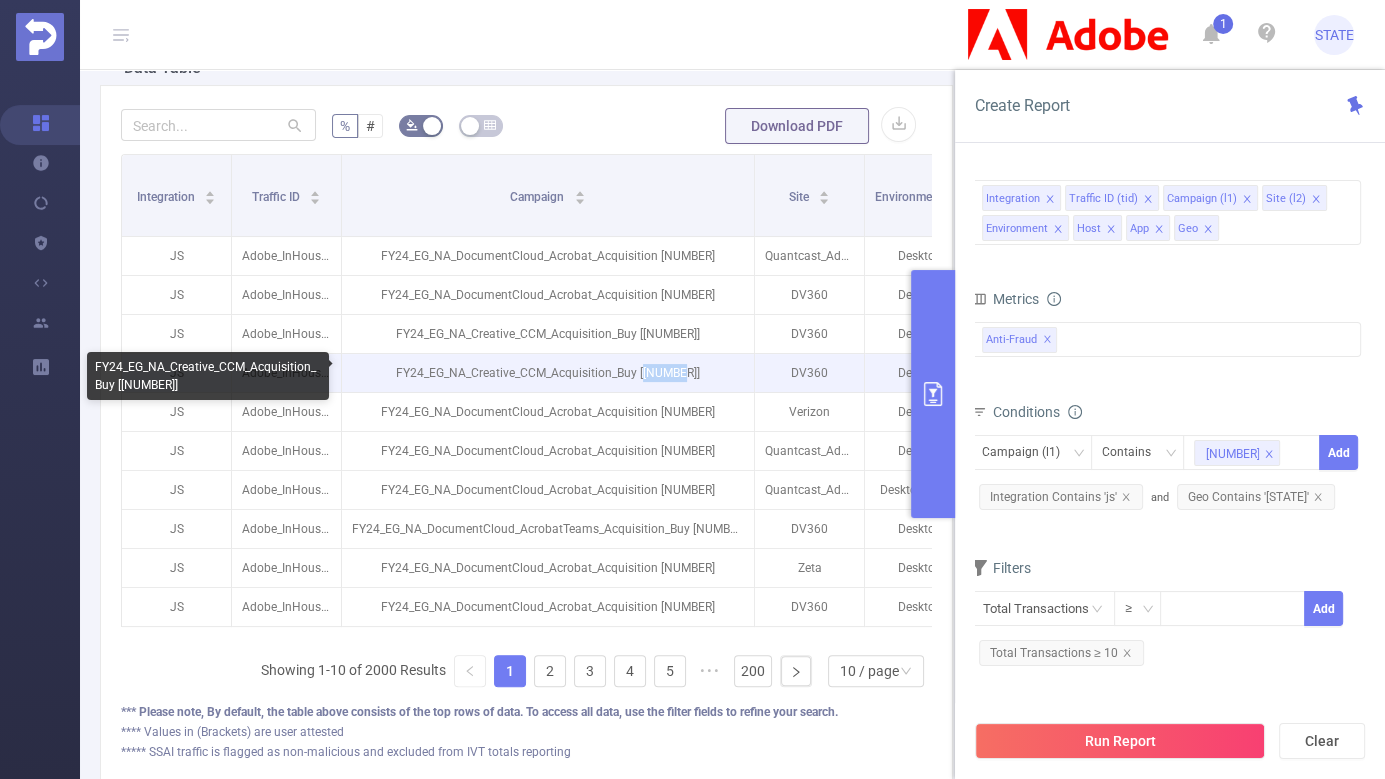 click on "FY24_EG_NA_Creative_CCM_Acquisition_Buy [225725]" at bounding box center (548, 373) 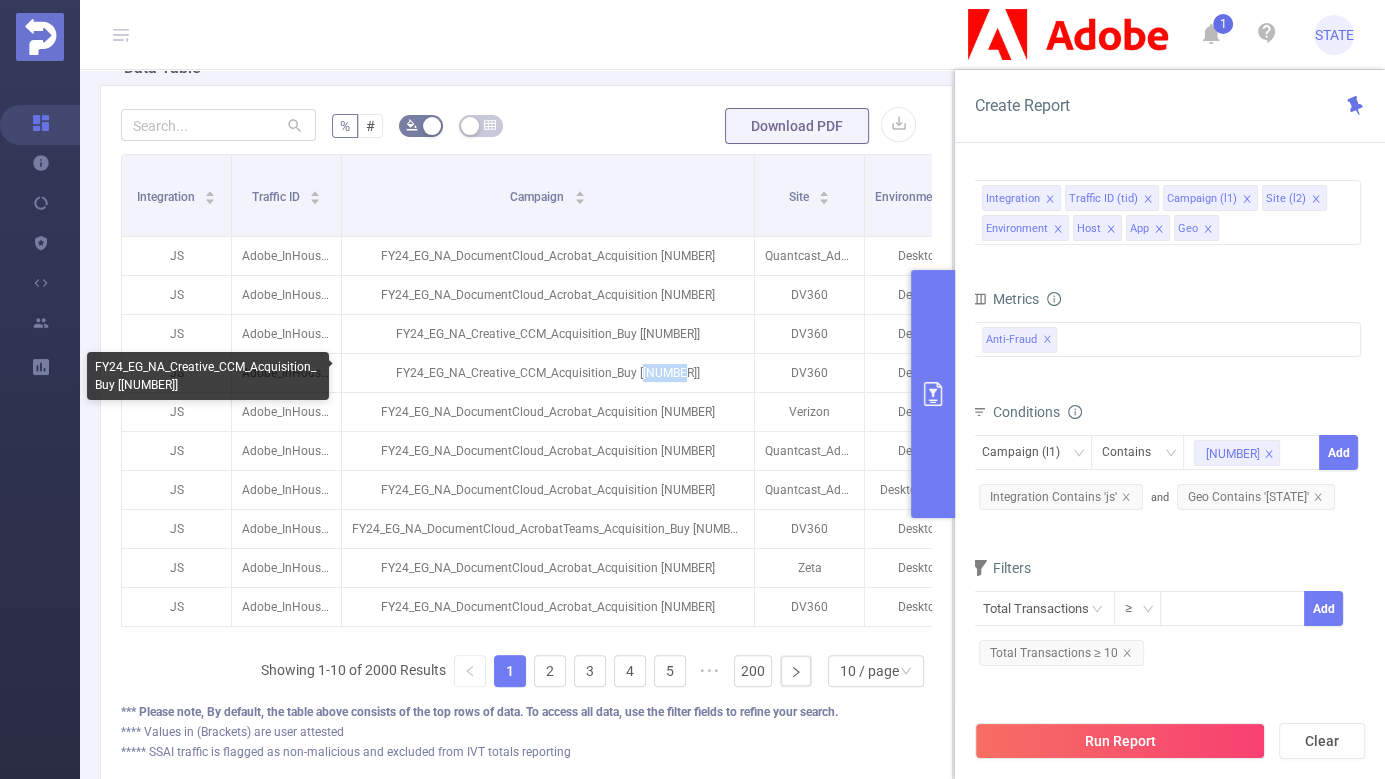 copy on "225725" 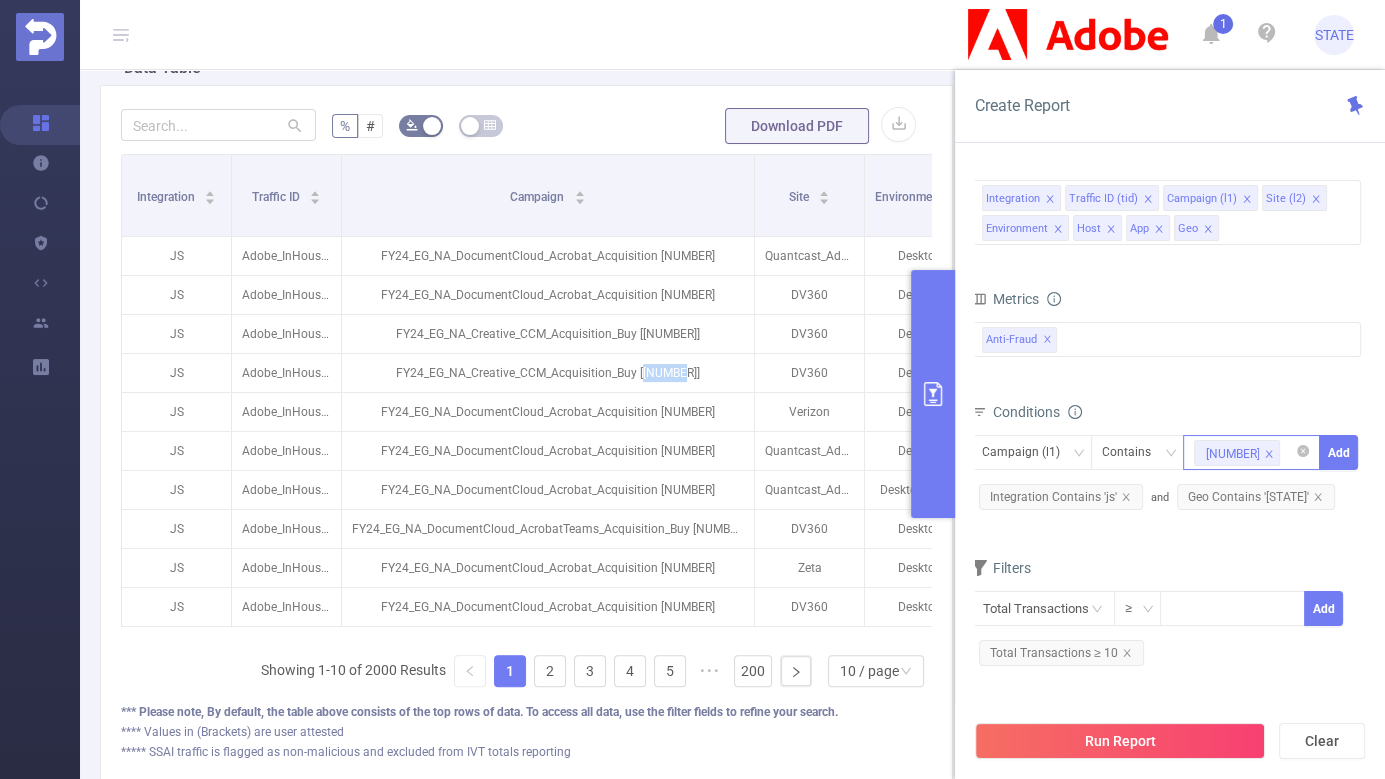 click on "225291" at bounding box center (1251, 452) 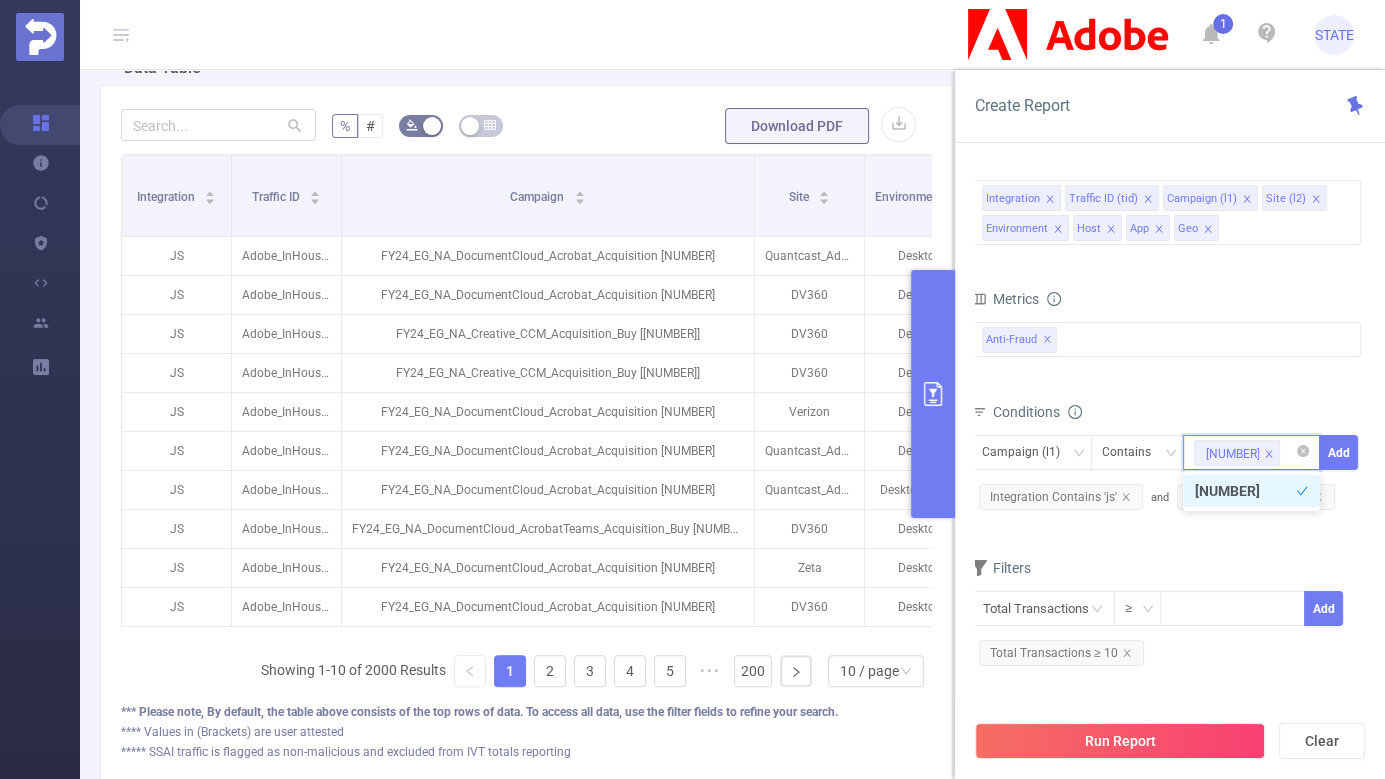 paste on "225725" 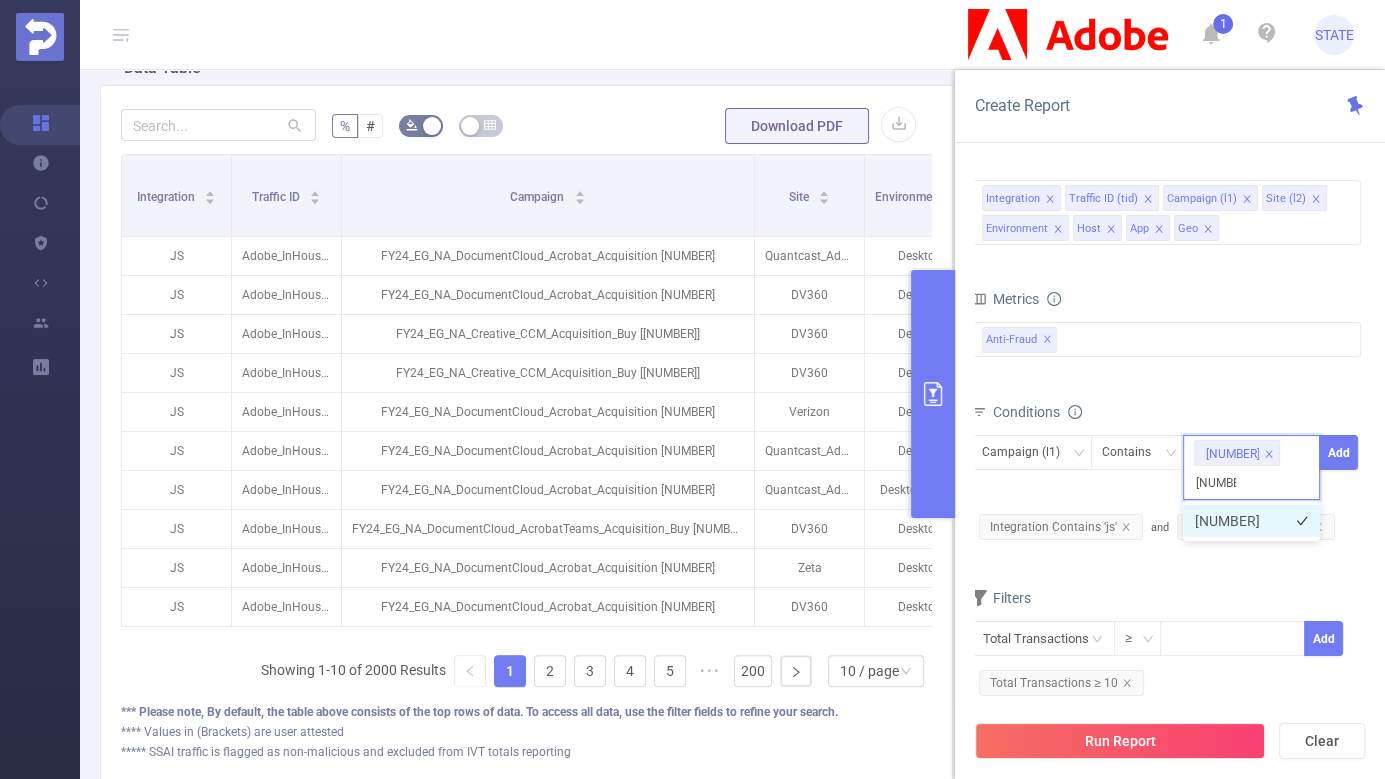 click on "225725" at bounding box center (1251, 521) 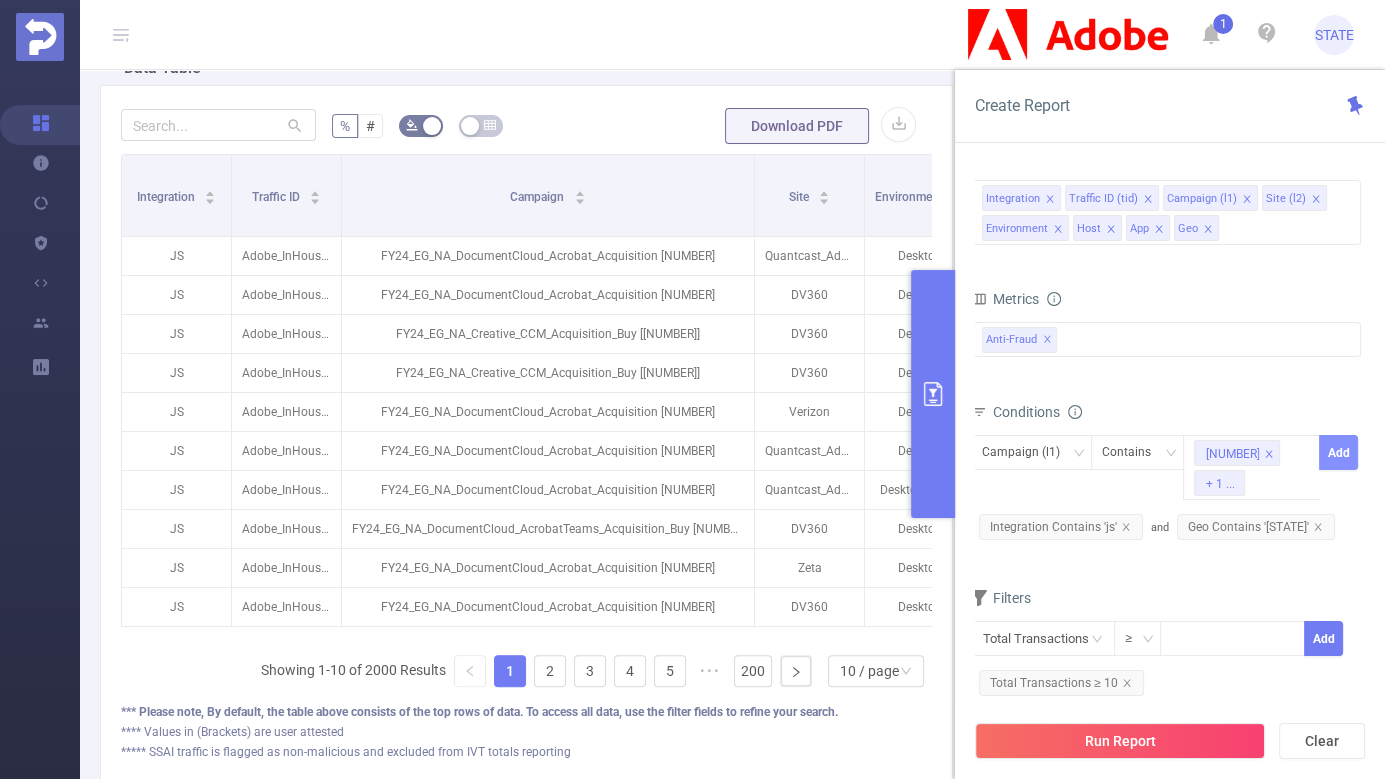 click on "Add" at bounding box center [1338, 452] 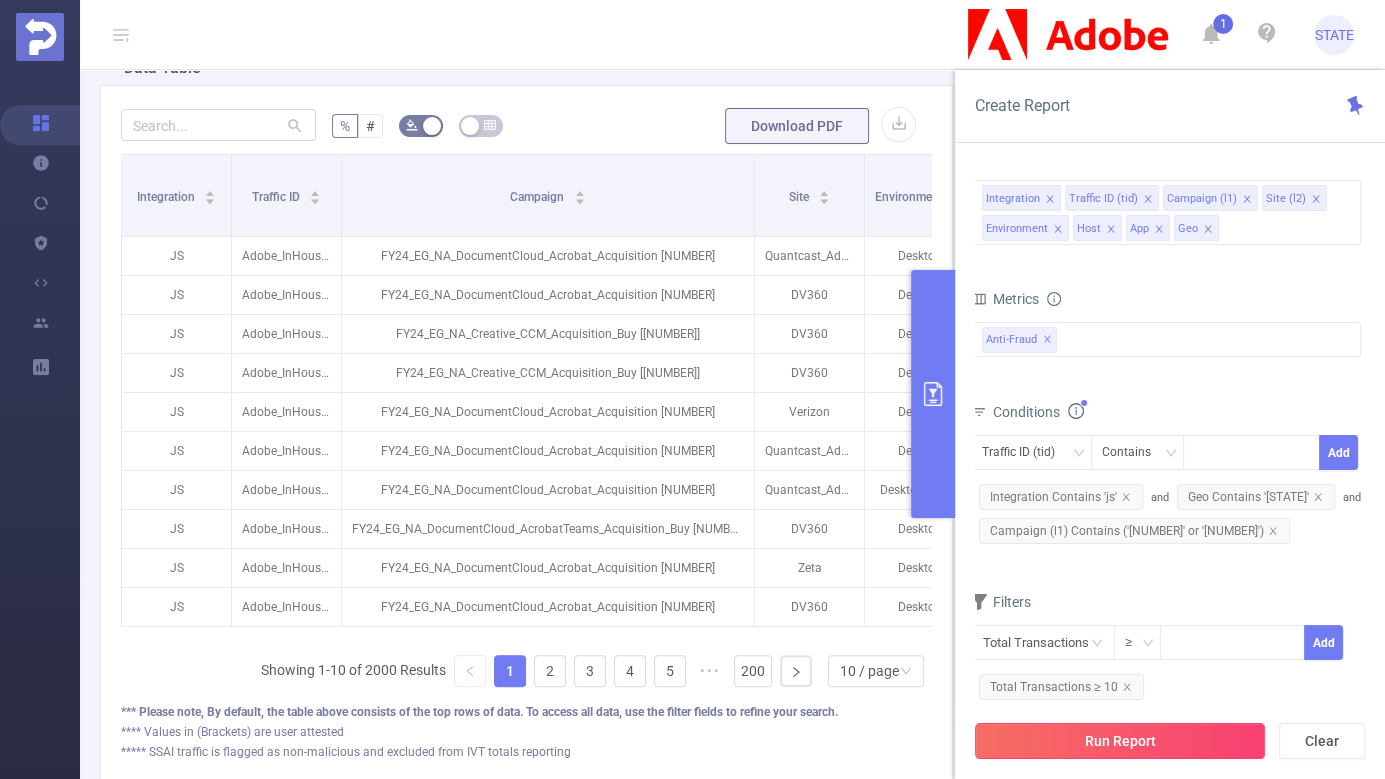click on "Run Report" at bounding box center (1120, 741) 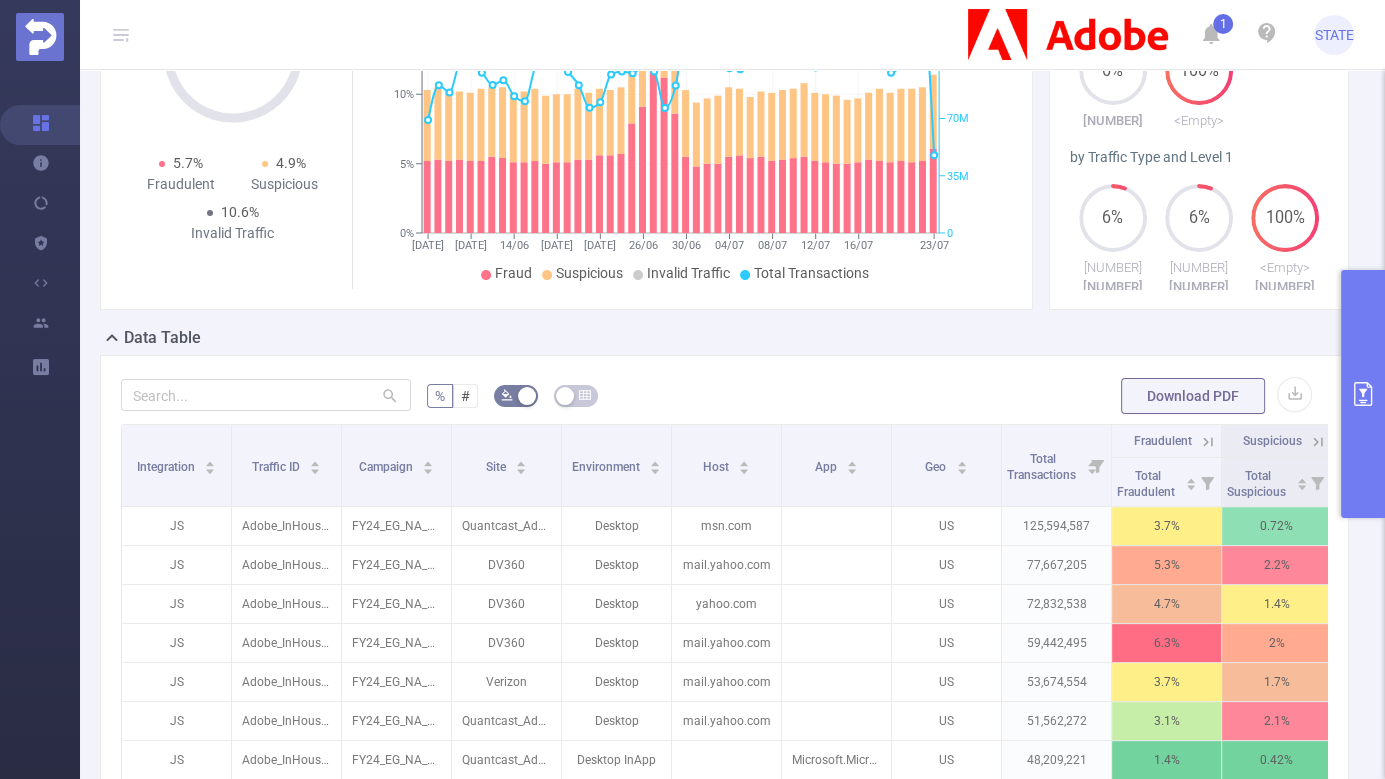 type 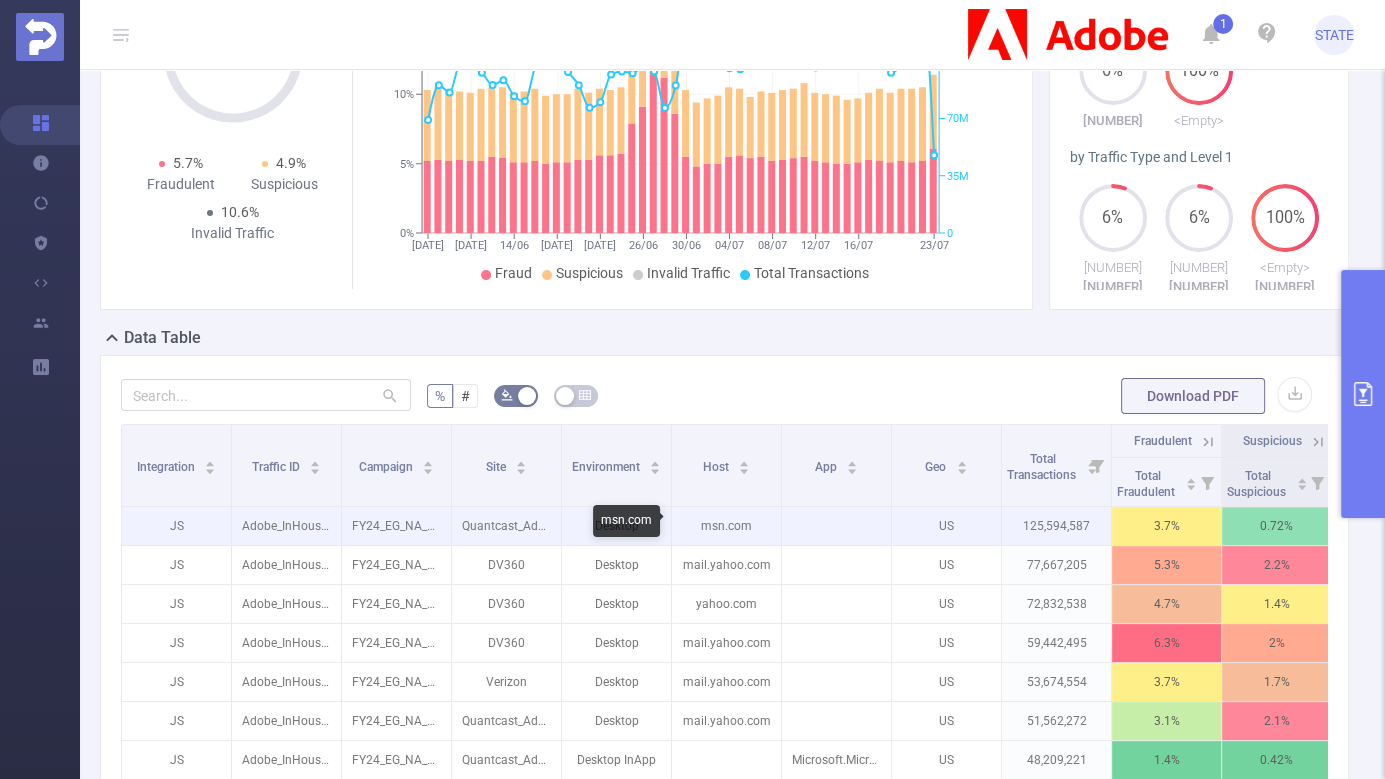 scroll, scrollTop: 0, scrollLeft: 118, axis: horizontal 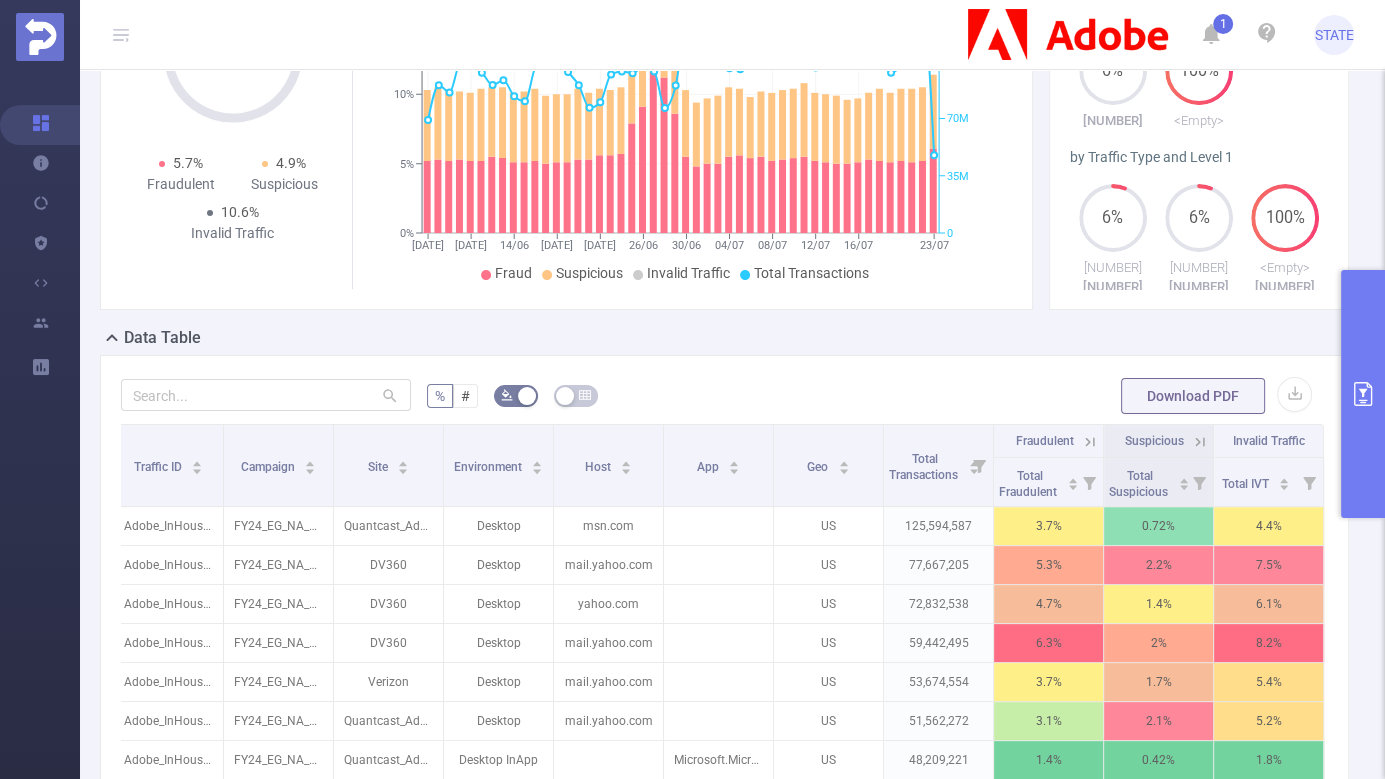 click at bounding box center (1363, 394) 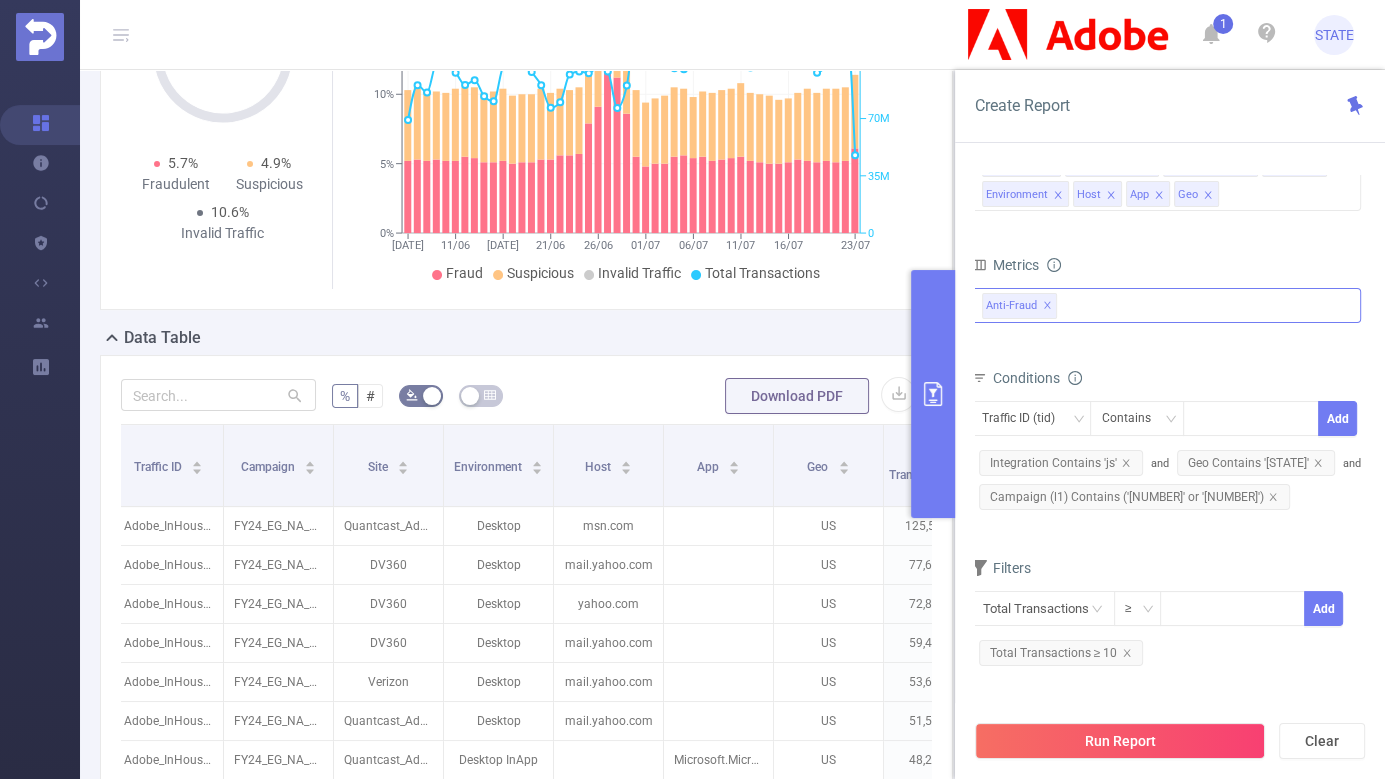 click on "Anti-Fraud    ✕" at bounding box center (1166, 305) 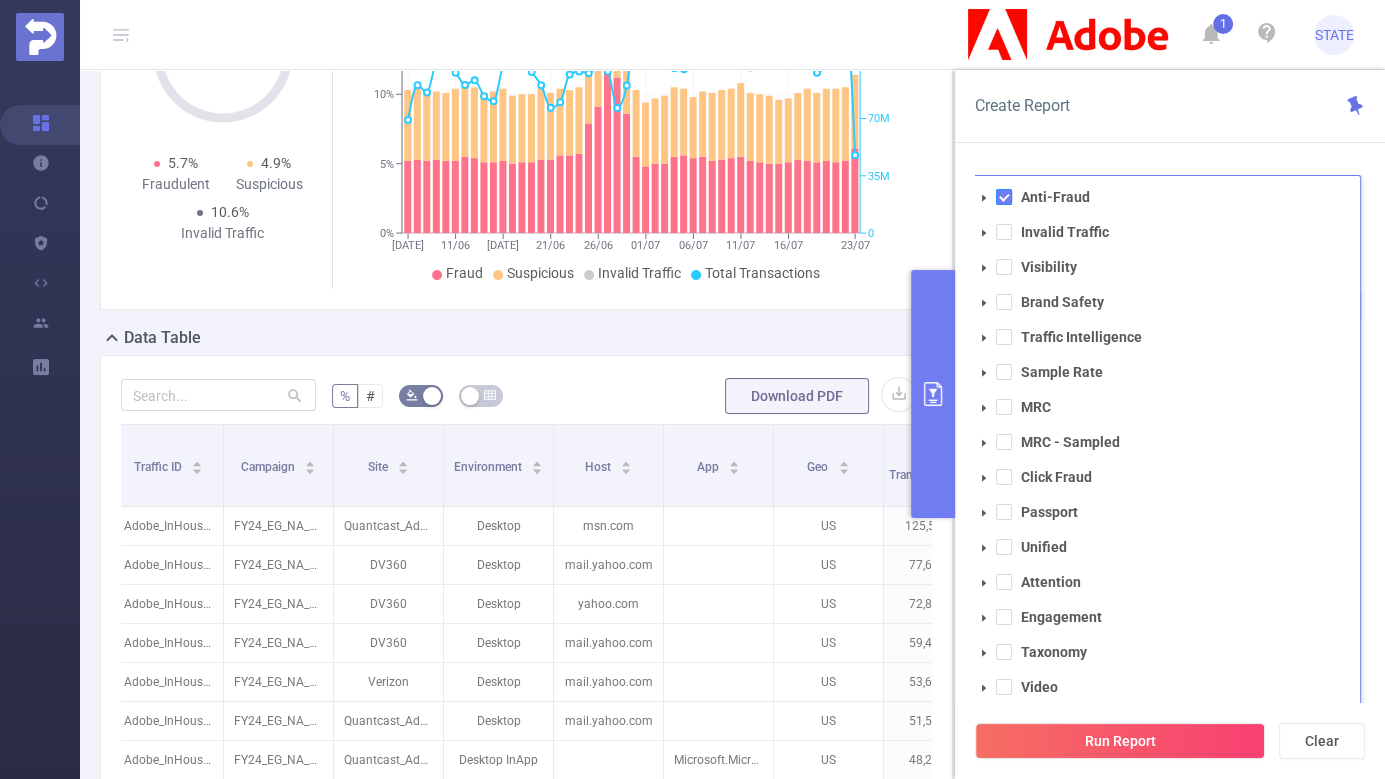 click at bounding box center (1004, 197) 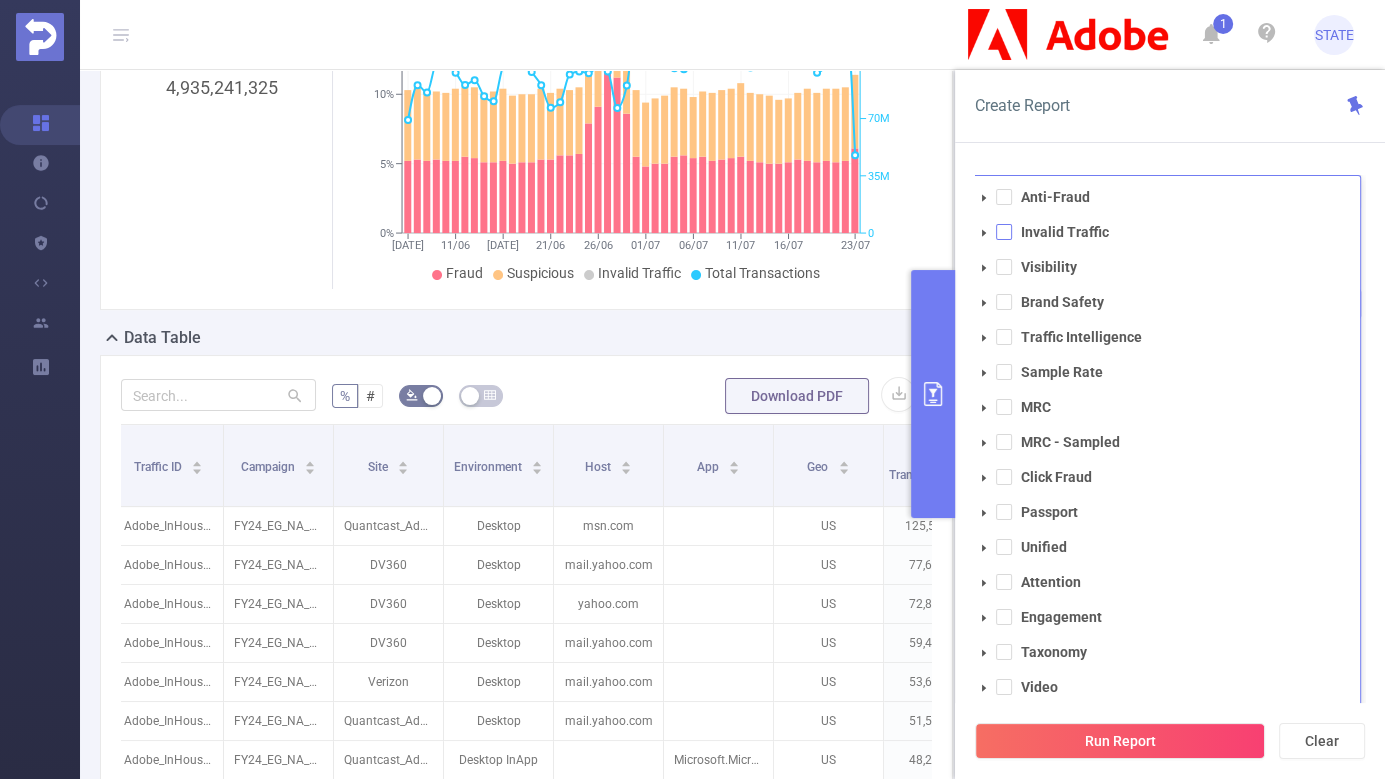 click at bounding box center [1004, 232] 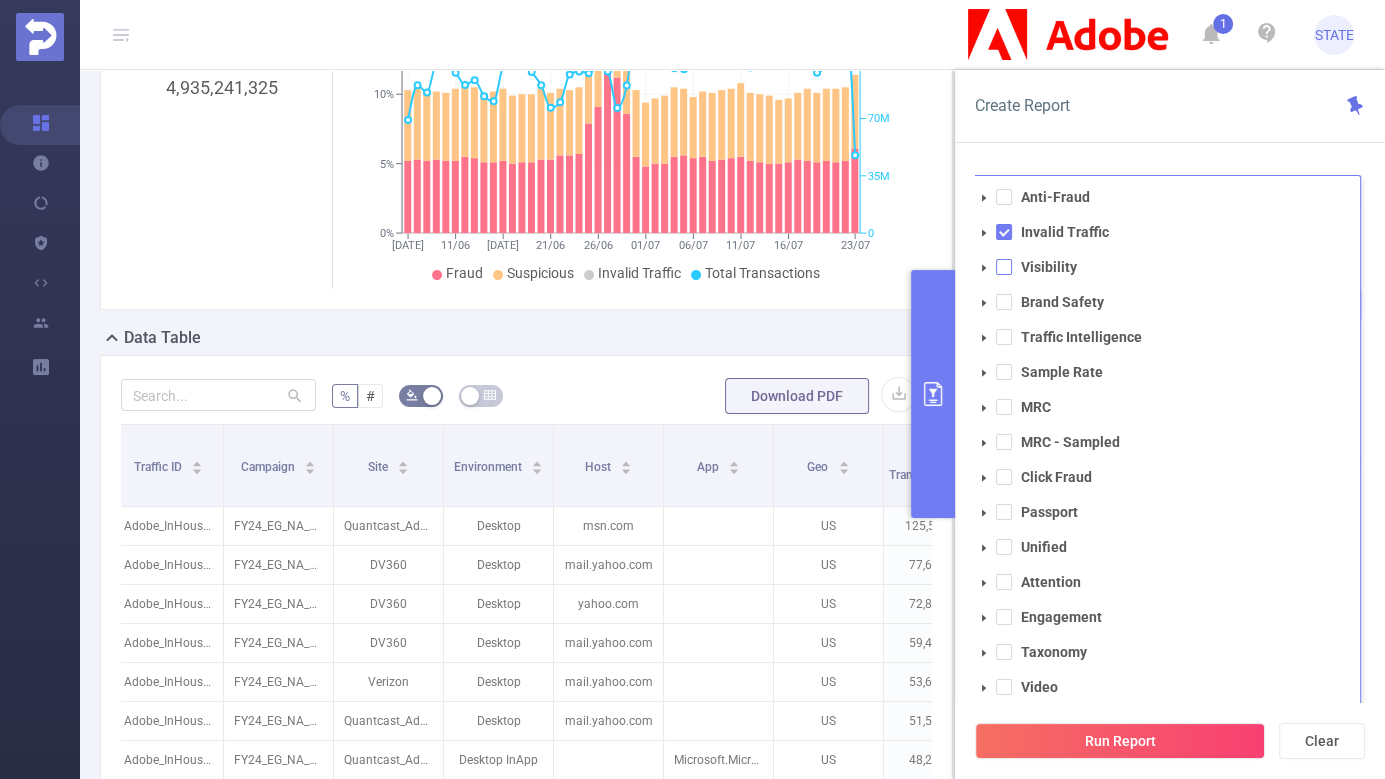 click at bounding box center (1004, 267) 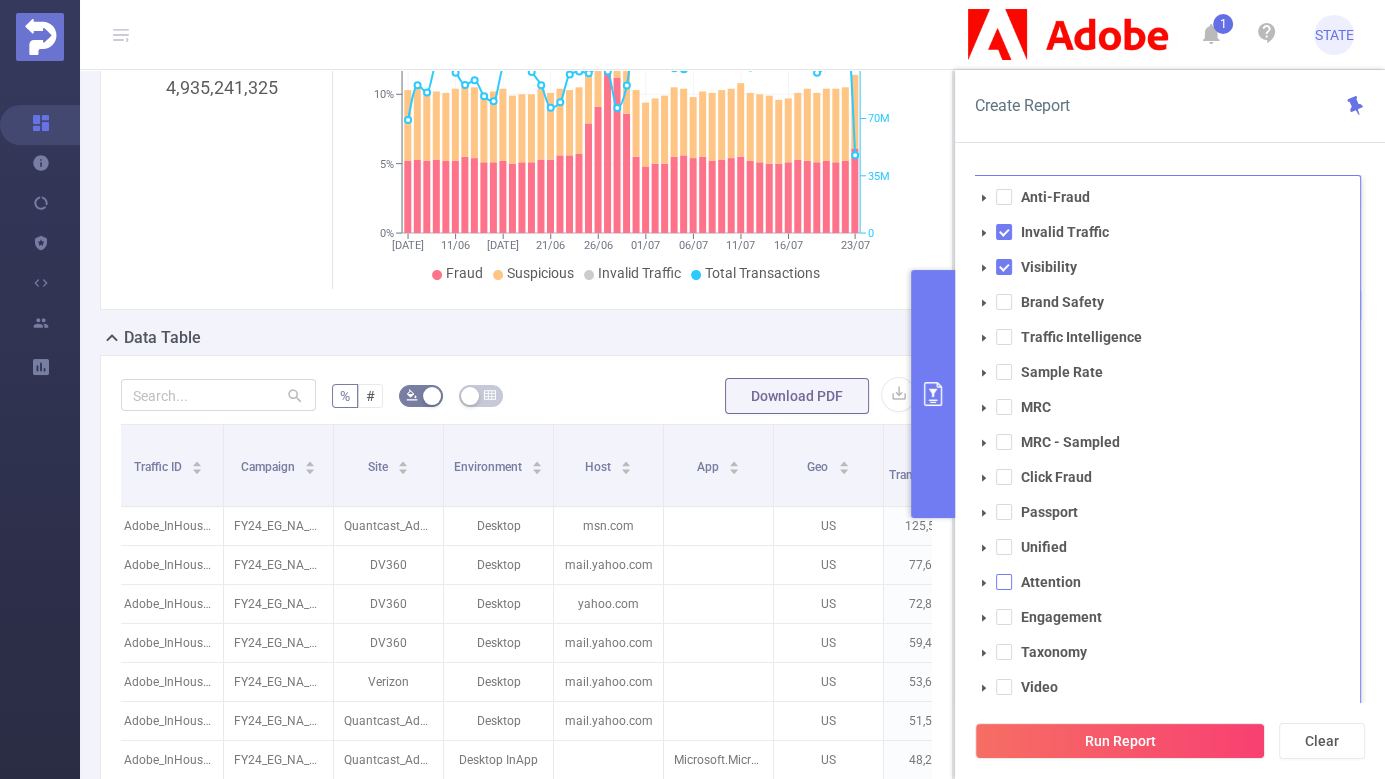 click at bounding box center [1004, 582] 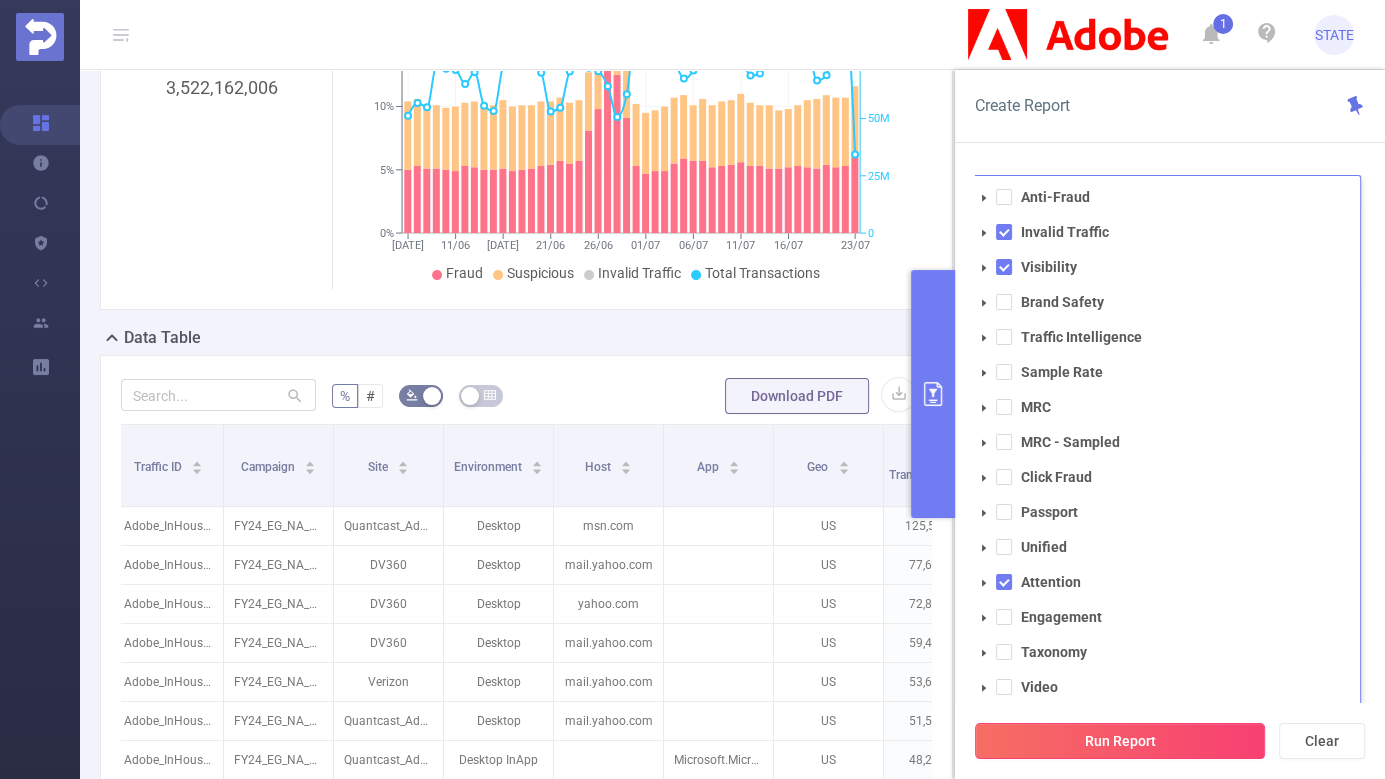 click on "Run Report" at bounding box center [1120, 741] 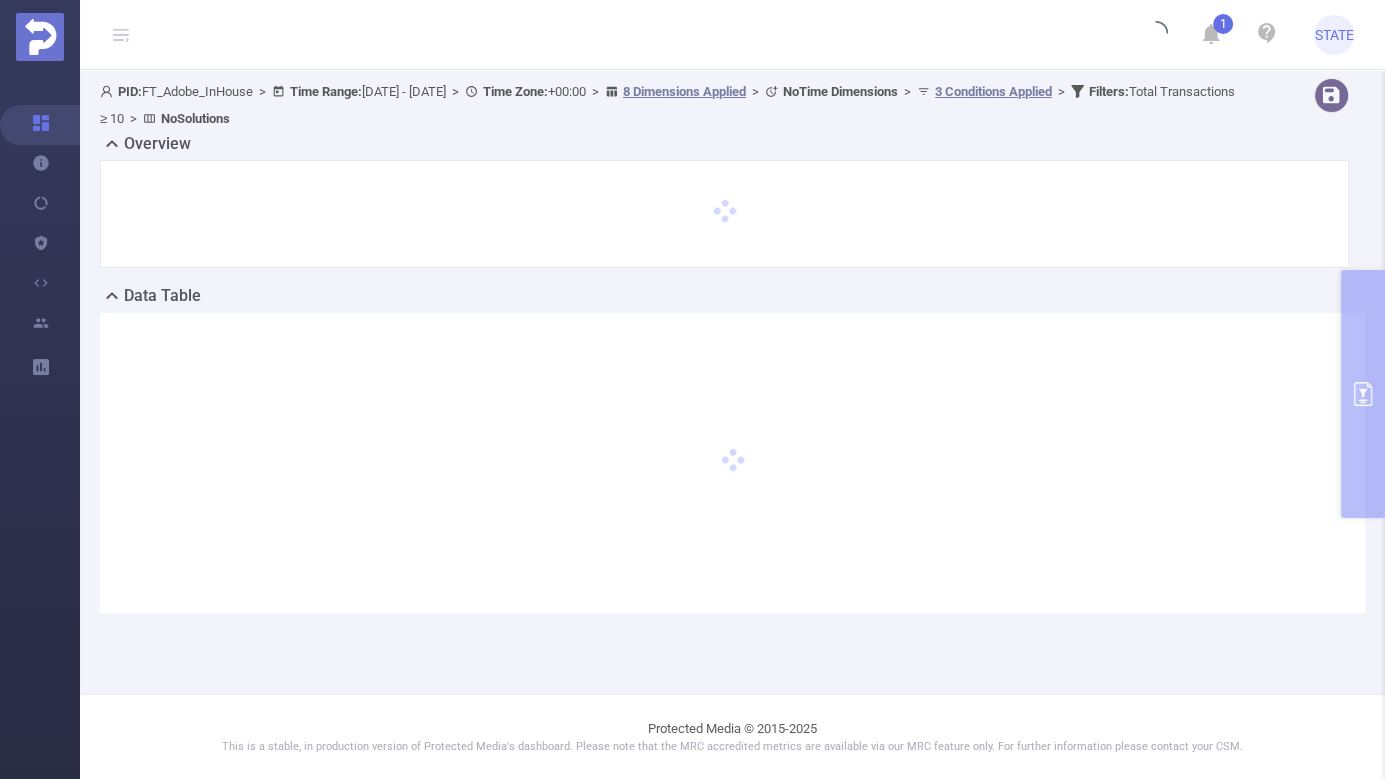 scroll, scrollTop: 0, scrollLeft: 0, axis: both 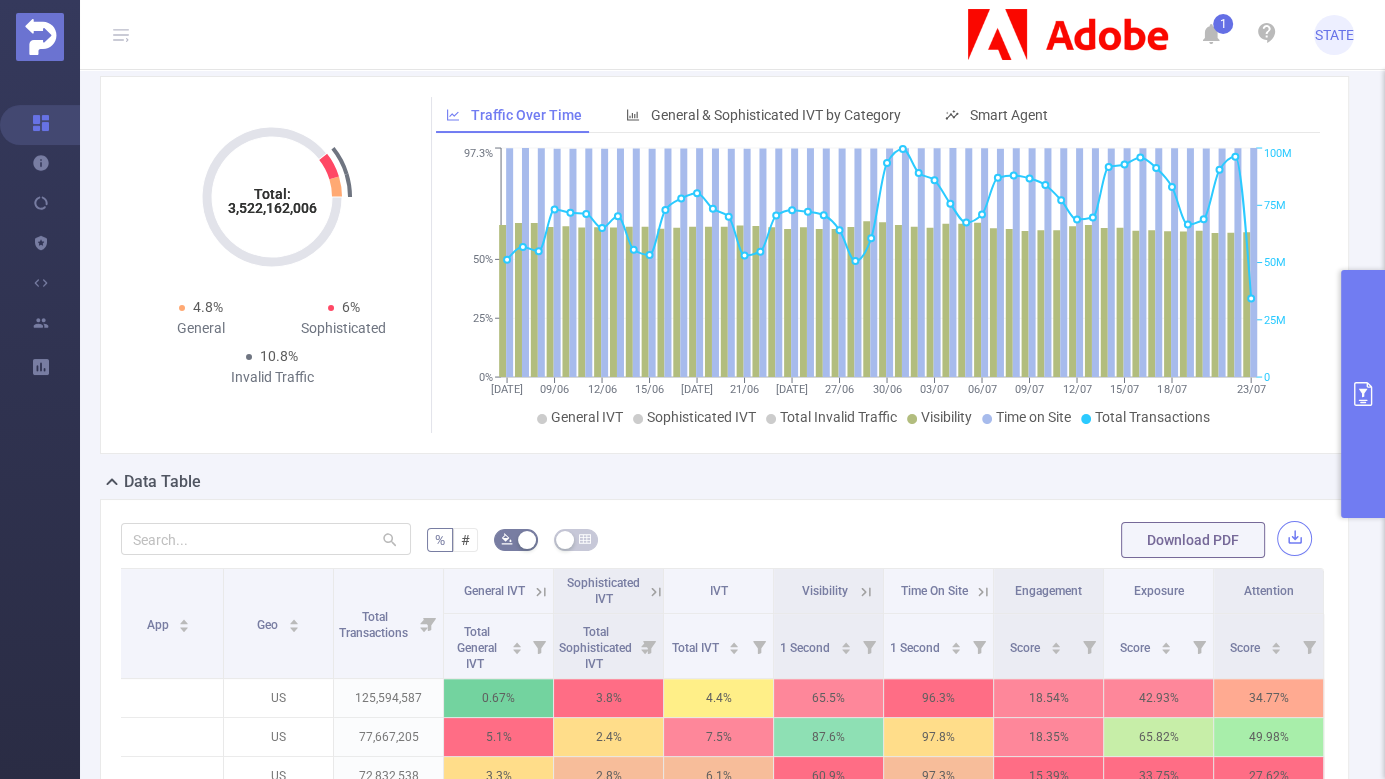 click at bounding box center [1294, 538] 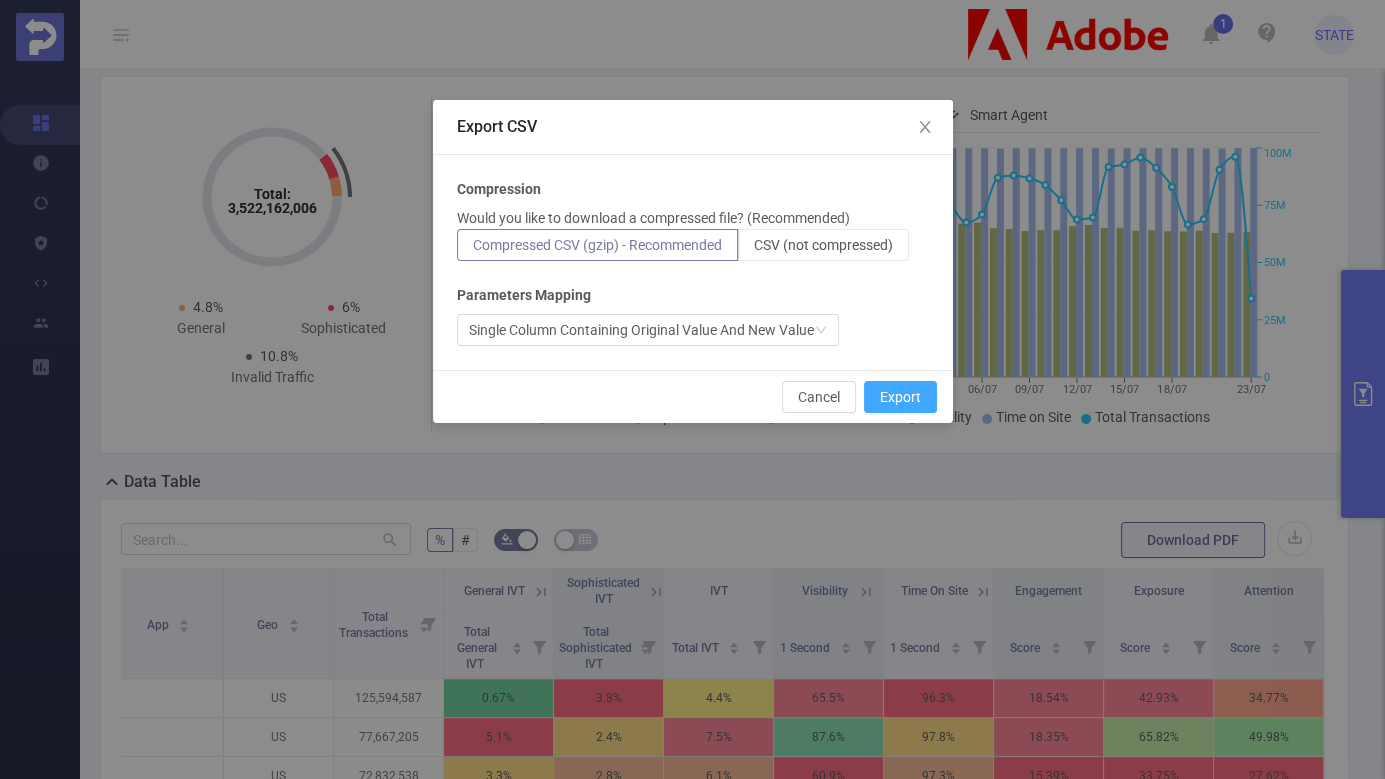 click on "Export" at bounding box center (900, 397) 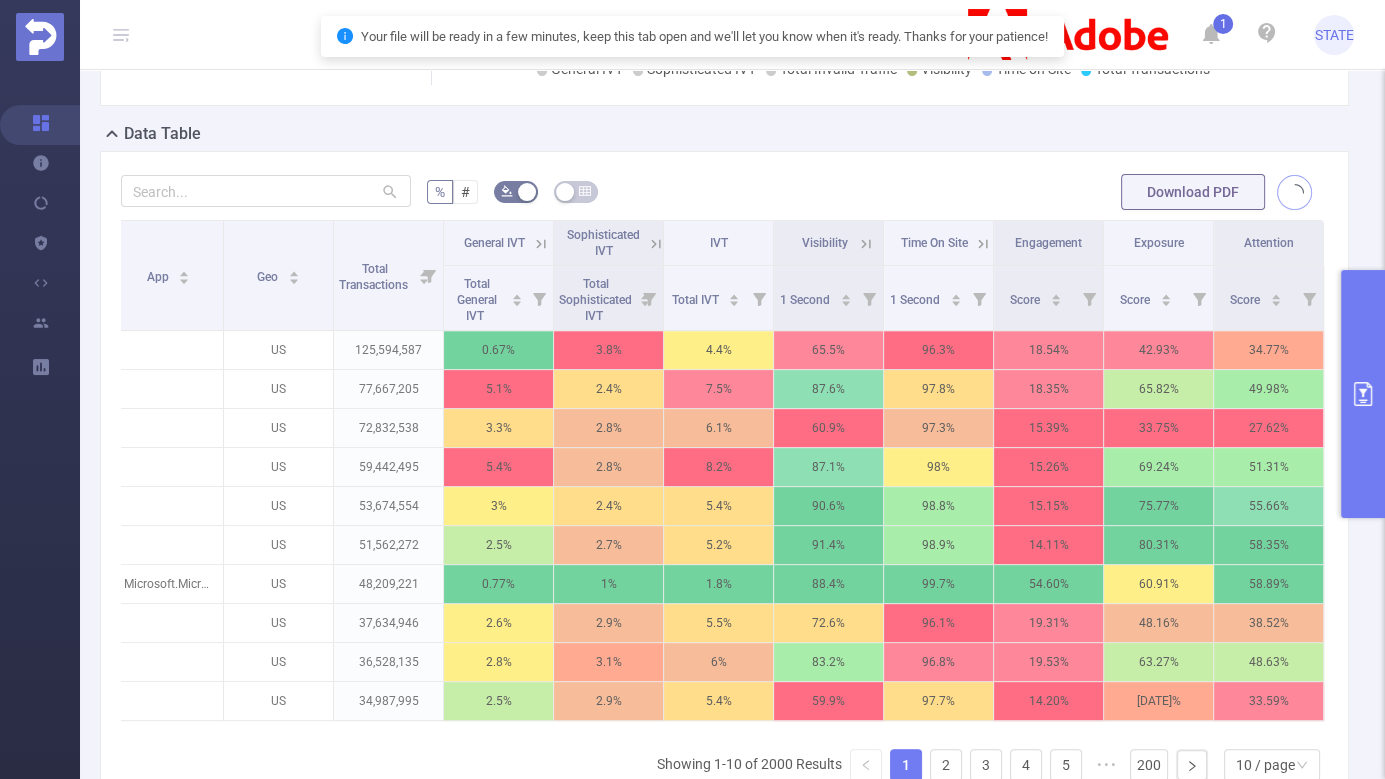 scroll, scrollTop: 632, scrollLeft: 0, axis: vertical 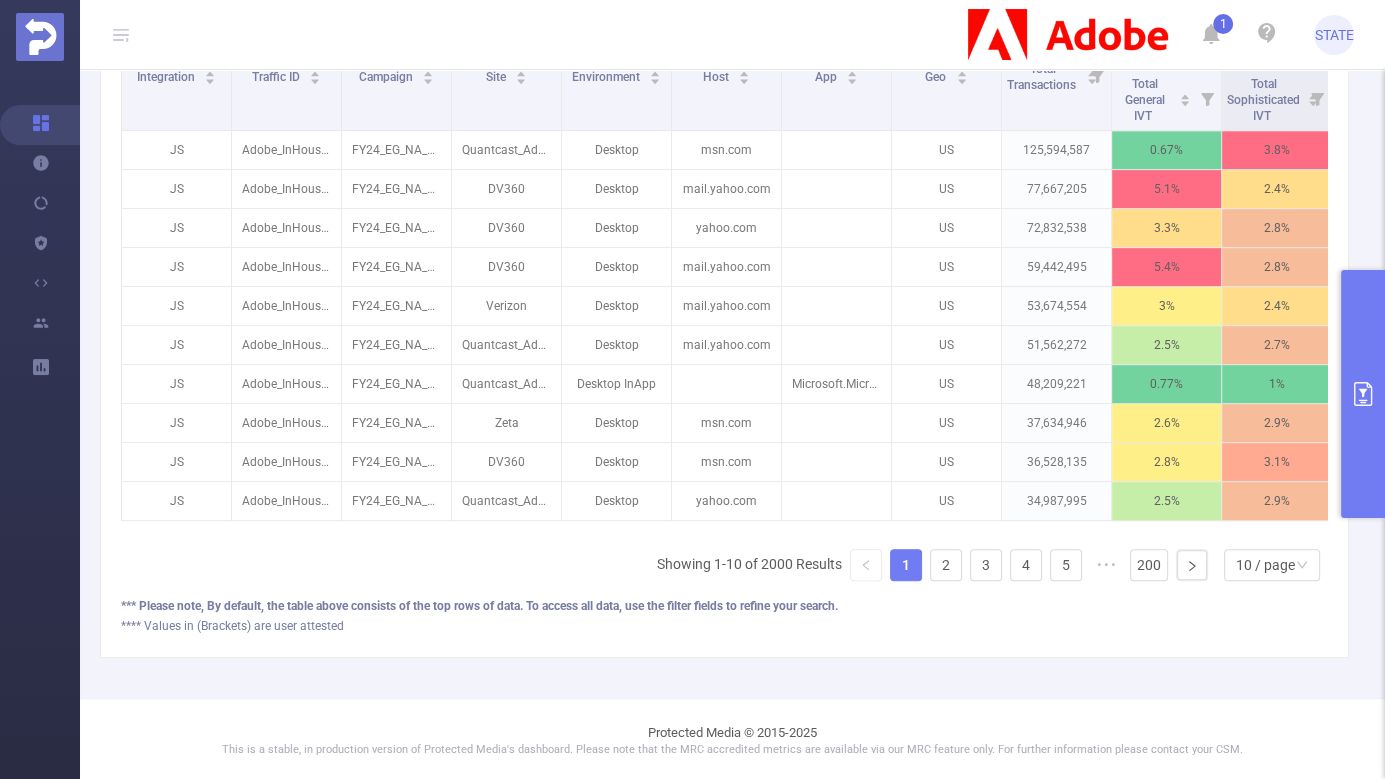 type 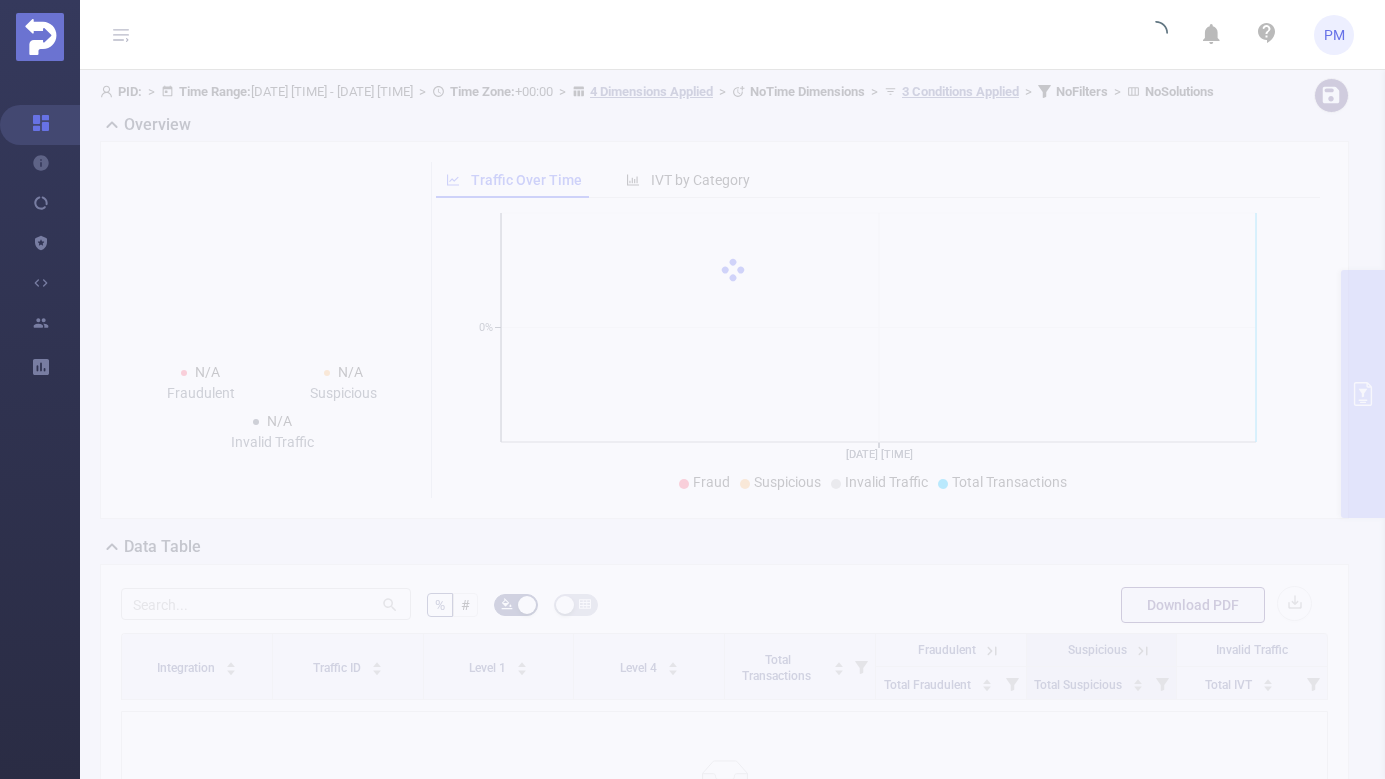 scroll, scrollTop: 0, scrollLeft: 0, axis: both 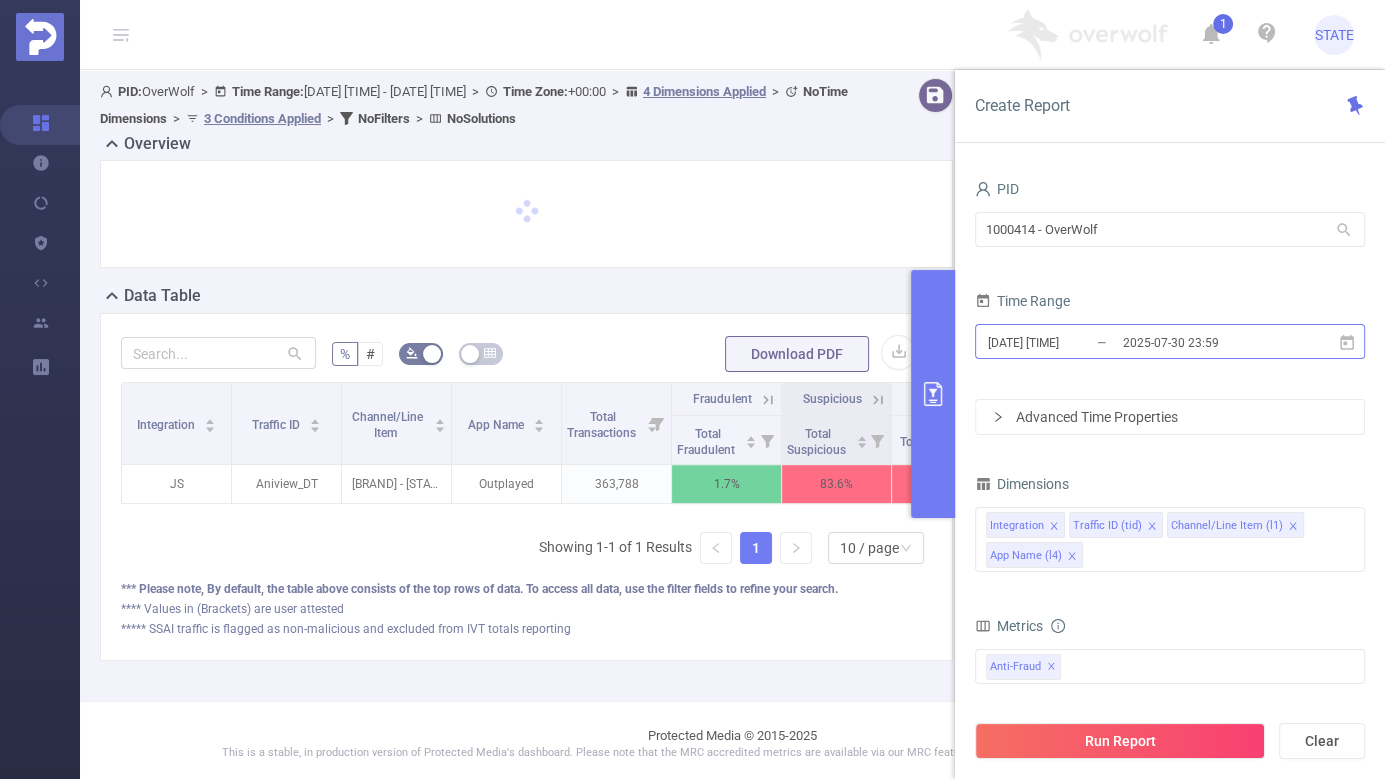click on "2025-07-30 23:59" at bounding box center (1202, 342) 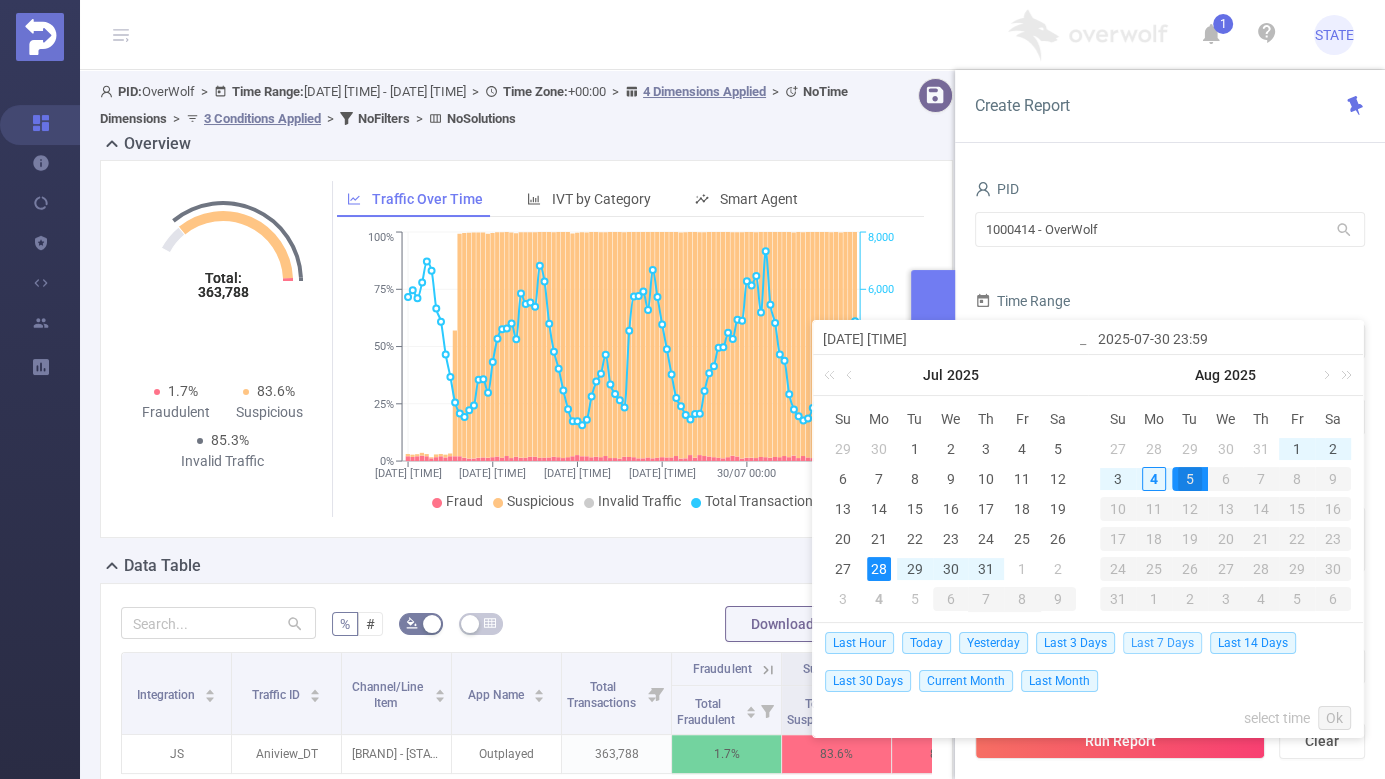 click on "Last 7 Days" at bounding box center (1162, 643) 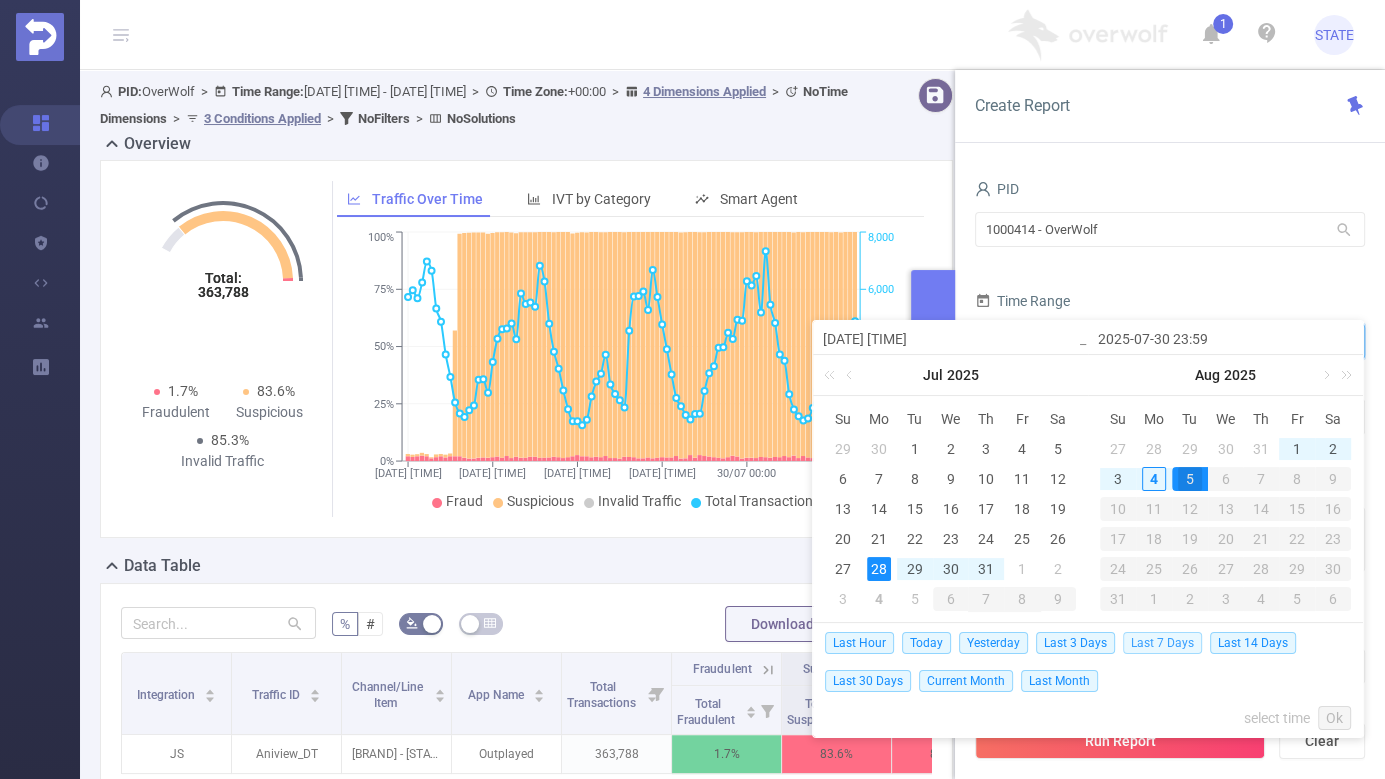 type on "2025-07-29 00:00" 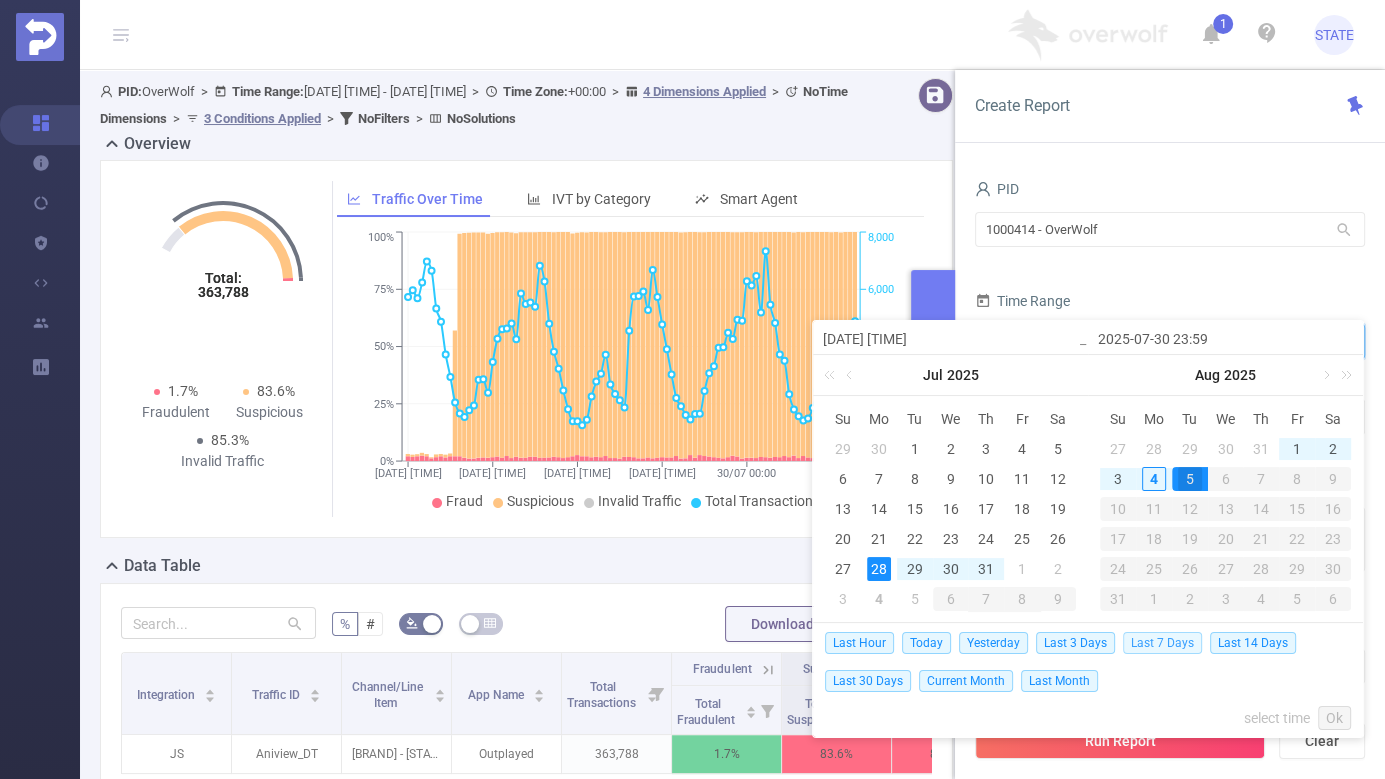 type on "2025-08-05 23:59" 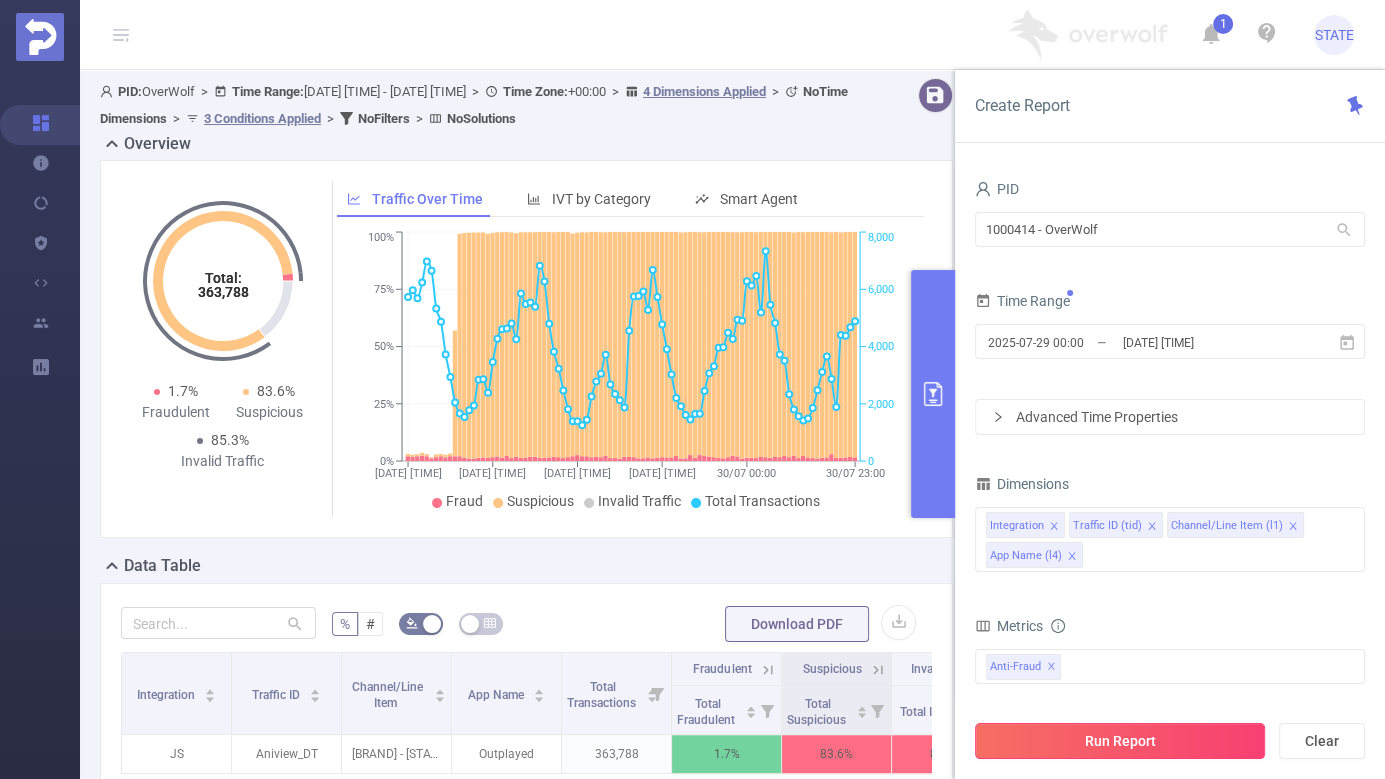 click on "Run Report" at bounding box center (1120, 741) 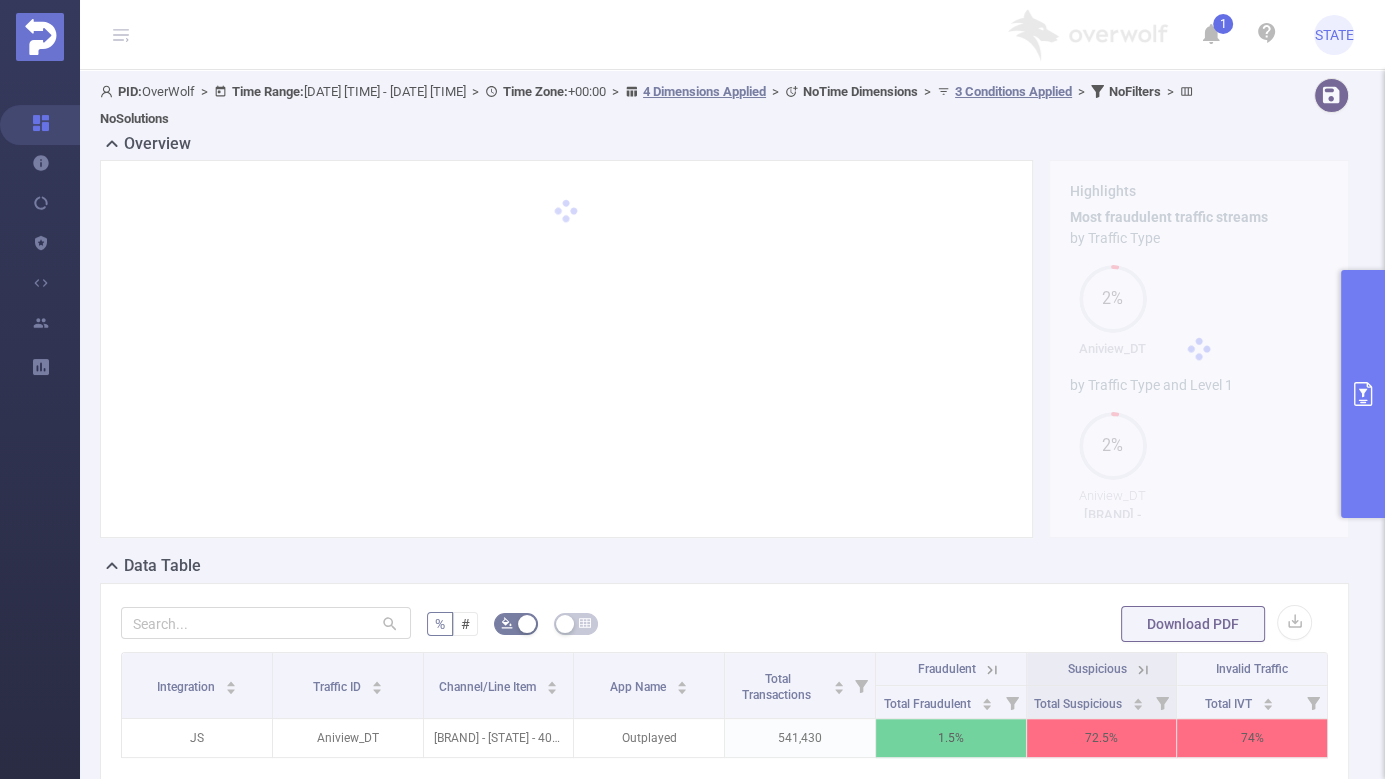 type 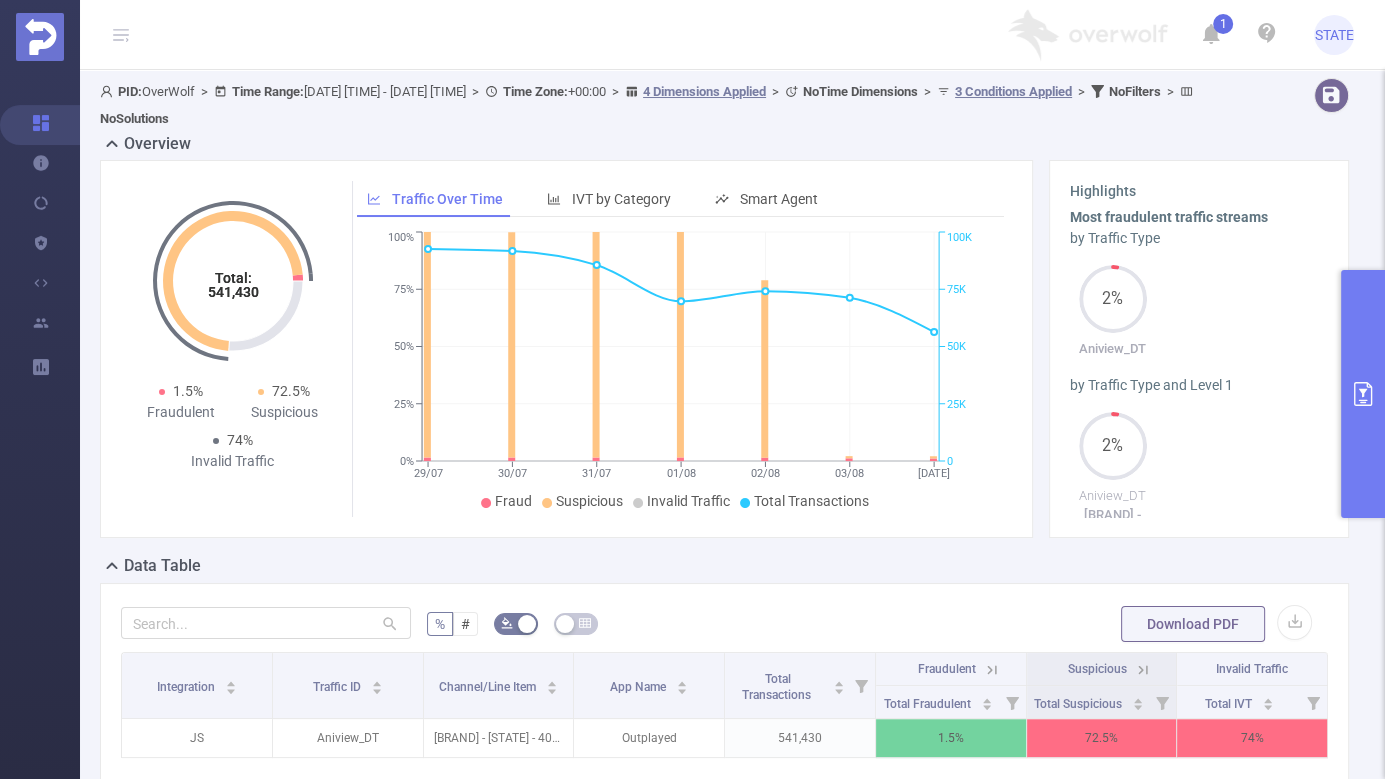 click on "Fraud Suspicious Invalid Traffic Total Transactions" at bounding box center [680, 501] 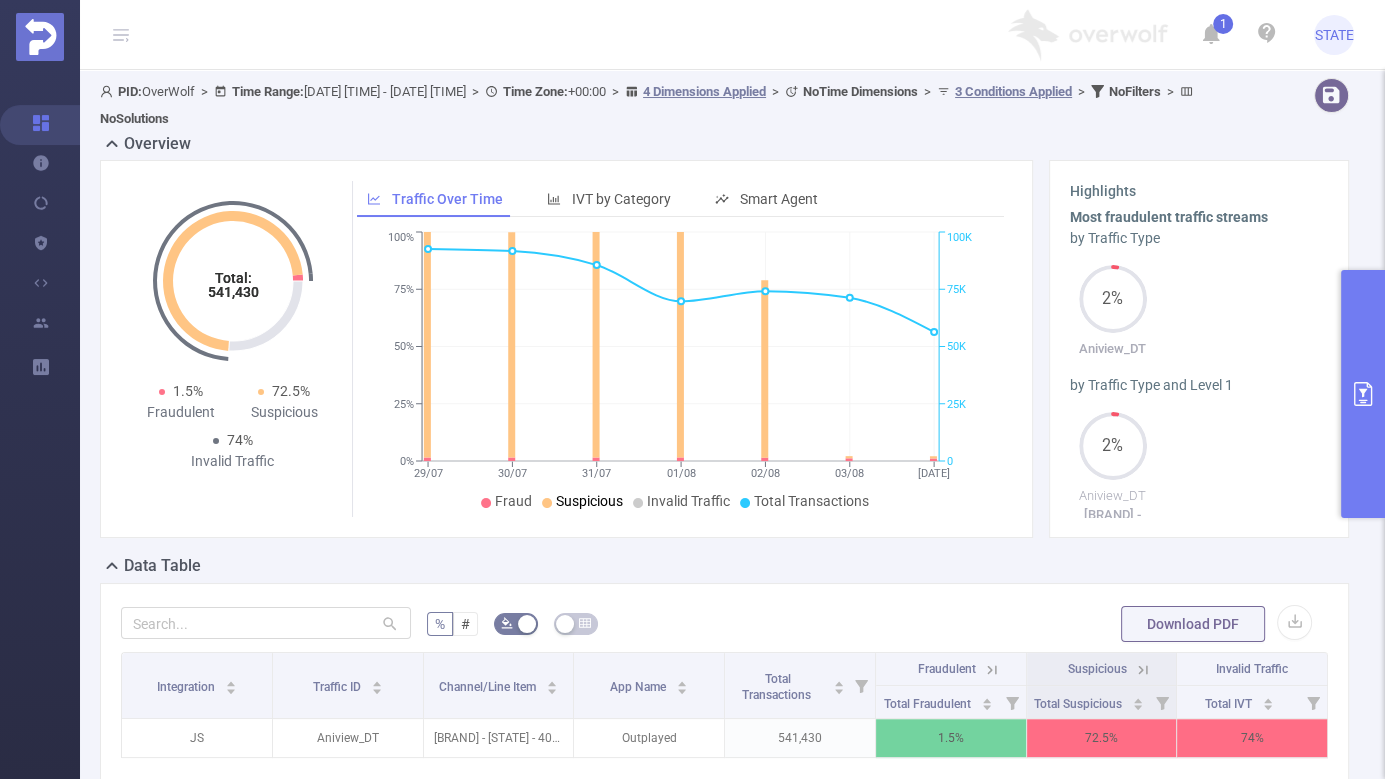 click 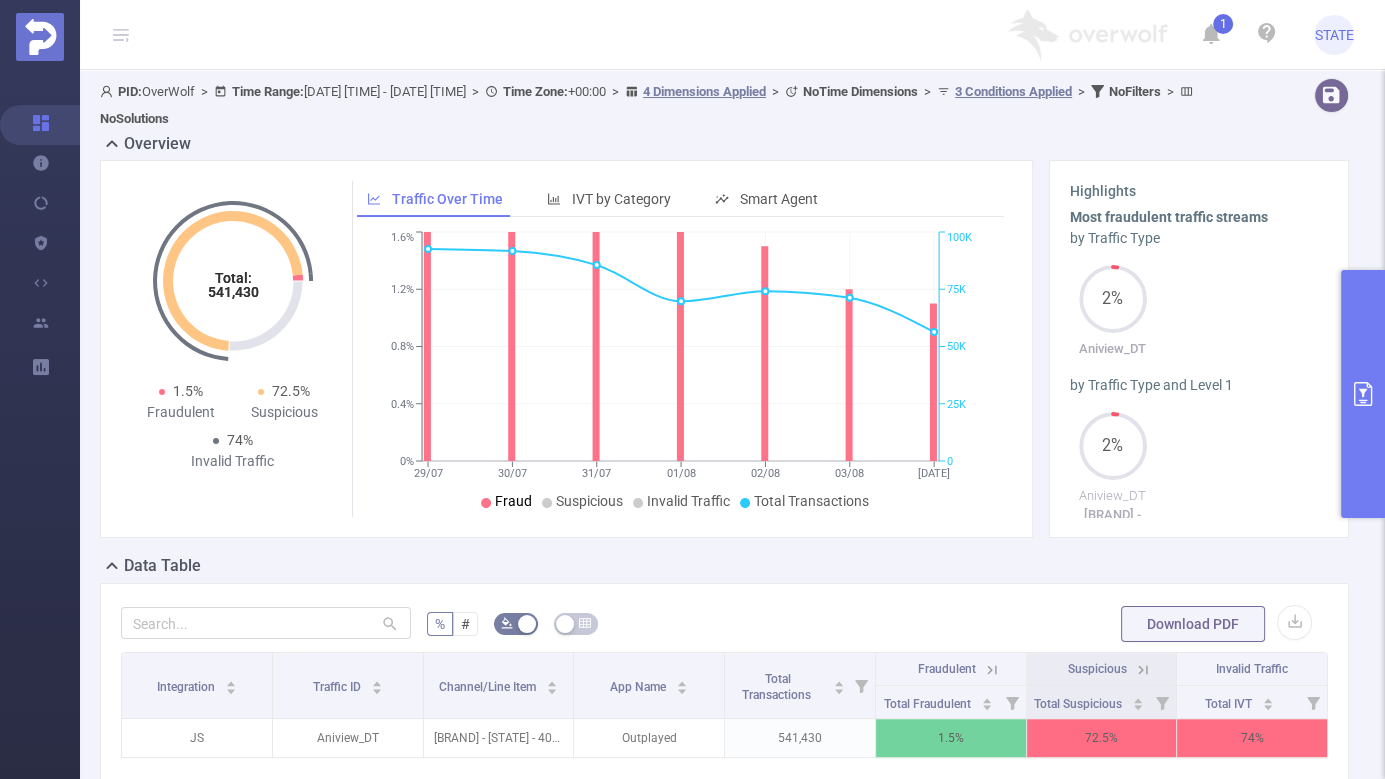 click on "Fraud" at bounding box center [513, 501] 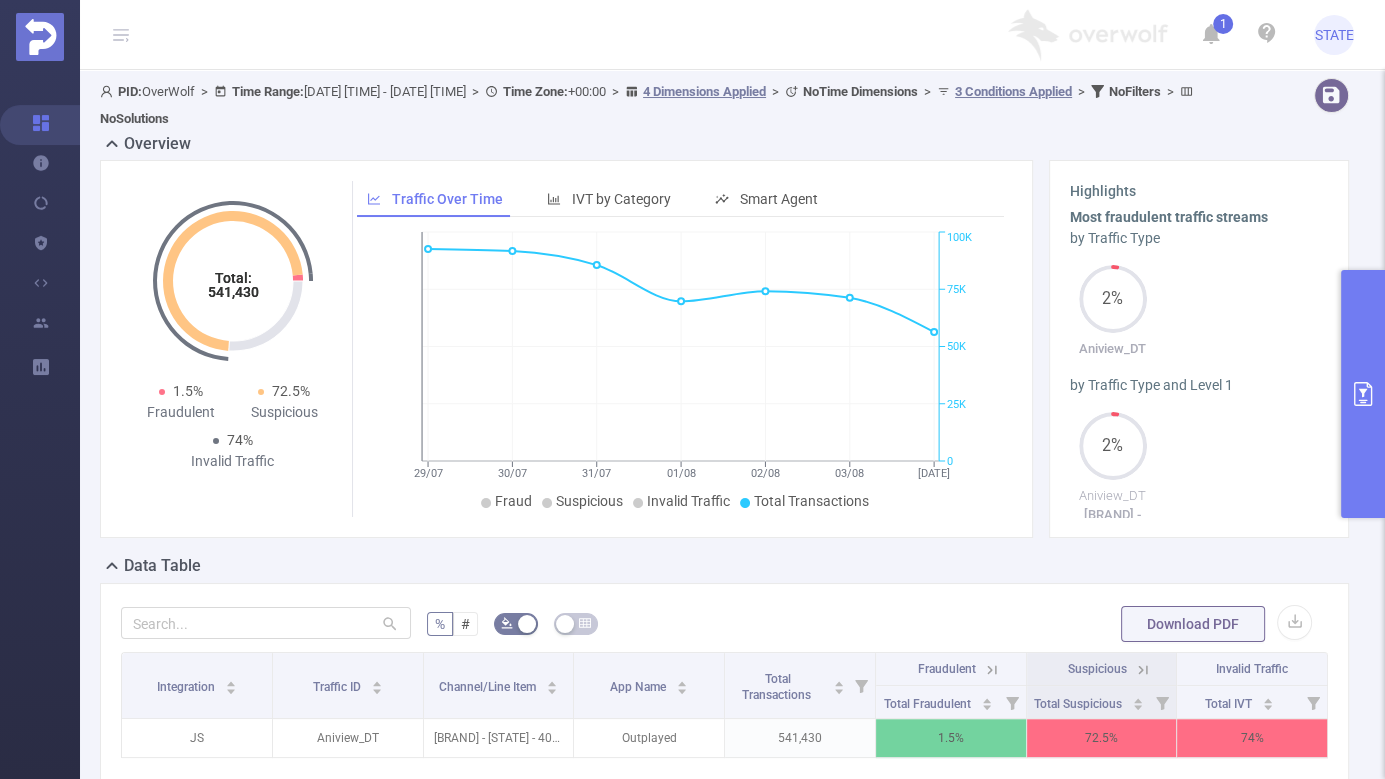 click on "Fraud Suspicious Invalid Traffic Total Transactions" at bounding box center (680, 501) 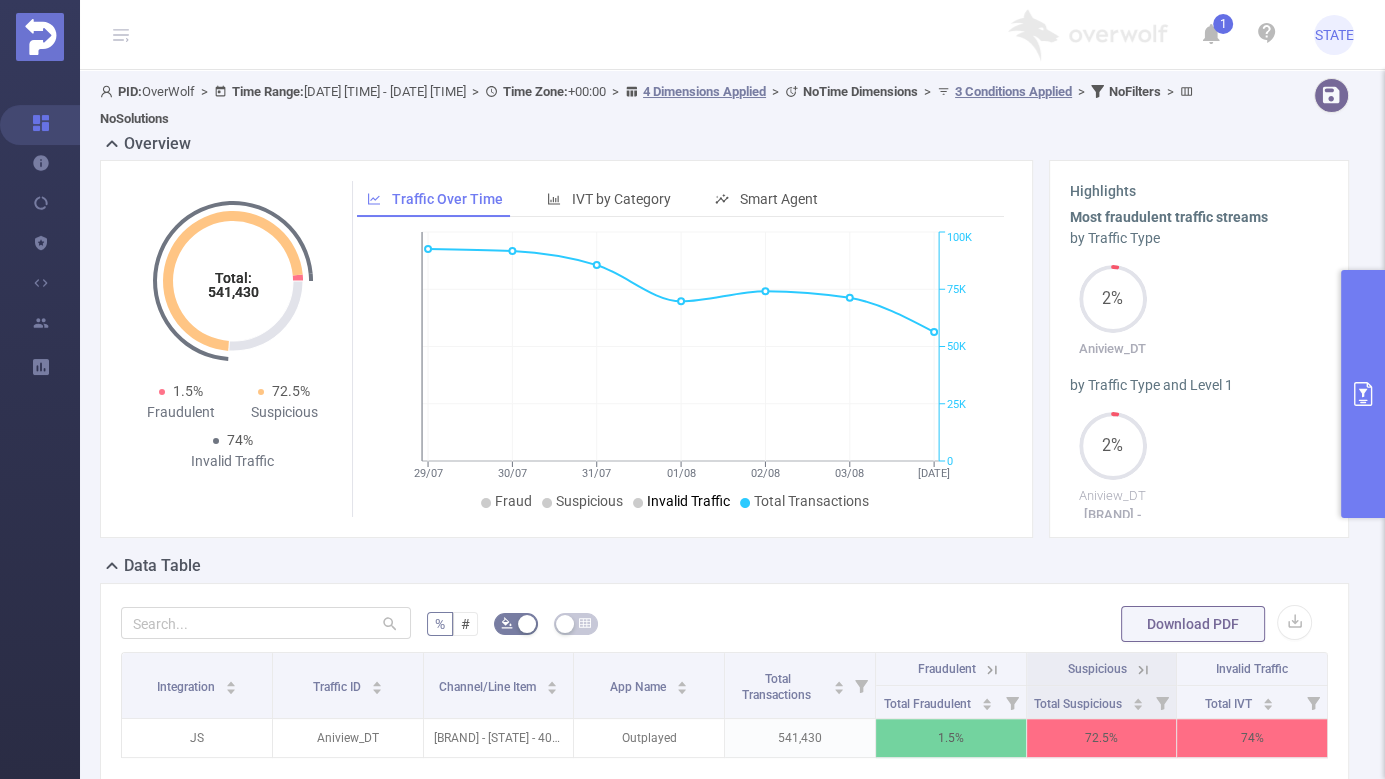 click on "Invalid Traffic" at bounding box center (681, 501) 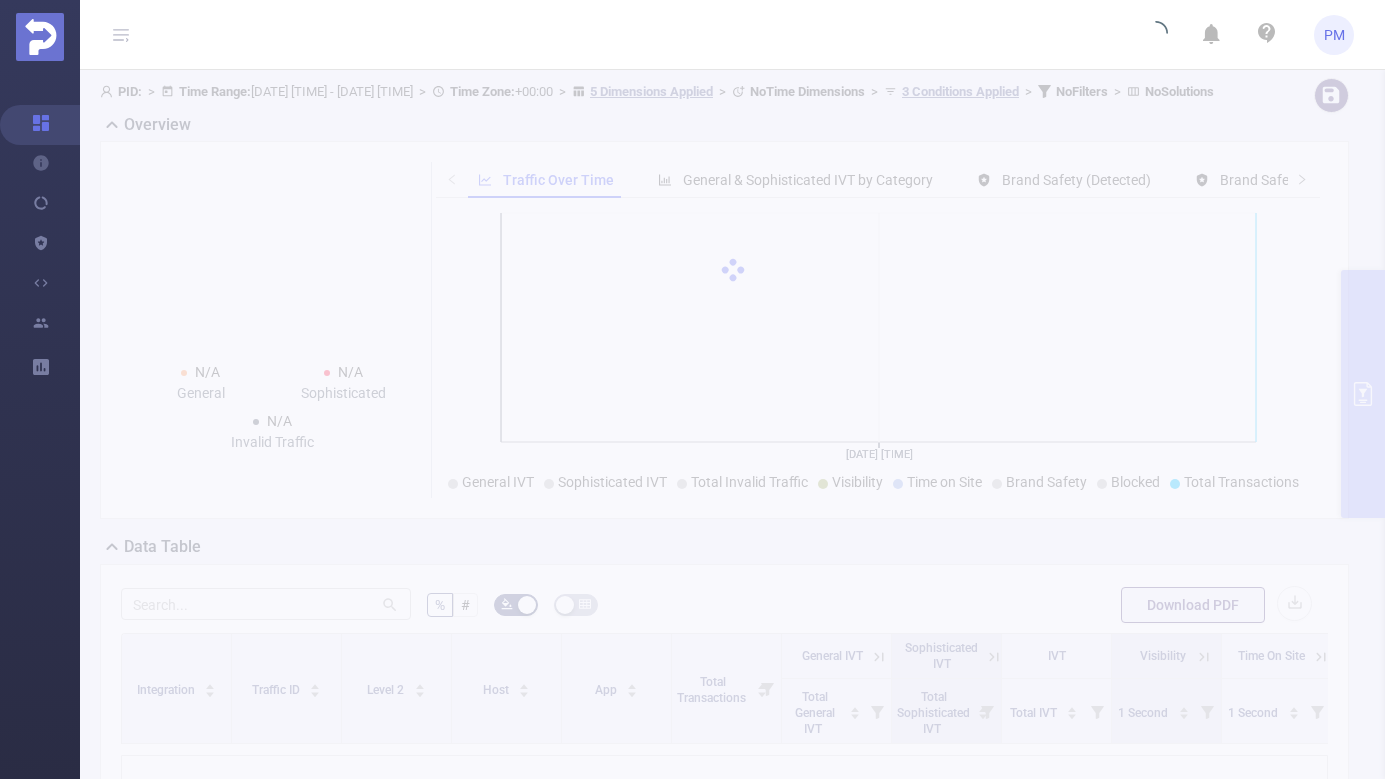 scroll, scrollTop: 0, scrollLeft: 0, axis: both 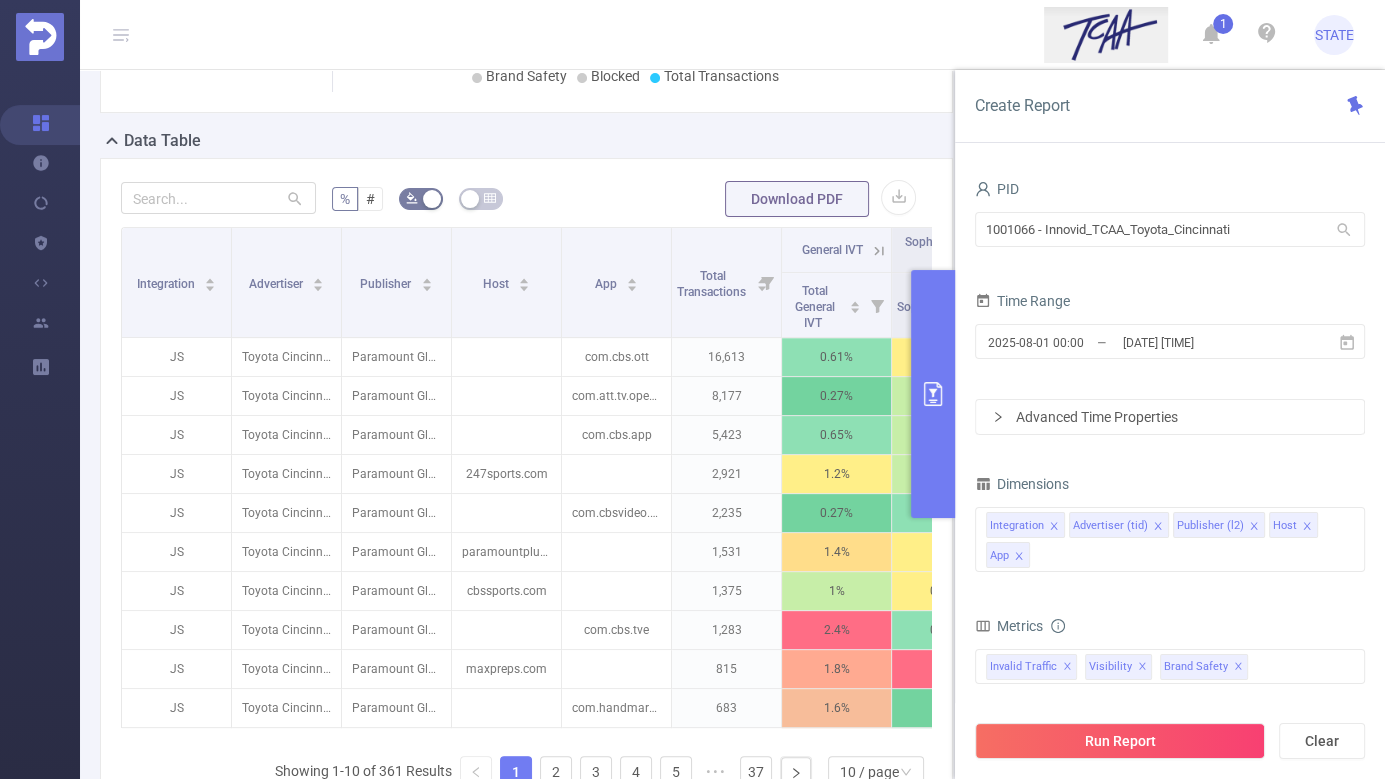 click at bounding box center (933, 394) 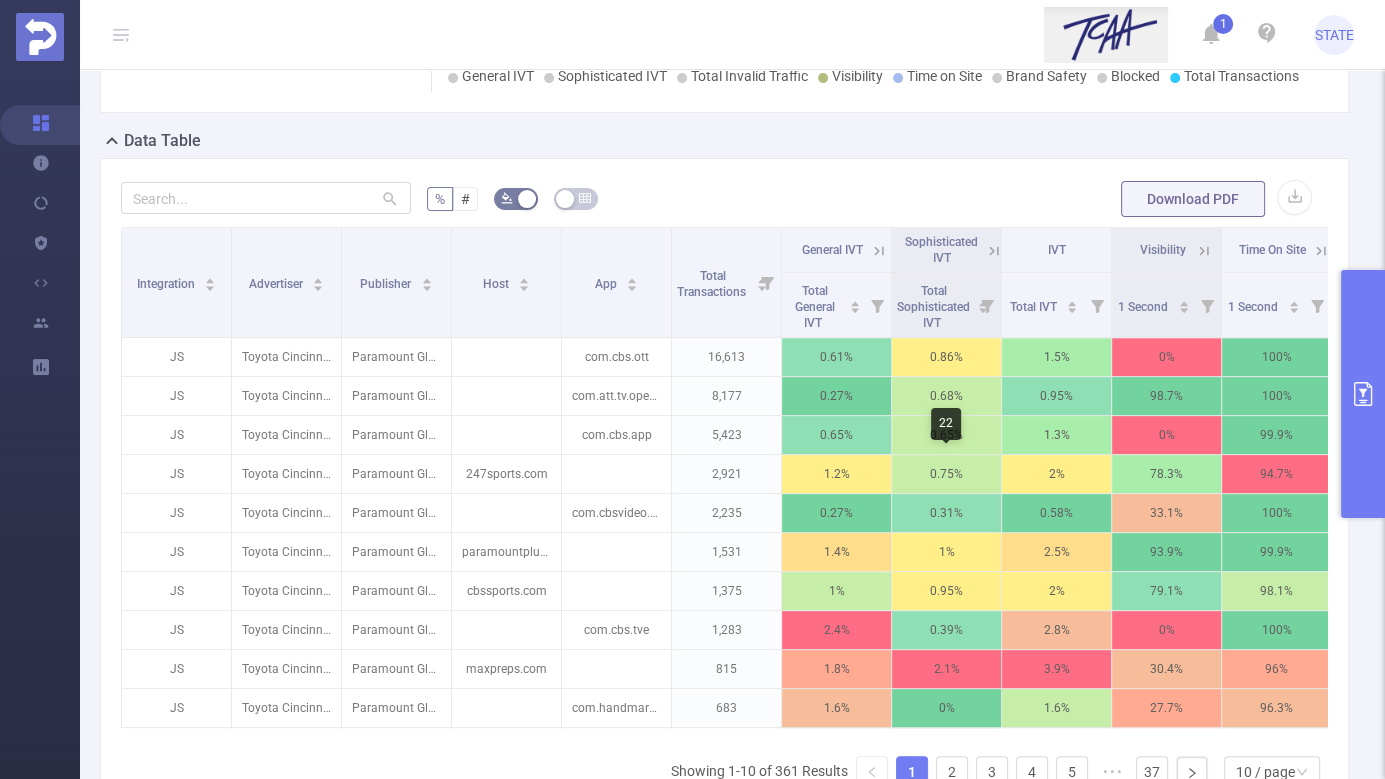 type 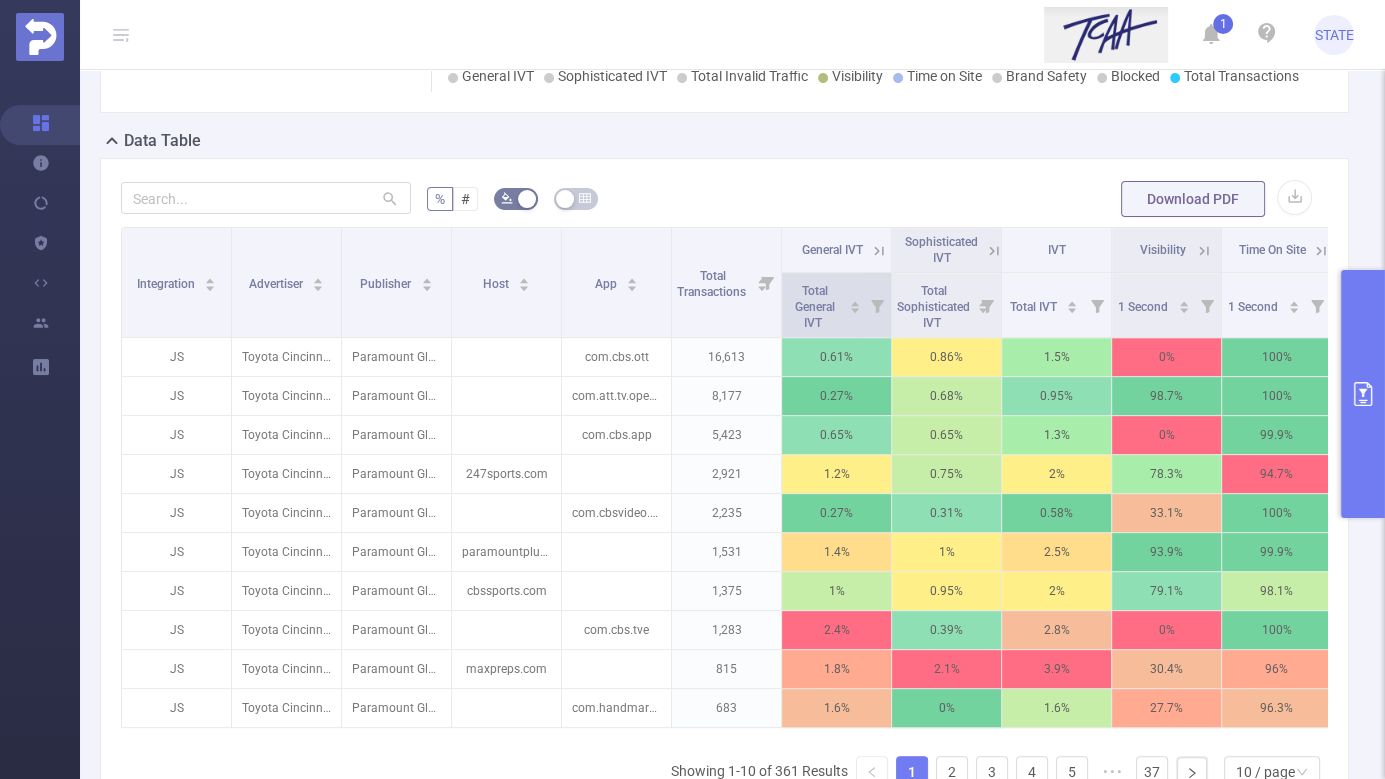 scroll, scrollTop: 432, scrollLeft: 0, axis: vertical 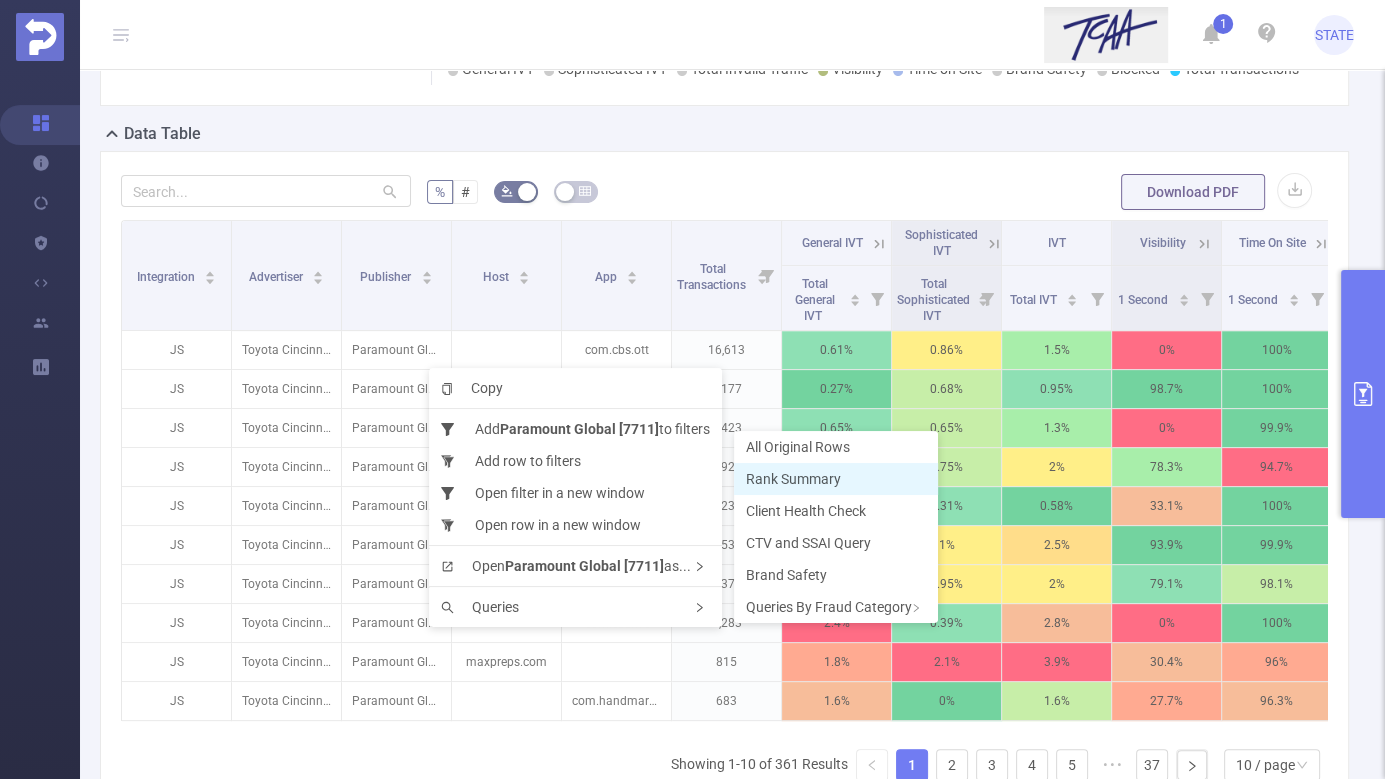 click on "Rank Summary" at bounding box center [793, 479] 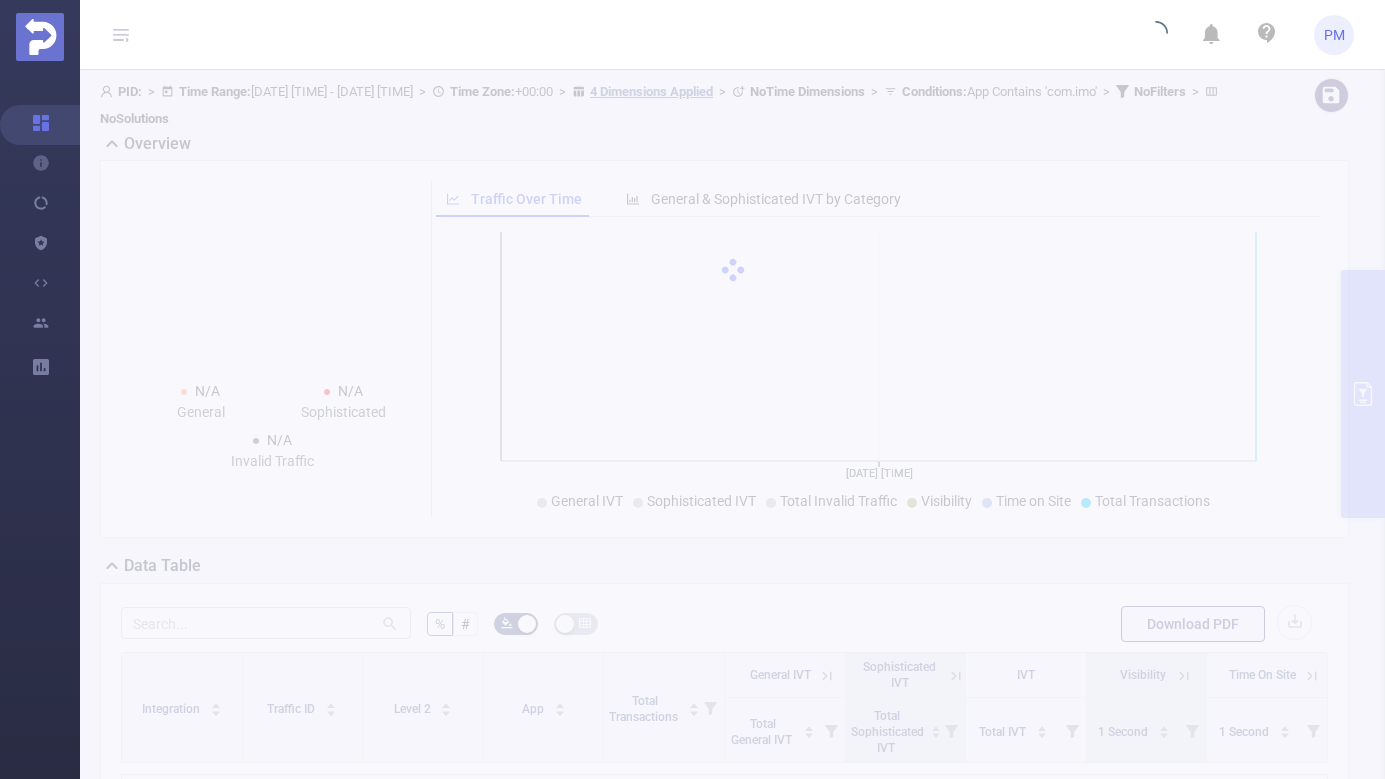 scroll, scrollTop: 0, scrollLeft: 0, axis: both 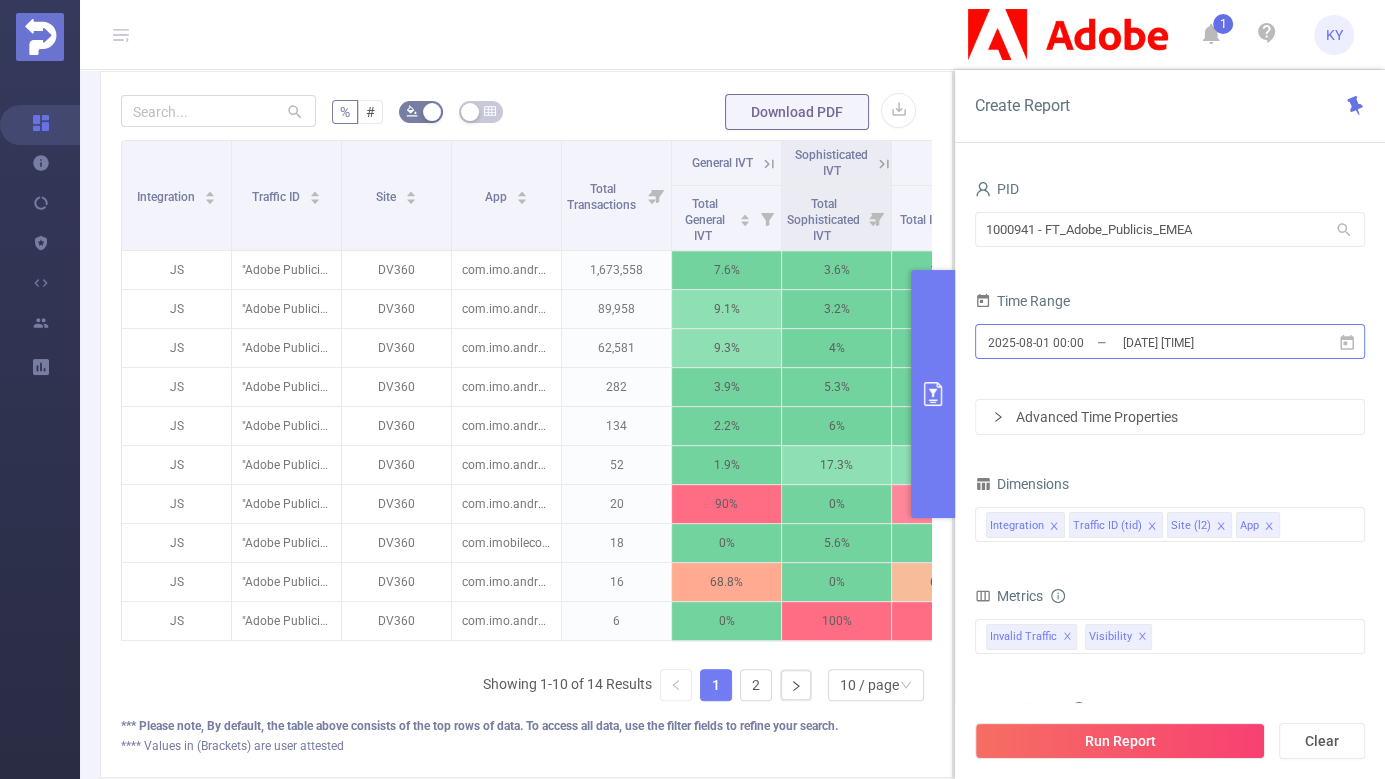 click on "[DATE] [TIME]" at bounding box center (1202, 342) 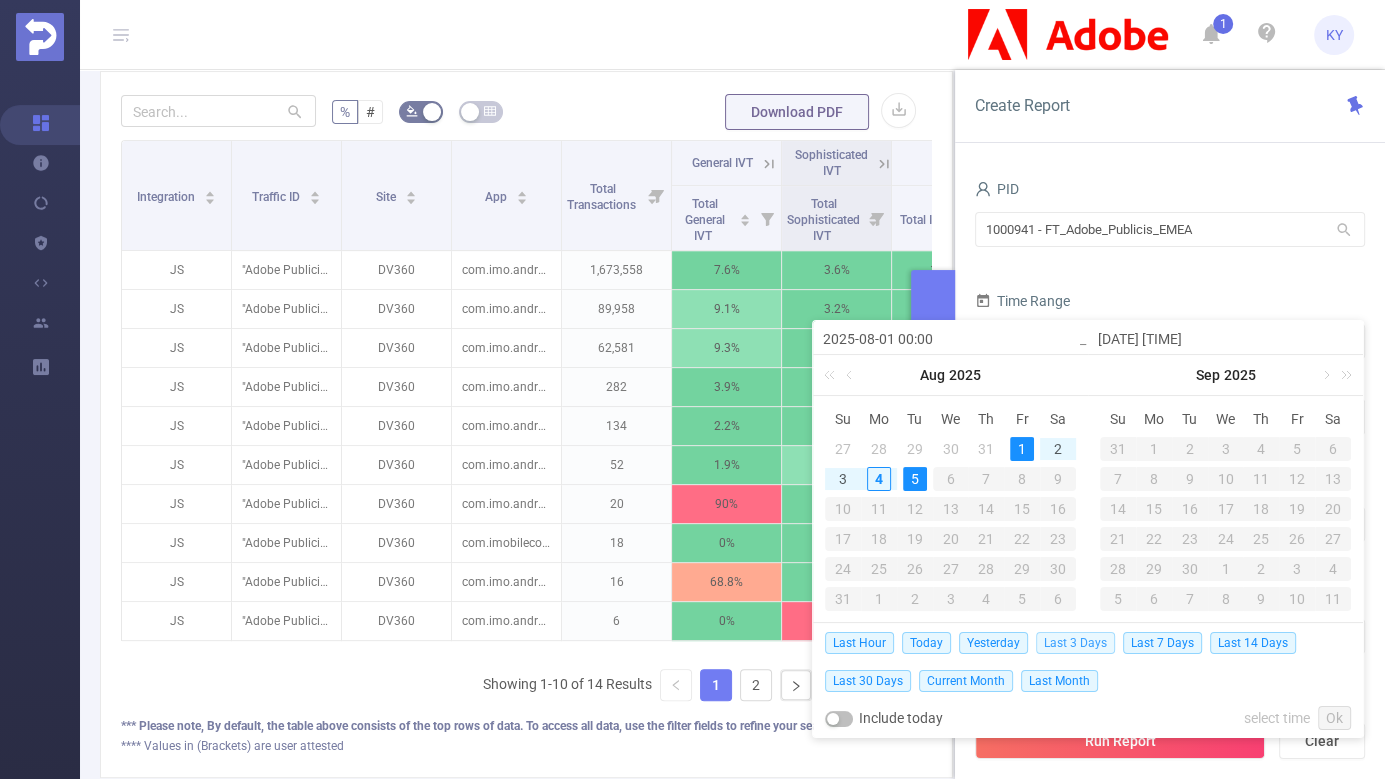 click on "Last 3 Days" at bounding box center (1075, 643) 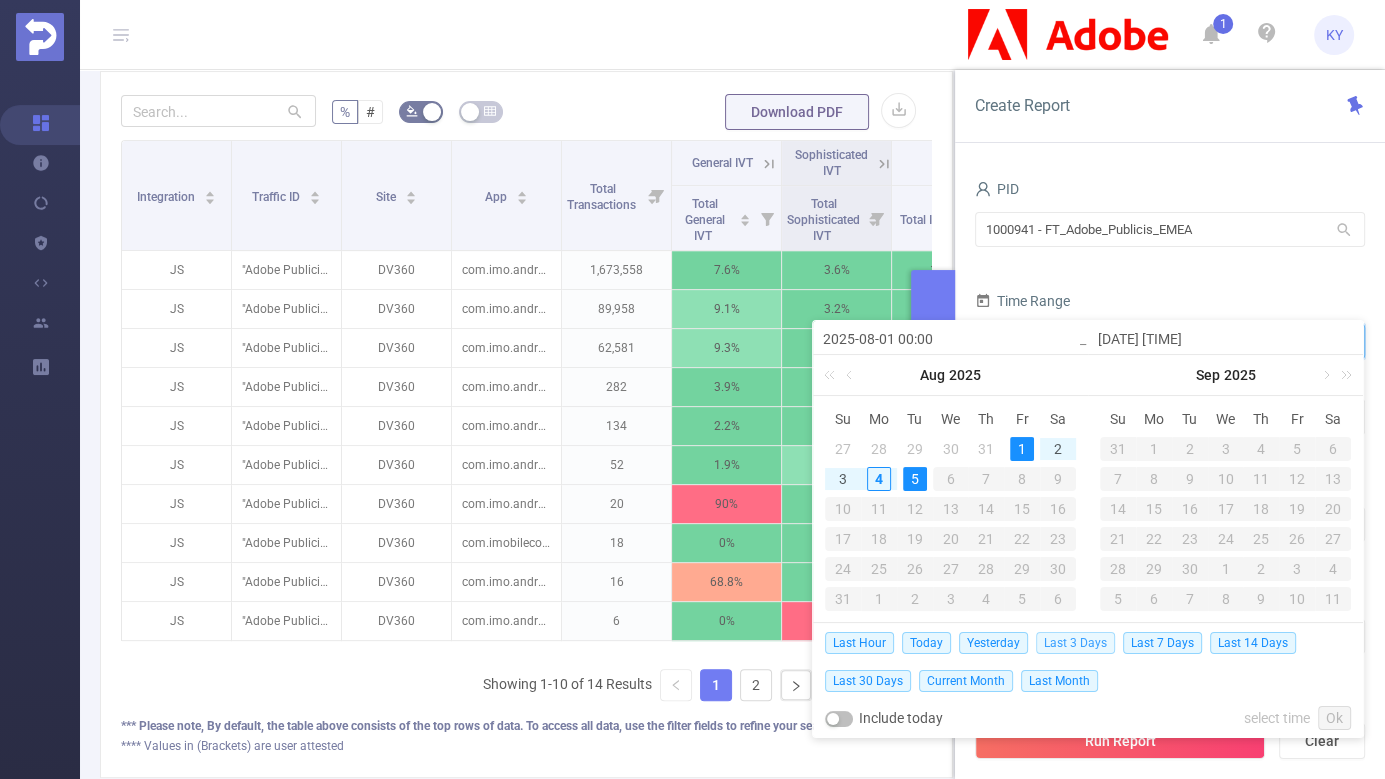 type on "2025-08-02 00:00" 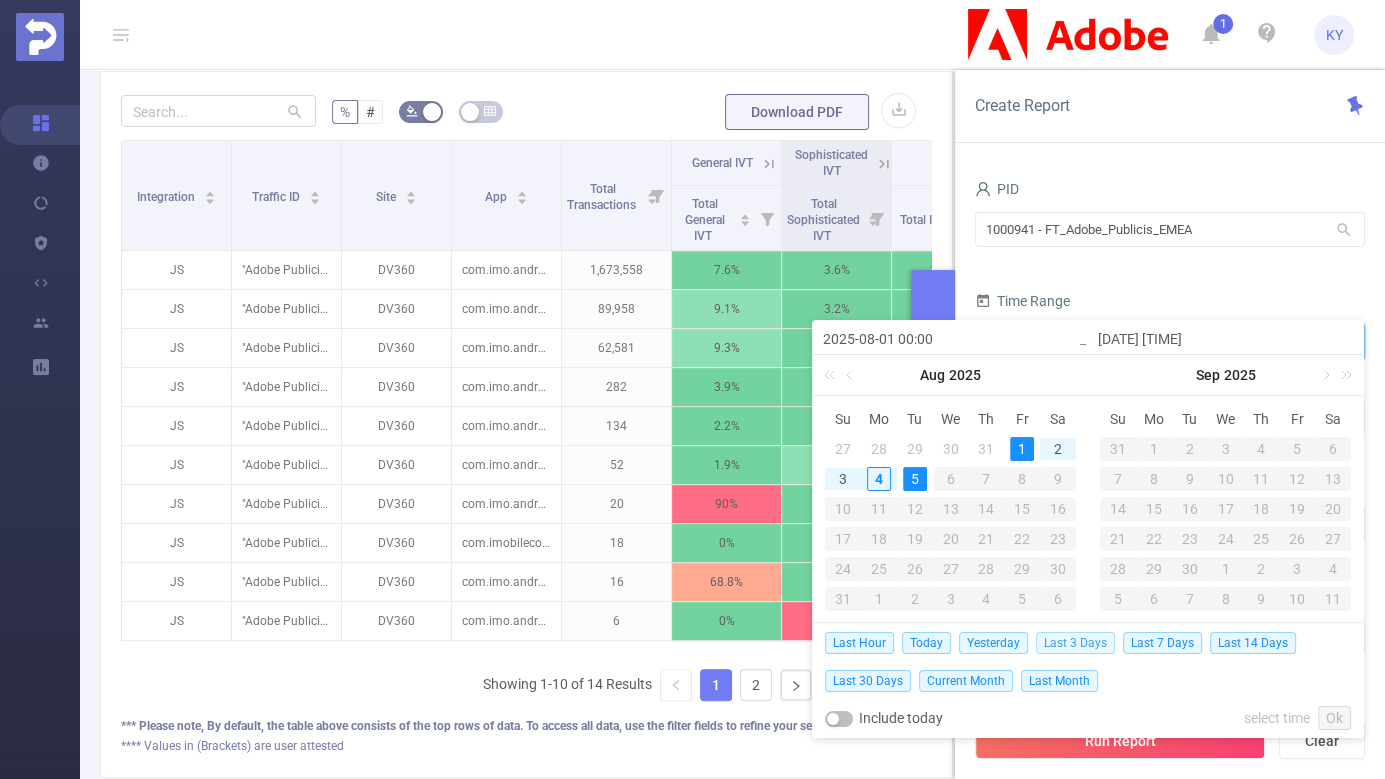 type on "2025-08-05 23:59" 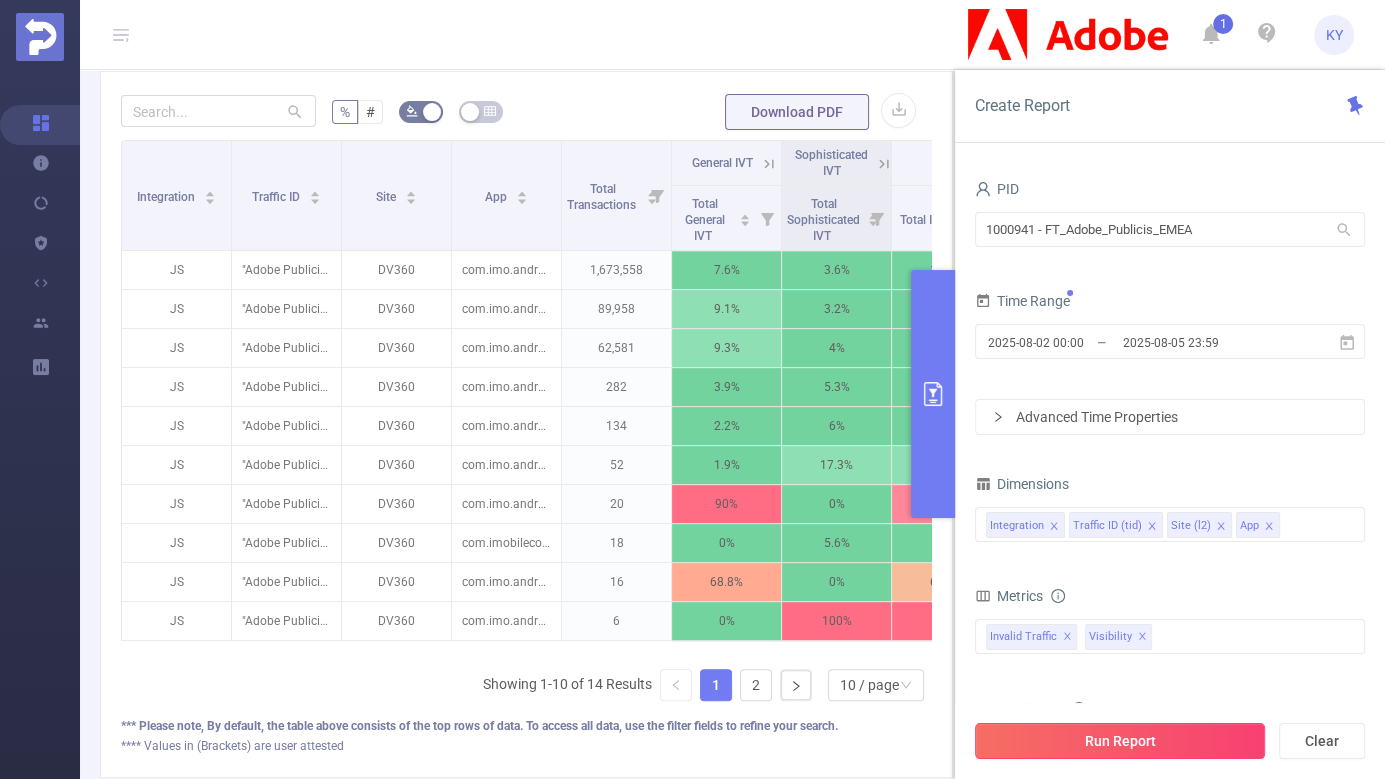click on "Run Report" at bounding box center (1120, 741) 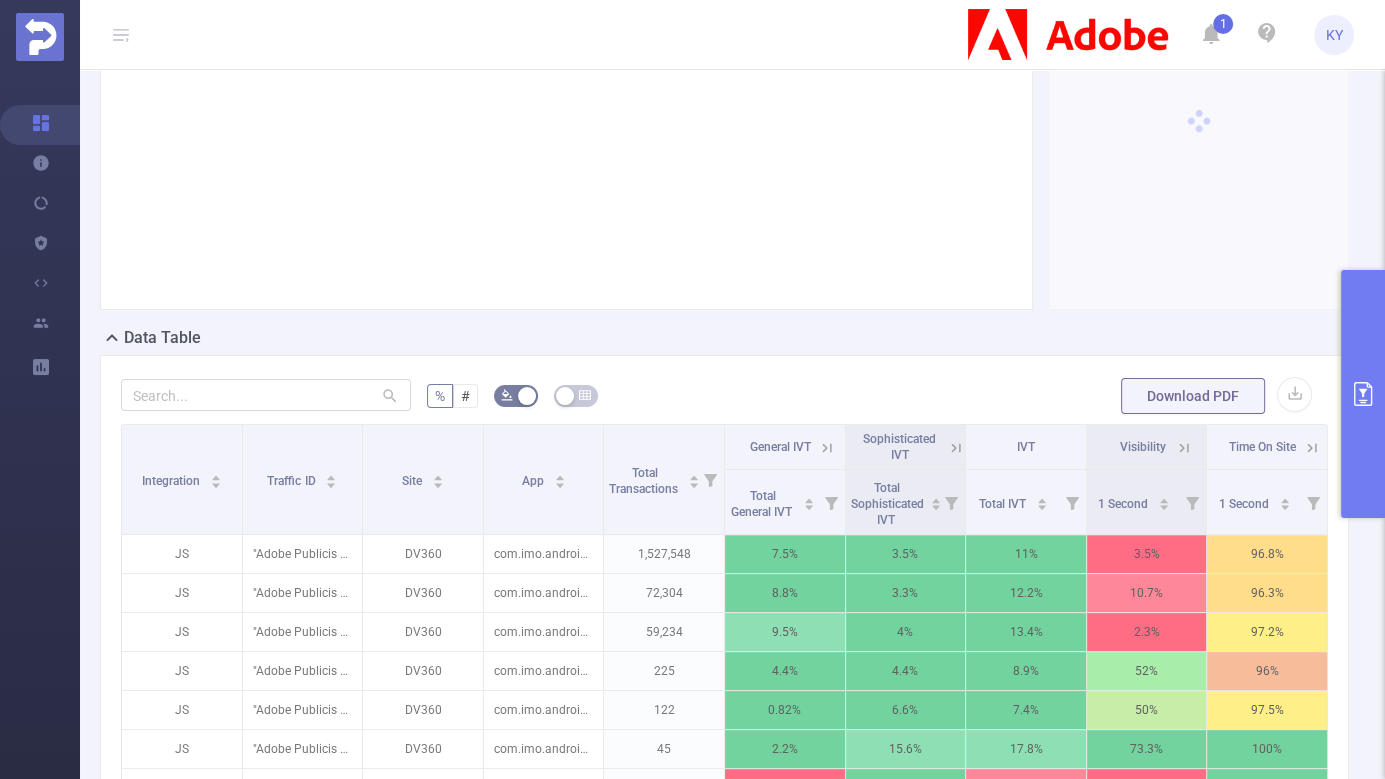 type 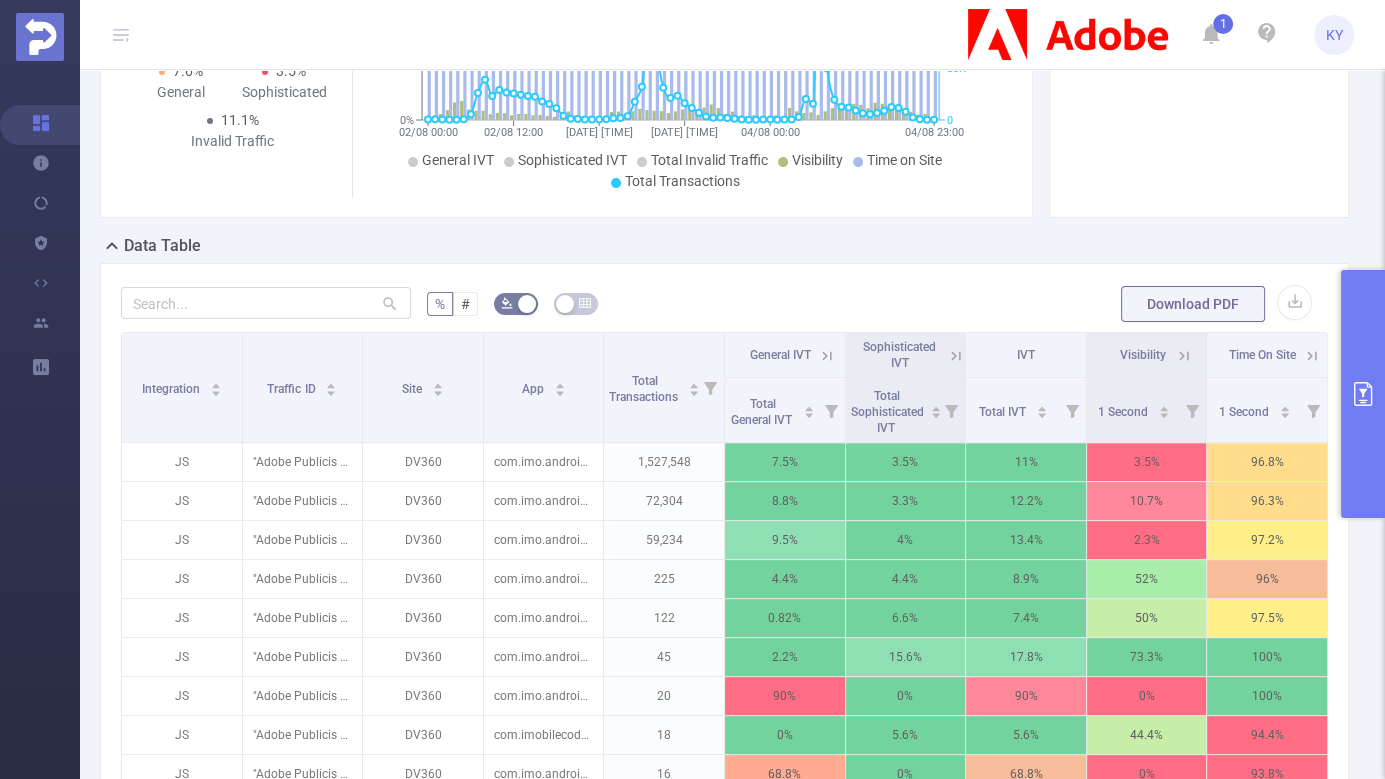 scroll, scrollTop: 341, scrollLeft: 0, axis: vertical 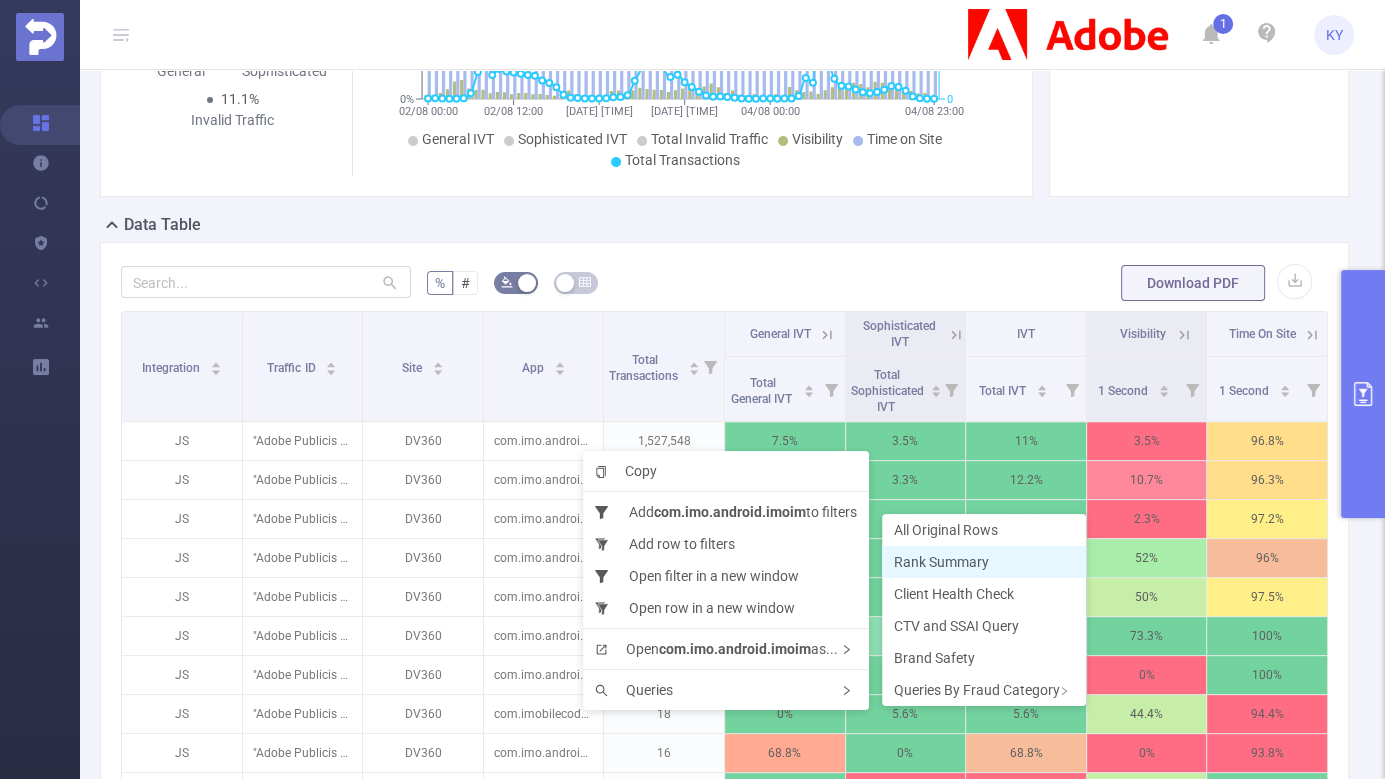 click on "Rank Summary" at bounding box center (941, 562) 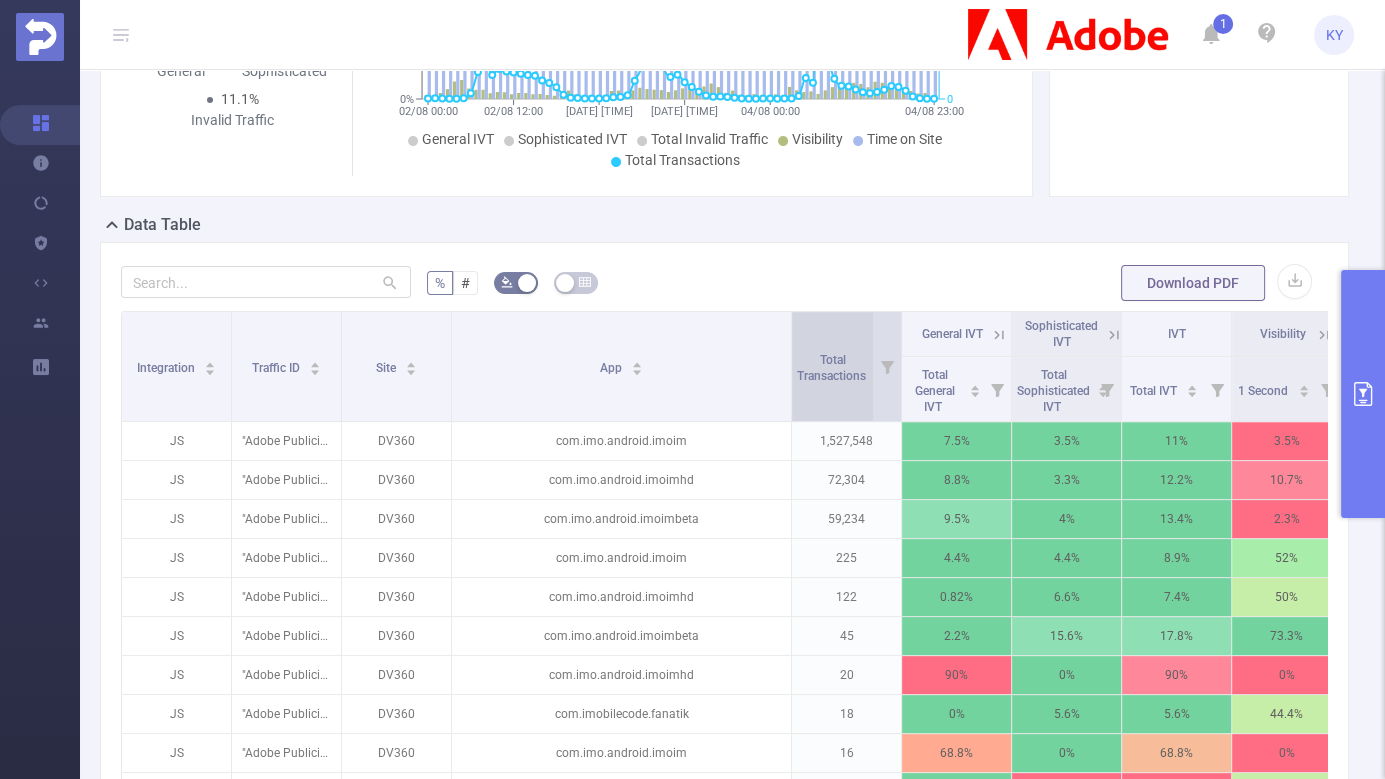 drag, startPoint x: 603, startPoint y: 334, endPoint x: 801, endPoint y: 338, distance: 198.0404 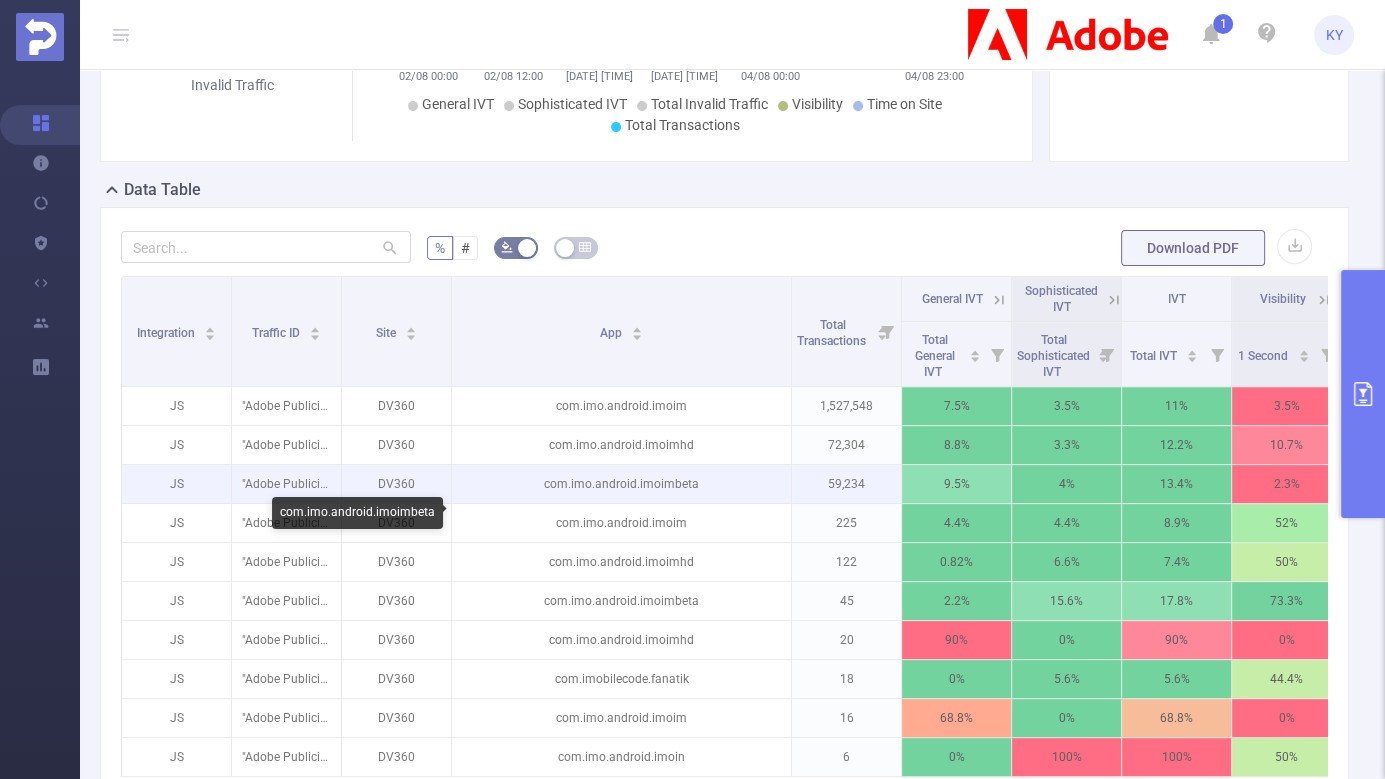 scroll, scrollTop: 376, scrollLeft: 0, axis: vertical 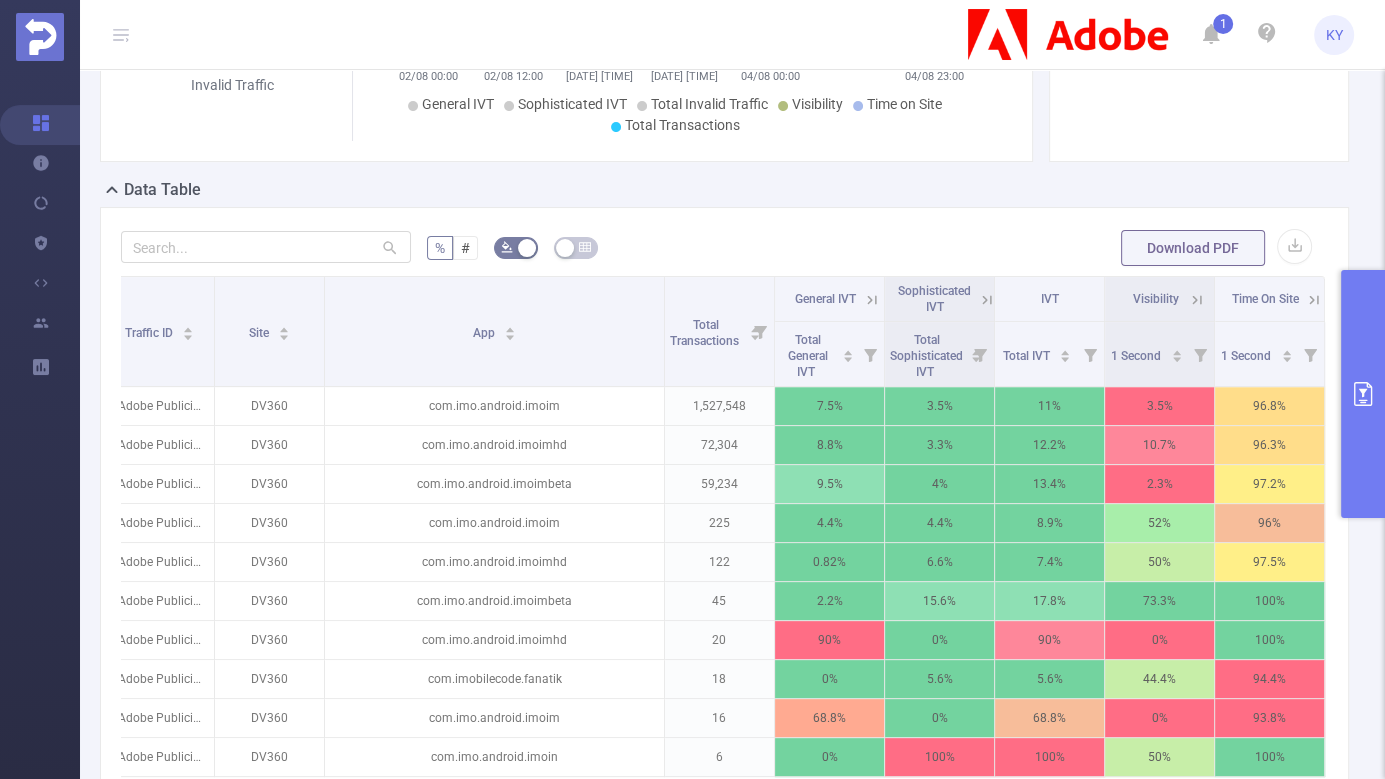 click 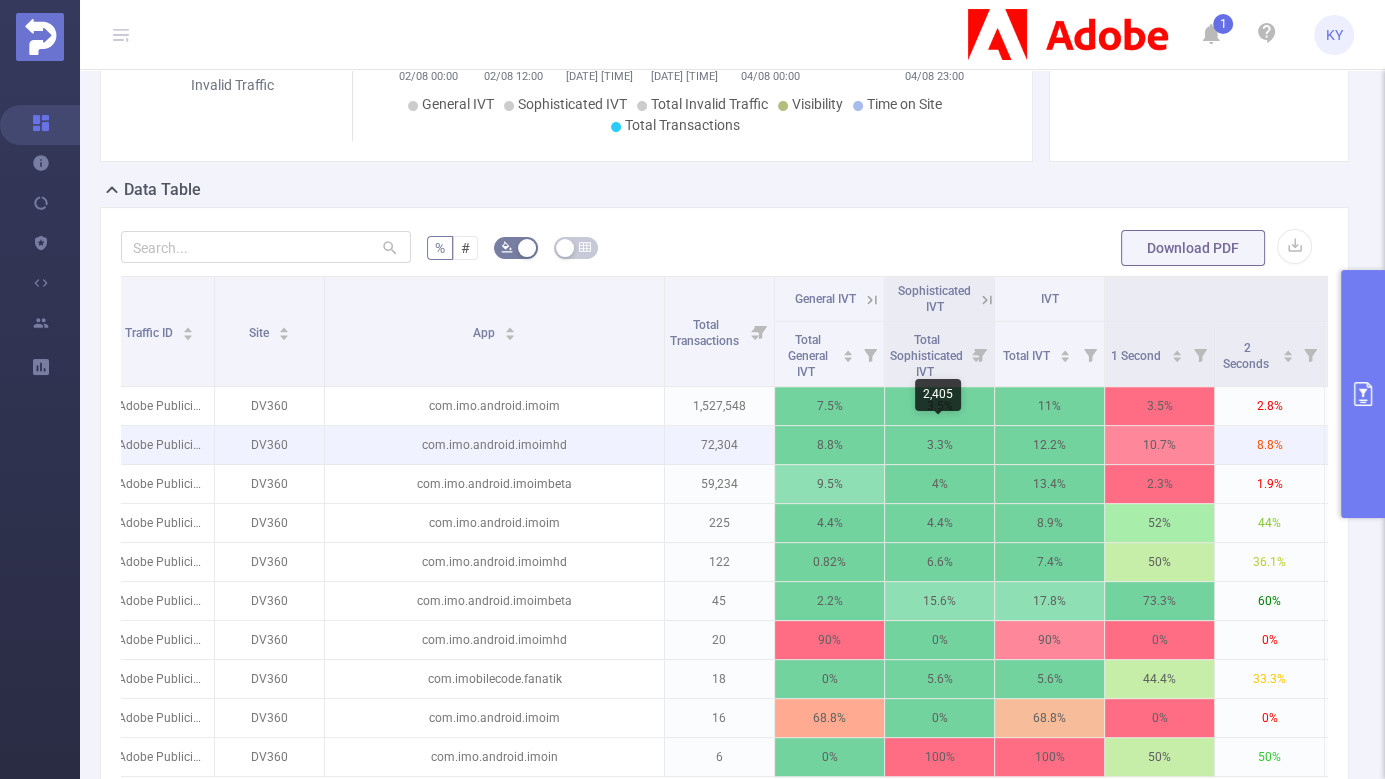 scroll, scrollTop: 0, scrollLeft: 897, axis: horizontal 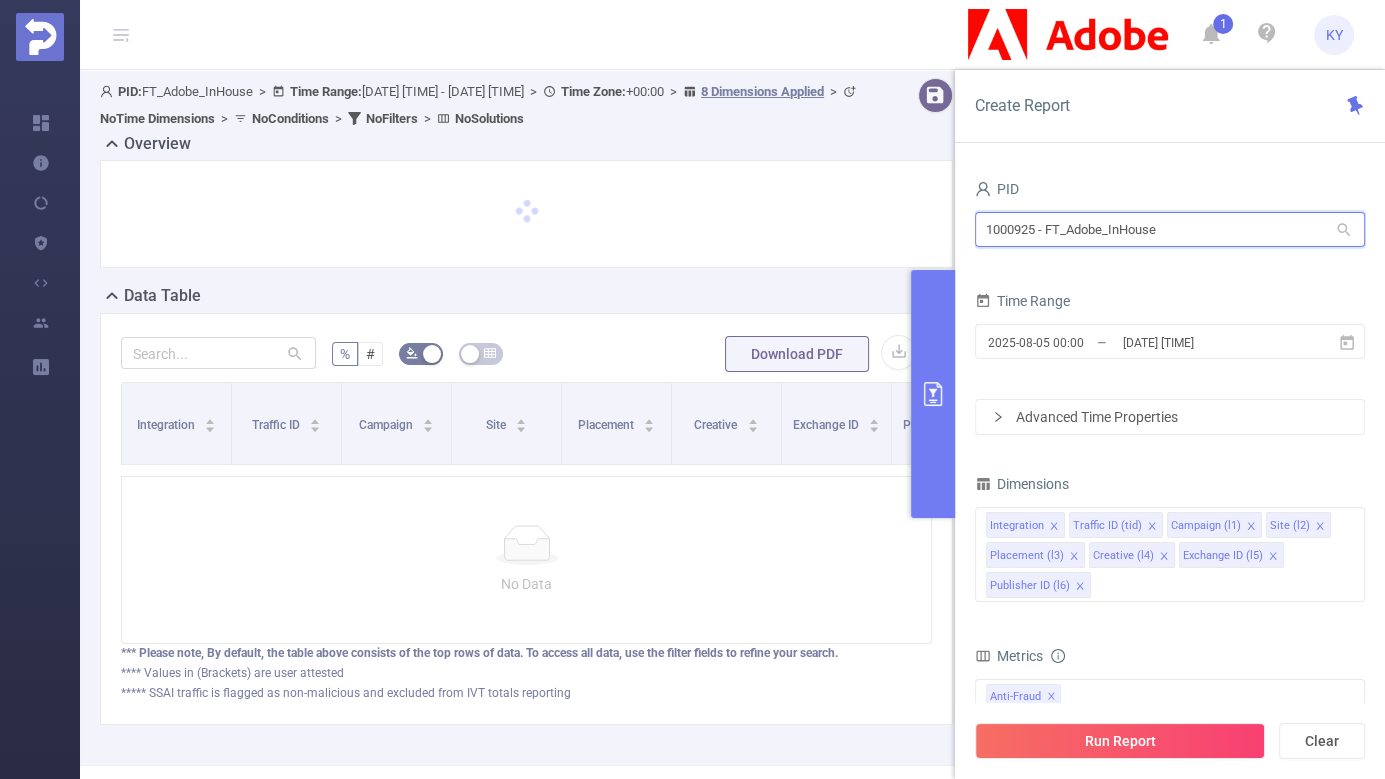 click on "1000925 - FT_Adobe_InHouse" at bounding box center [1170, 229] 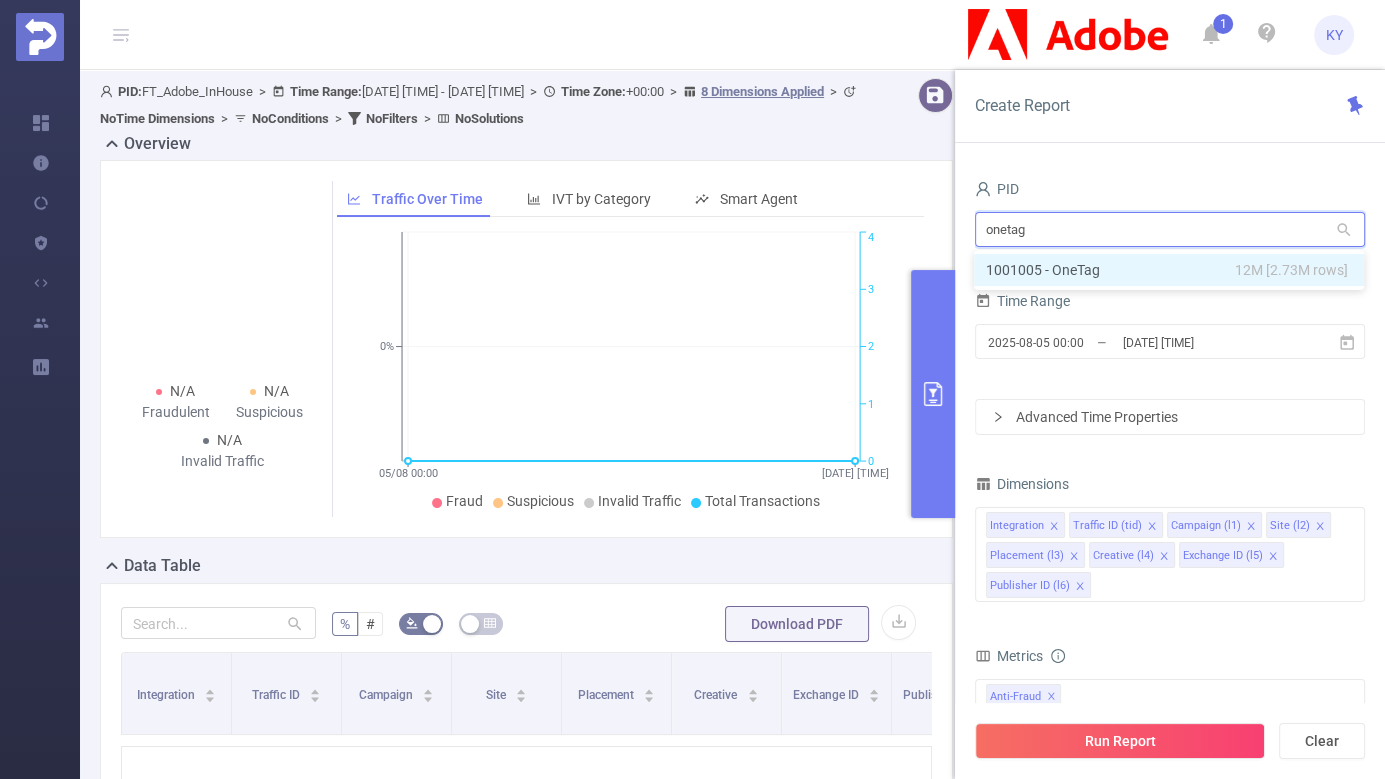 type on "onetag" 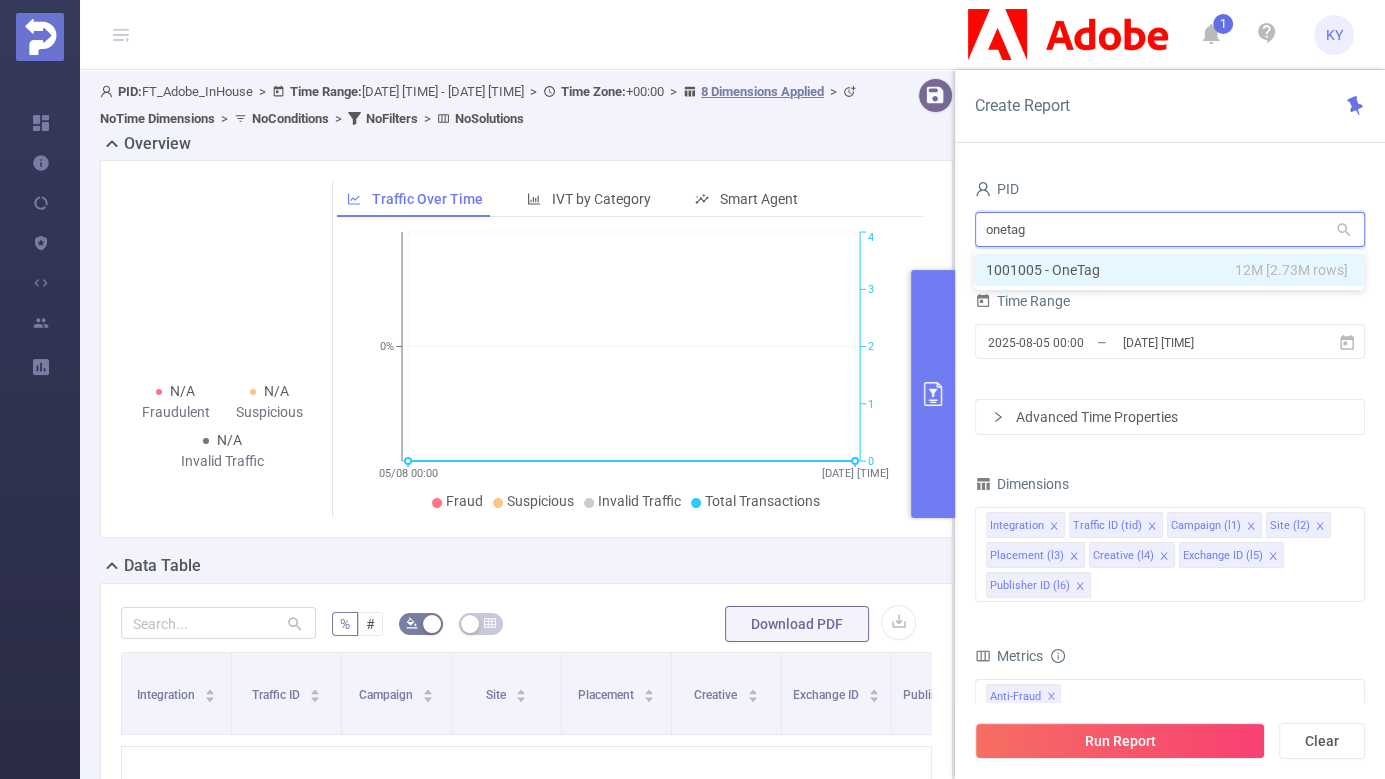 click on "PID [NUMBER] - OneTag [NUMBER] [NUMBER] rows]" at bounding box center [1169, 270] 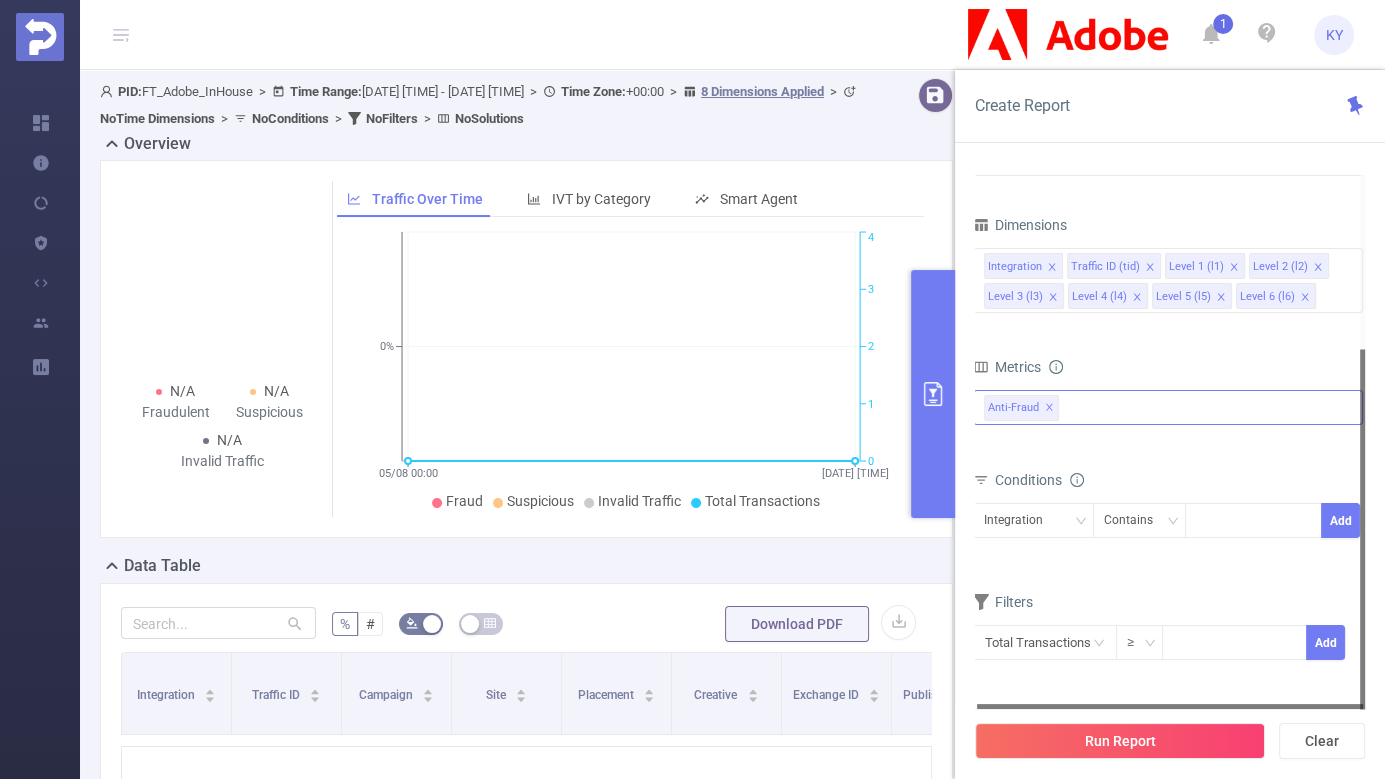 click on "Anti-Fraud    ✕" at bounding box center (1168, 407) 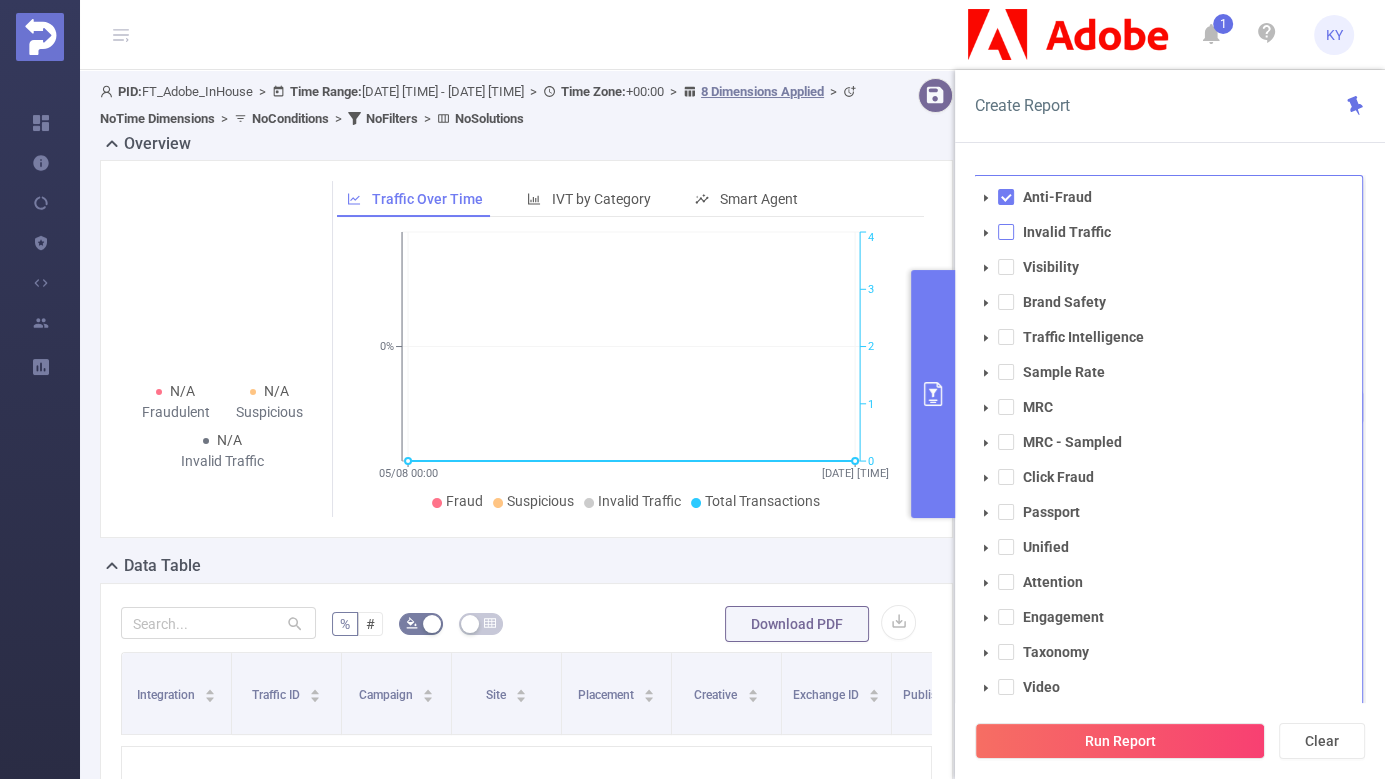click at bounding box center [1006, 232] 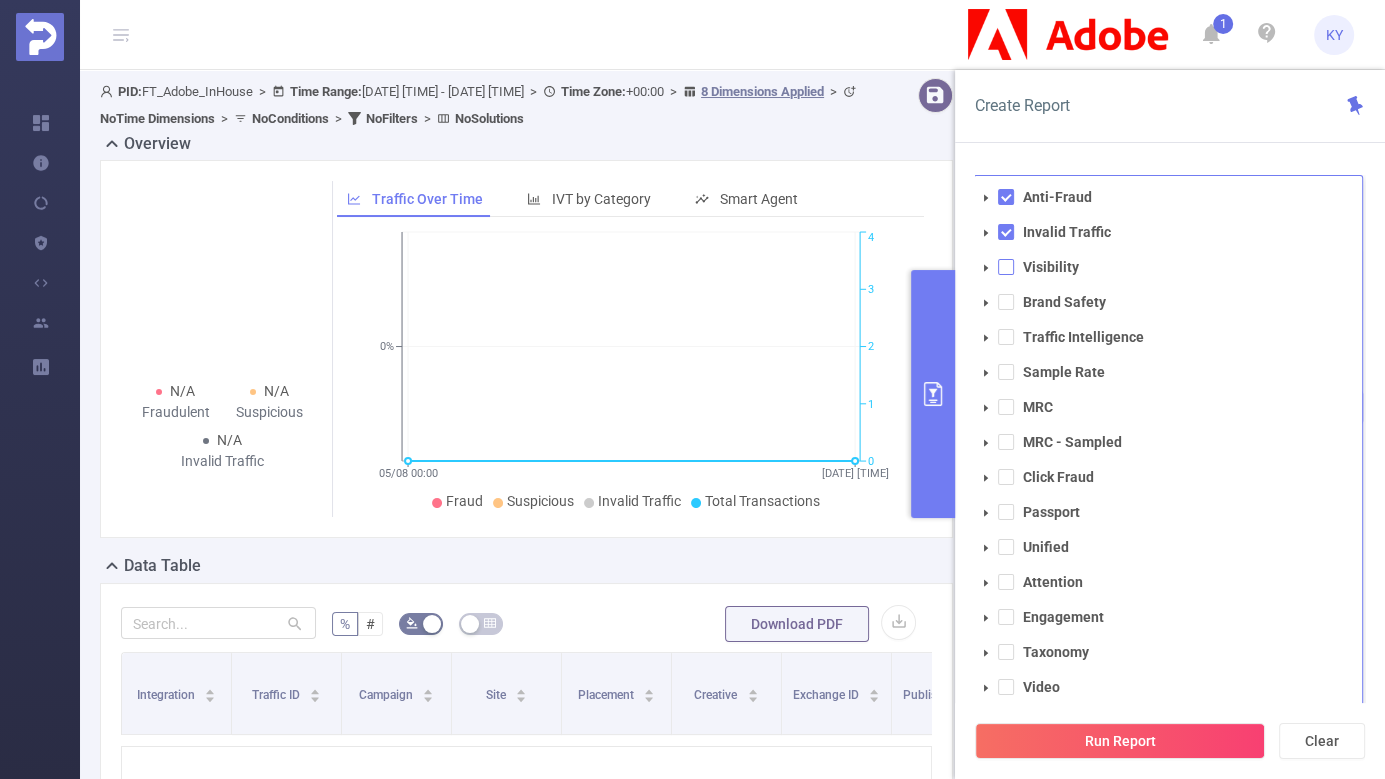 click at bounding box center [1006, 267] 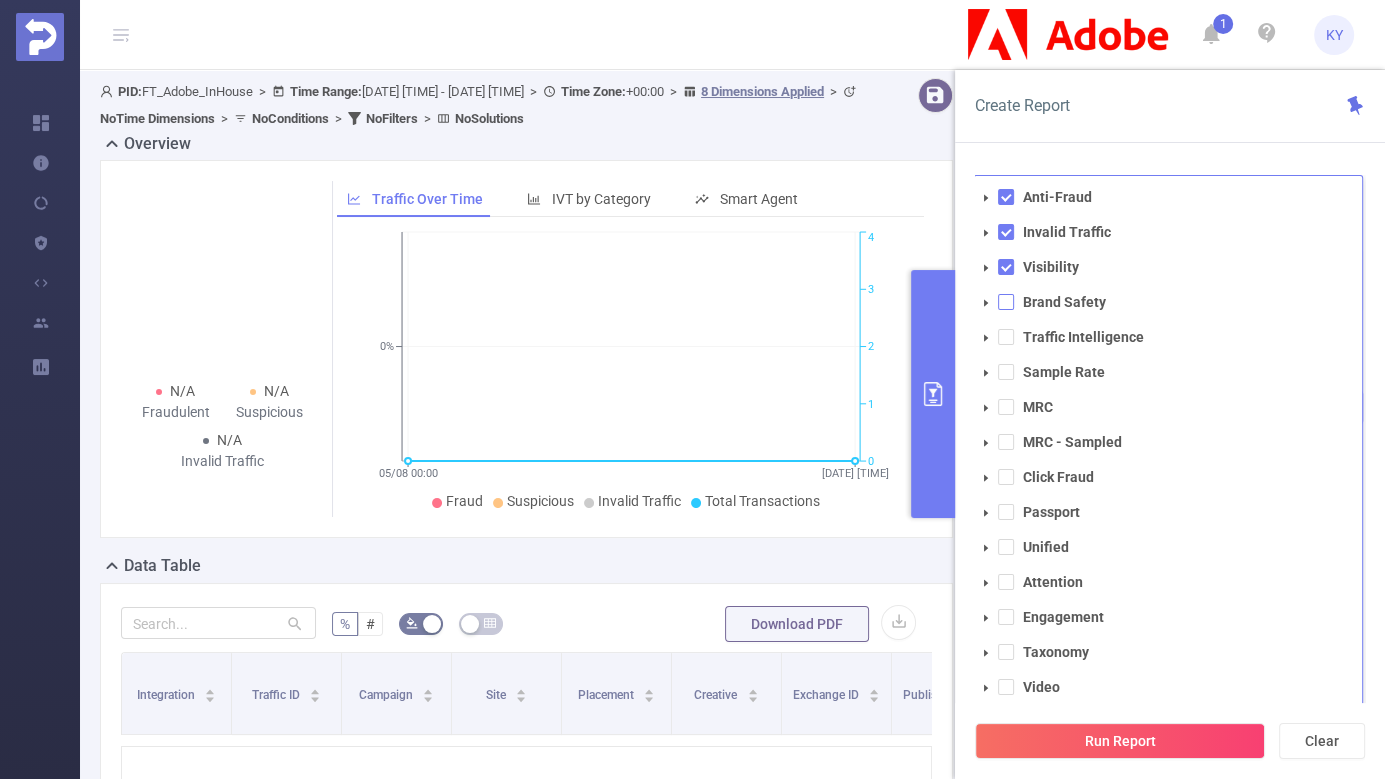 click at bounding box center (1006, 302) 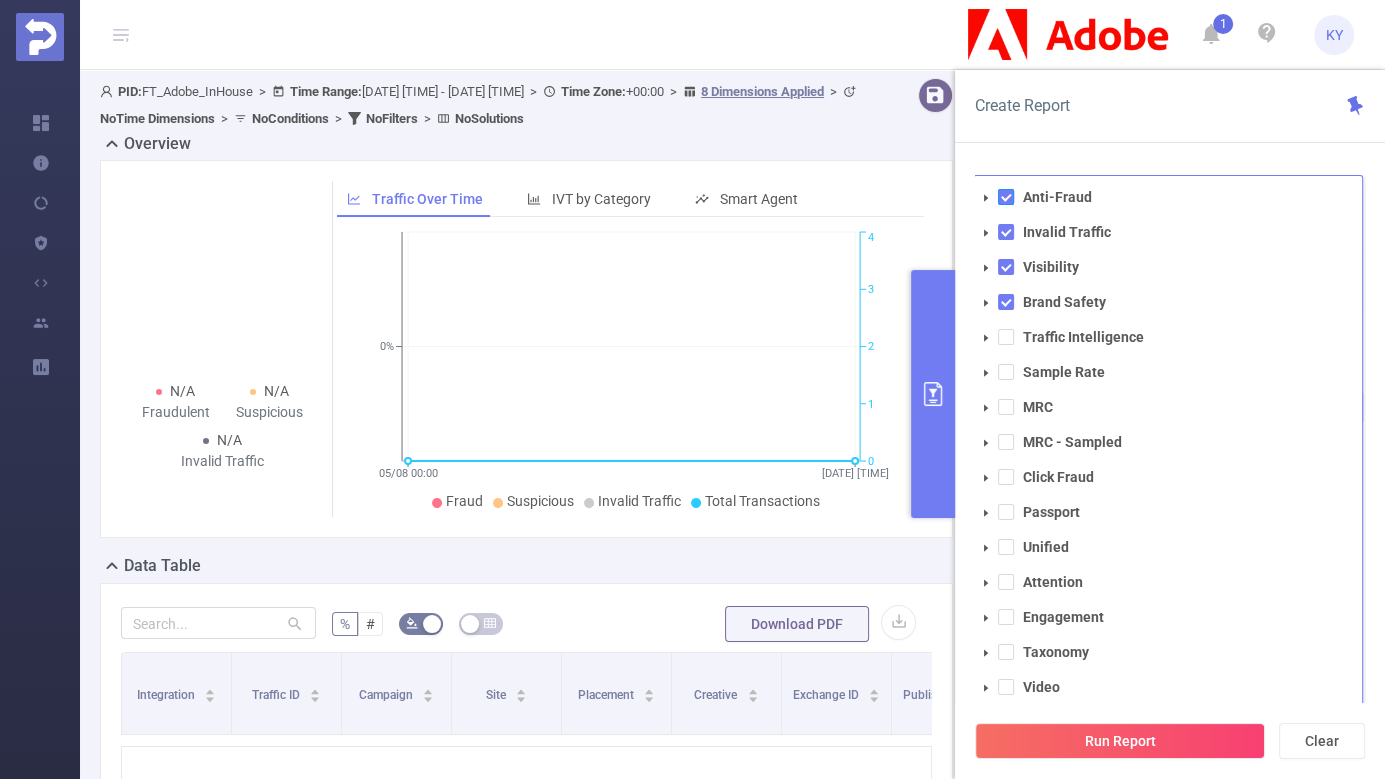 click at bounding box center [1006, 197] 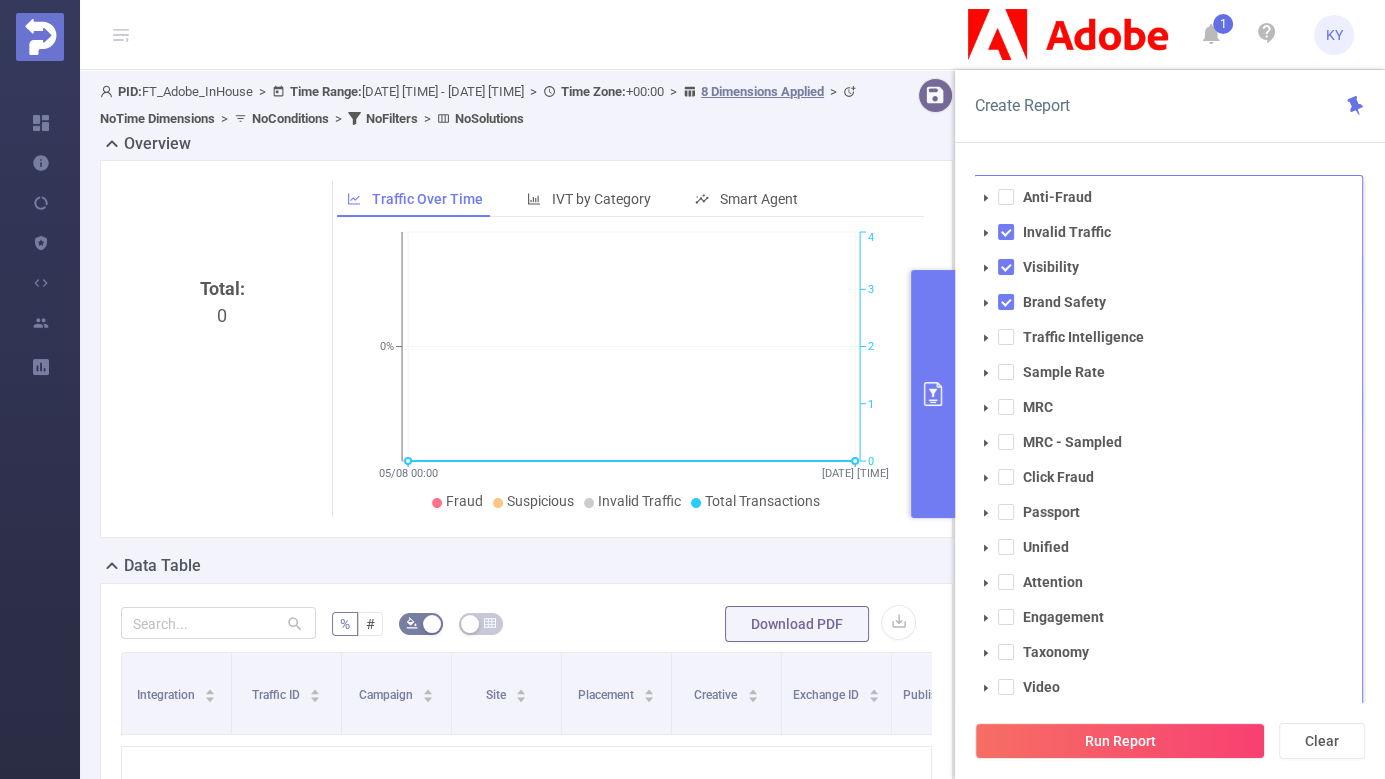click on "Create Report    PID 1001005 - OneTag 1001005 - OneTag      Time Range 2025-08-05 00:00   _   2025-08-05 00:59 Advanced Time Properties    Dimensions Integration Traffic ID (tid) Level 1 (l1) Level 2 (l2) Level 3 (l3) Level 4 (l4) Level 5 (l5) Level 6 (l6)      Metrics Total Fraudulent Bot/Virus Hostile Tools Tunneled Traffic Non Malicious Bots View Fraud Publisher Fraud Reputation Total Suspicious Bot/Virus Hostile Tools Tunneled Traffic Non Malicious Bots View Fraud Publisher Fraud Reputation Total IVT Total General IVT Data Centers Disclosed Bots Known Crawlers Irregular Activity Non-rendered Ads Total Sophisticated IVT Proxy Traffic Automated and Emulated Activity Inventory Spoofing Falsified or Manipulated Incentivized, Malware, or Out-of-Store Obstructed Ads Undisclosed Detection Total IVT 1 Second 2 Seconds 5 Seconds 10 Seconds 15 Seconds 20 Seconds 25 Seconds Custom Visibility 1 Second 2 Seconds 5 Seconds 10 Seconds 15 Seconds 20 Seconds 25 Seconds All Categories *Arms *Crime *Online Piracy" at bounding box center (1170, 424) 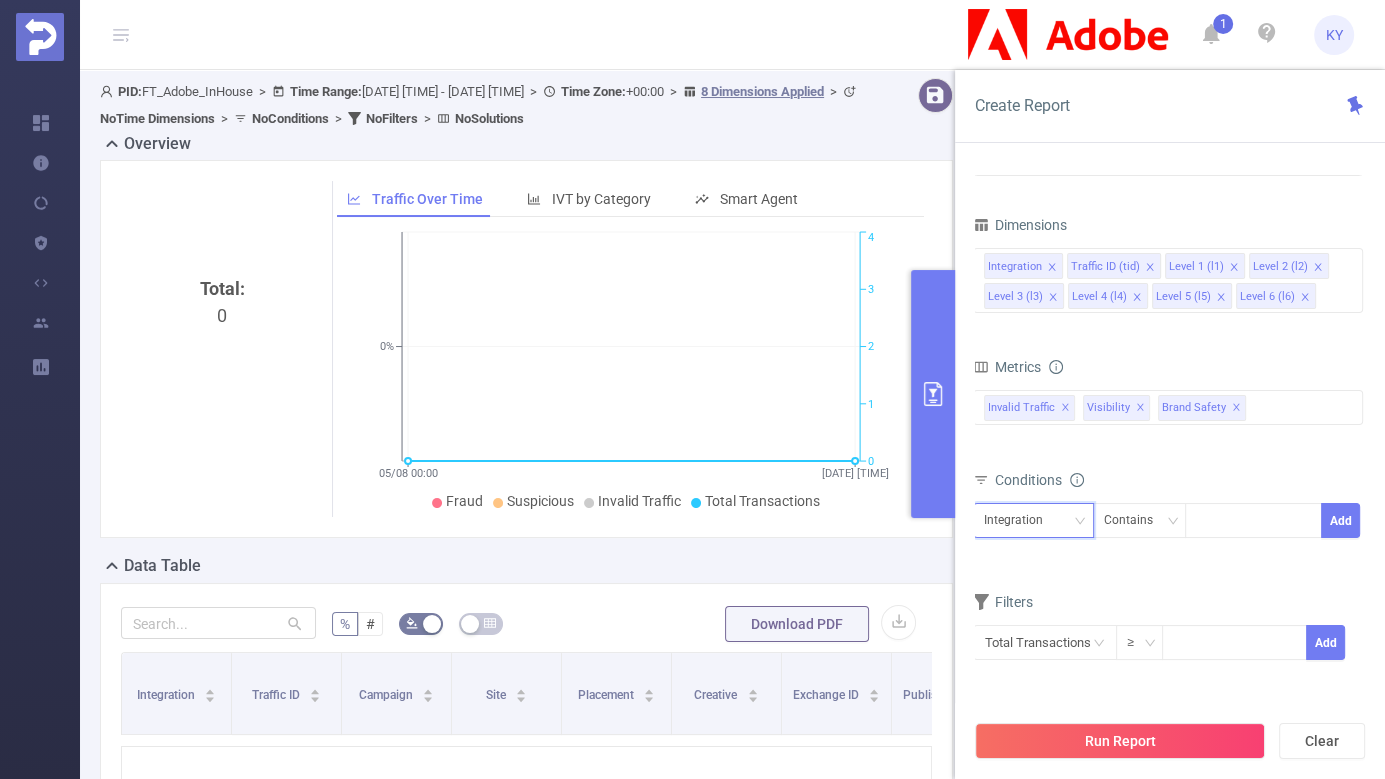 click on "Integration" at bounding box center [1020, 520] 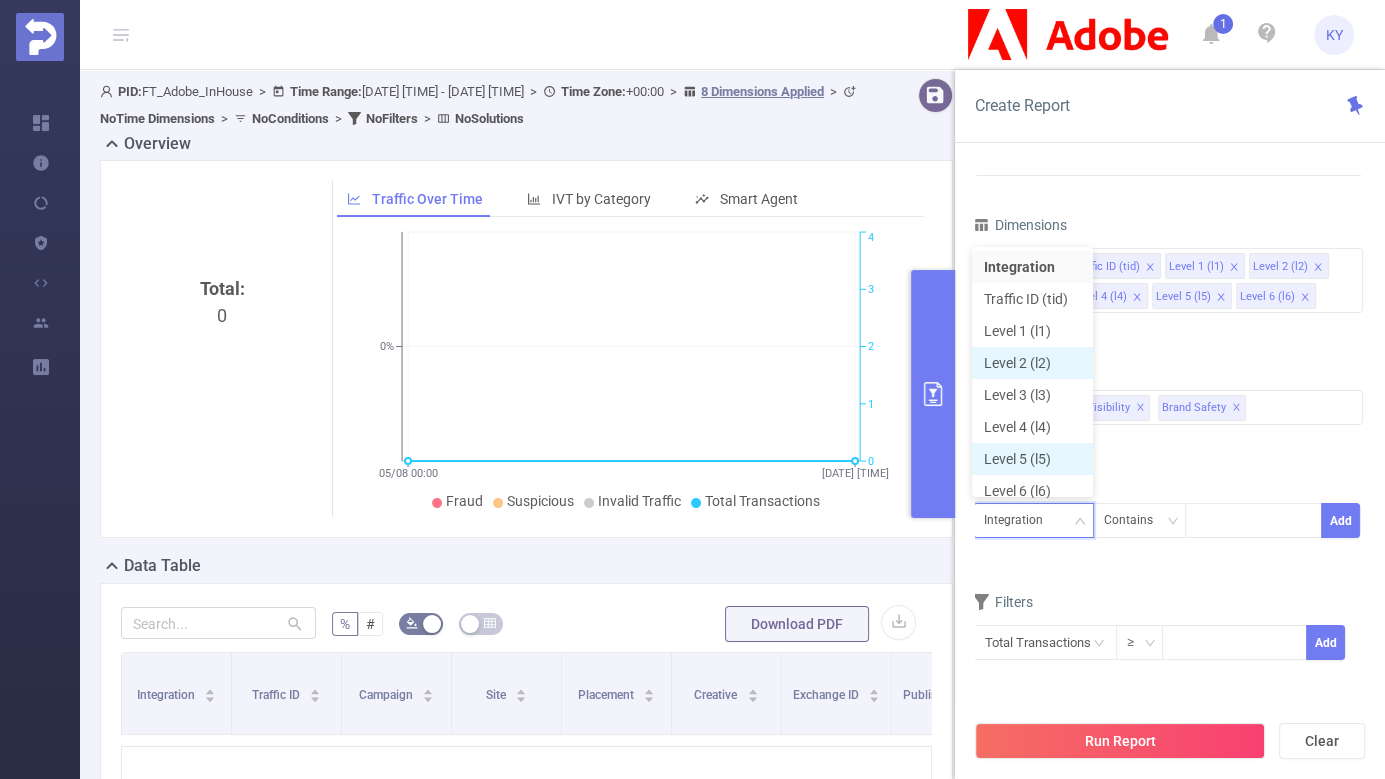 scroll, scrollTop: 10, scrollLeft: 0, axis: vertical 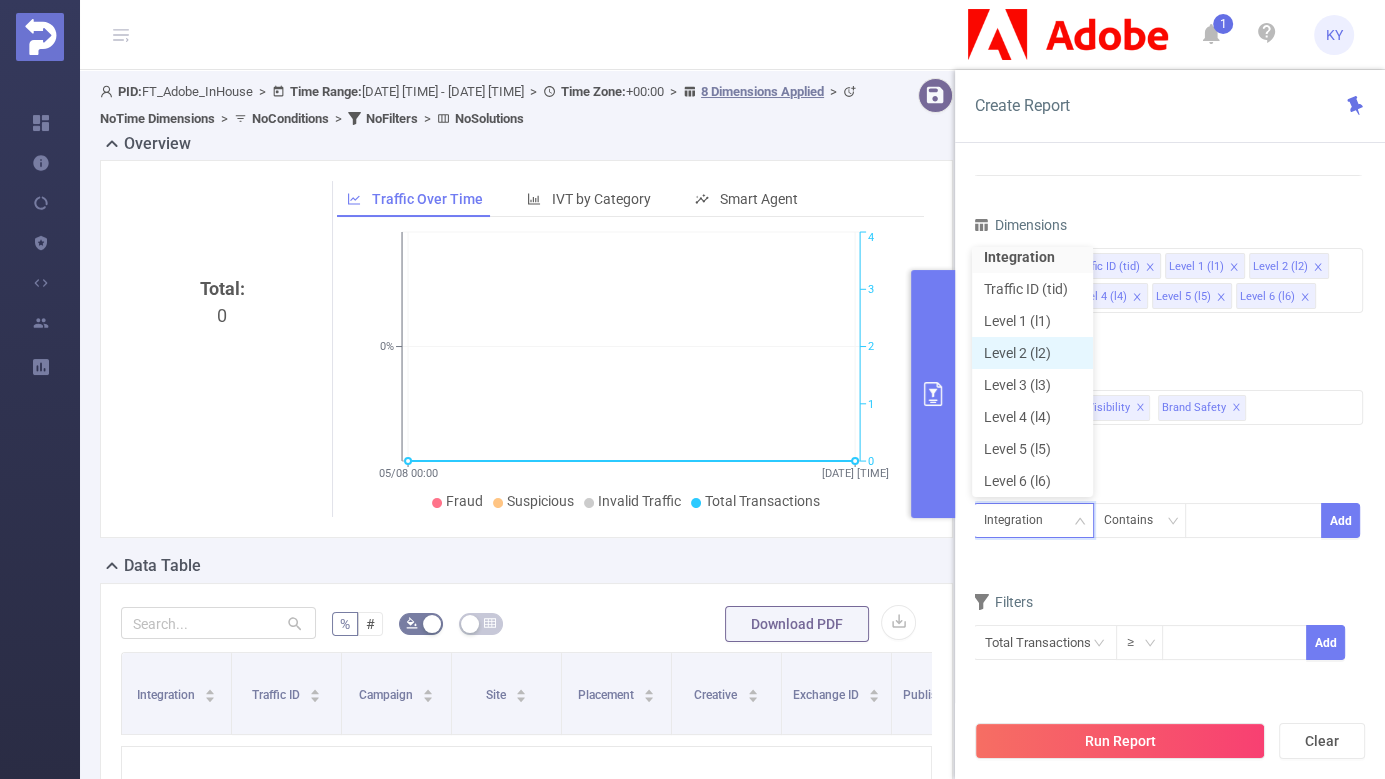click on "Level 2 (l2)" at bounding box center [1032, 353] 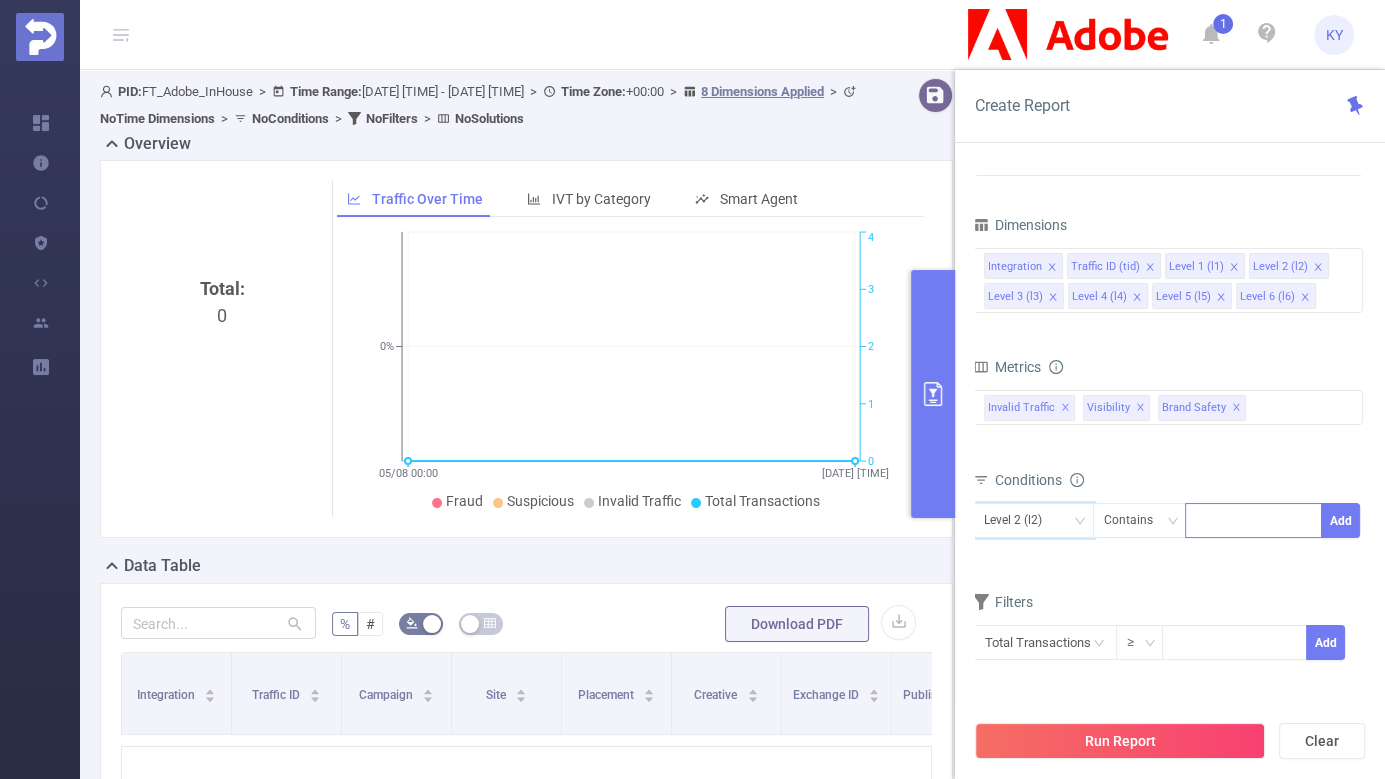 click at bounding box center (1253, 520) 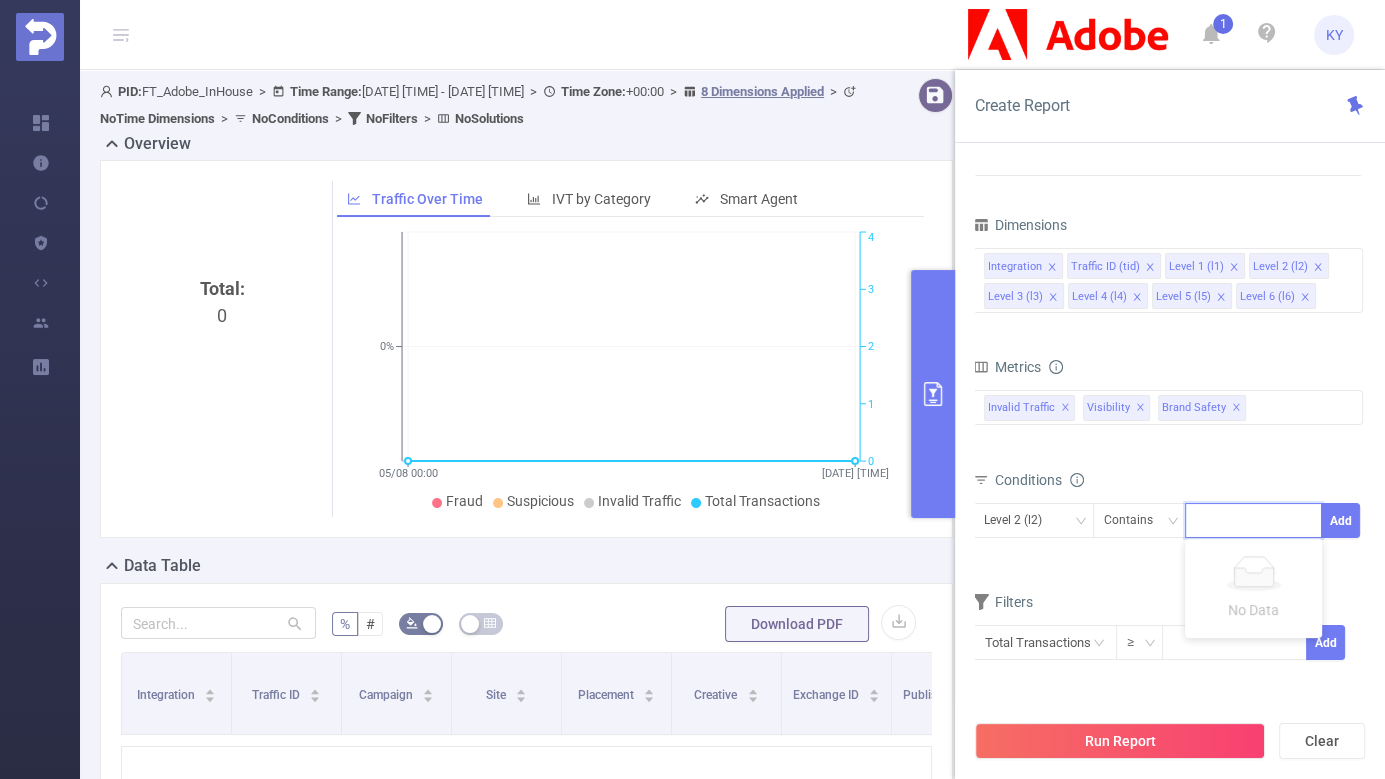 paste on "com.imo.android.imoim" 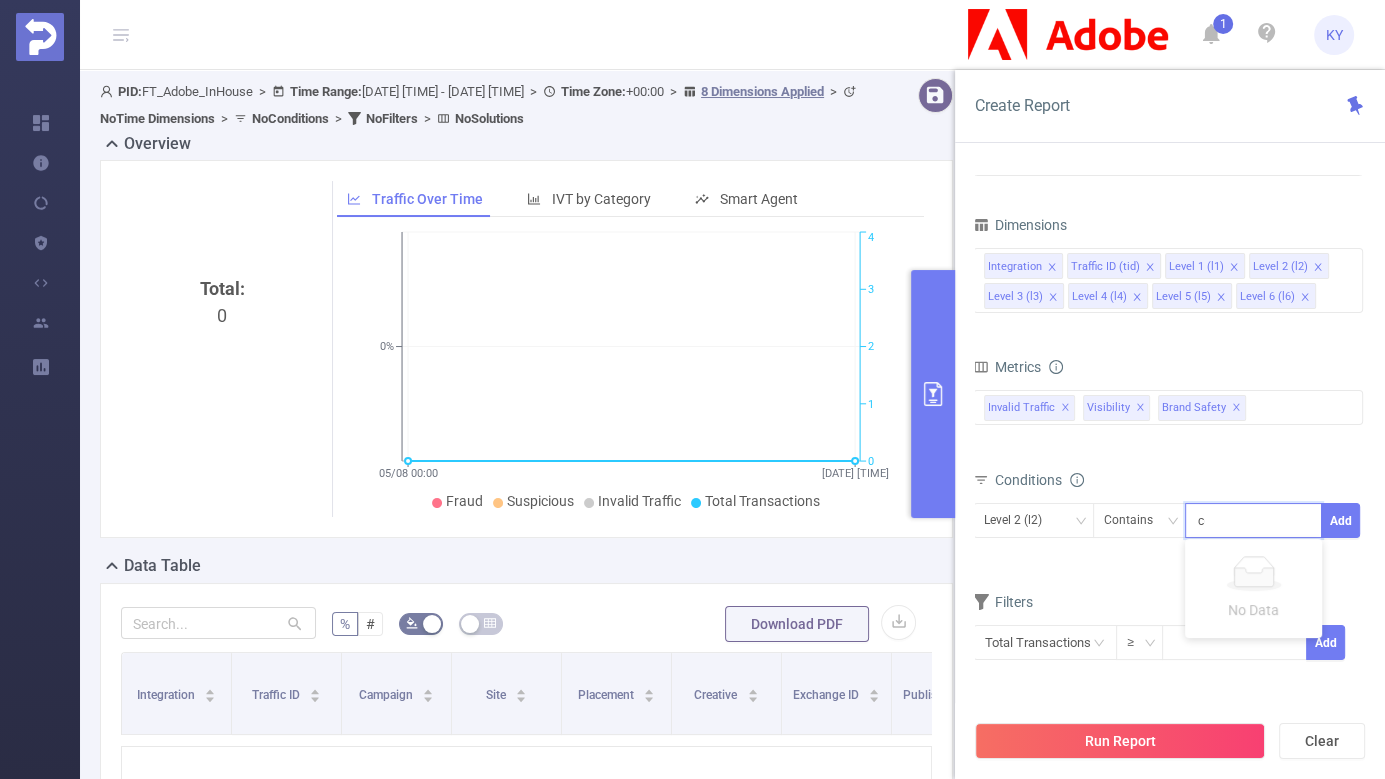 scroll, scrollTop: 0, scrollLeft: 14, axis: horizontal 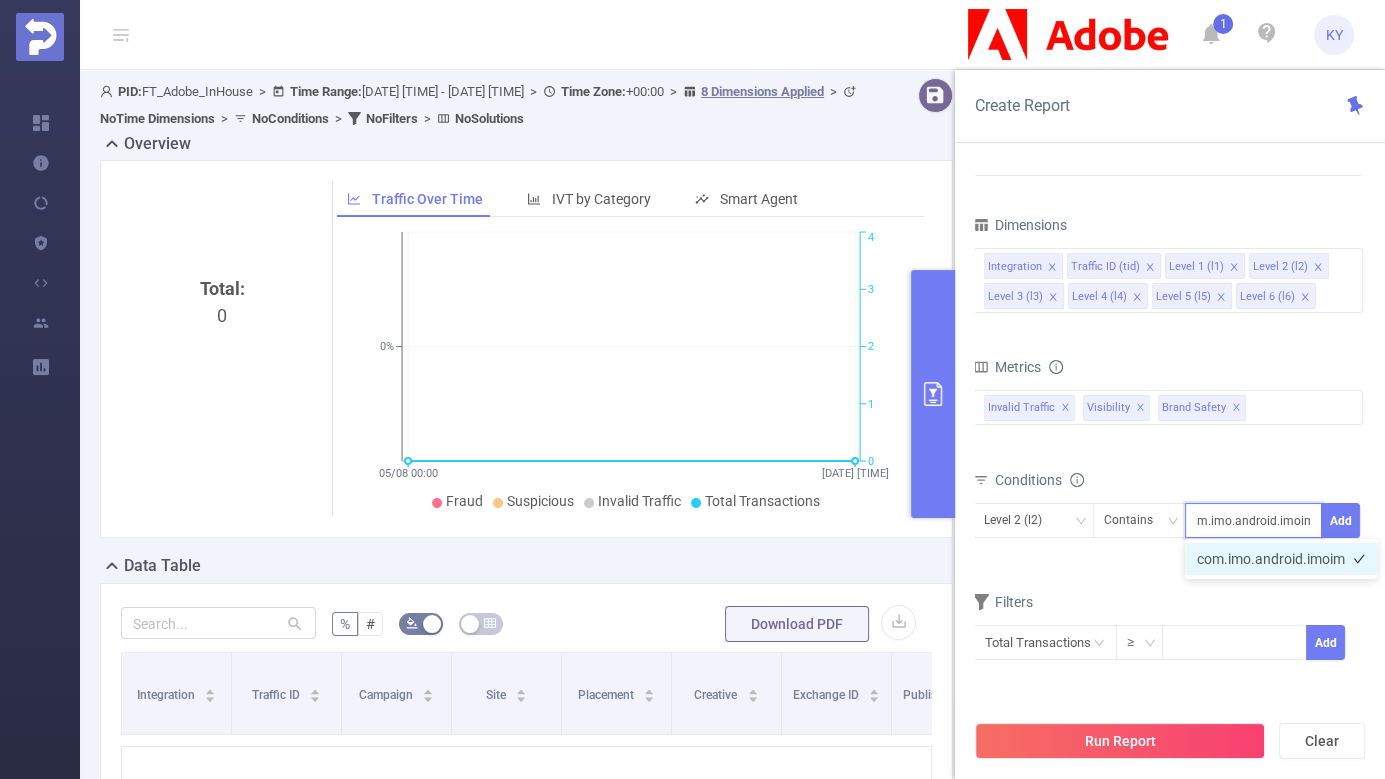 click on "com.imo.android.imoim" at bounding box center [1281, 559] 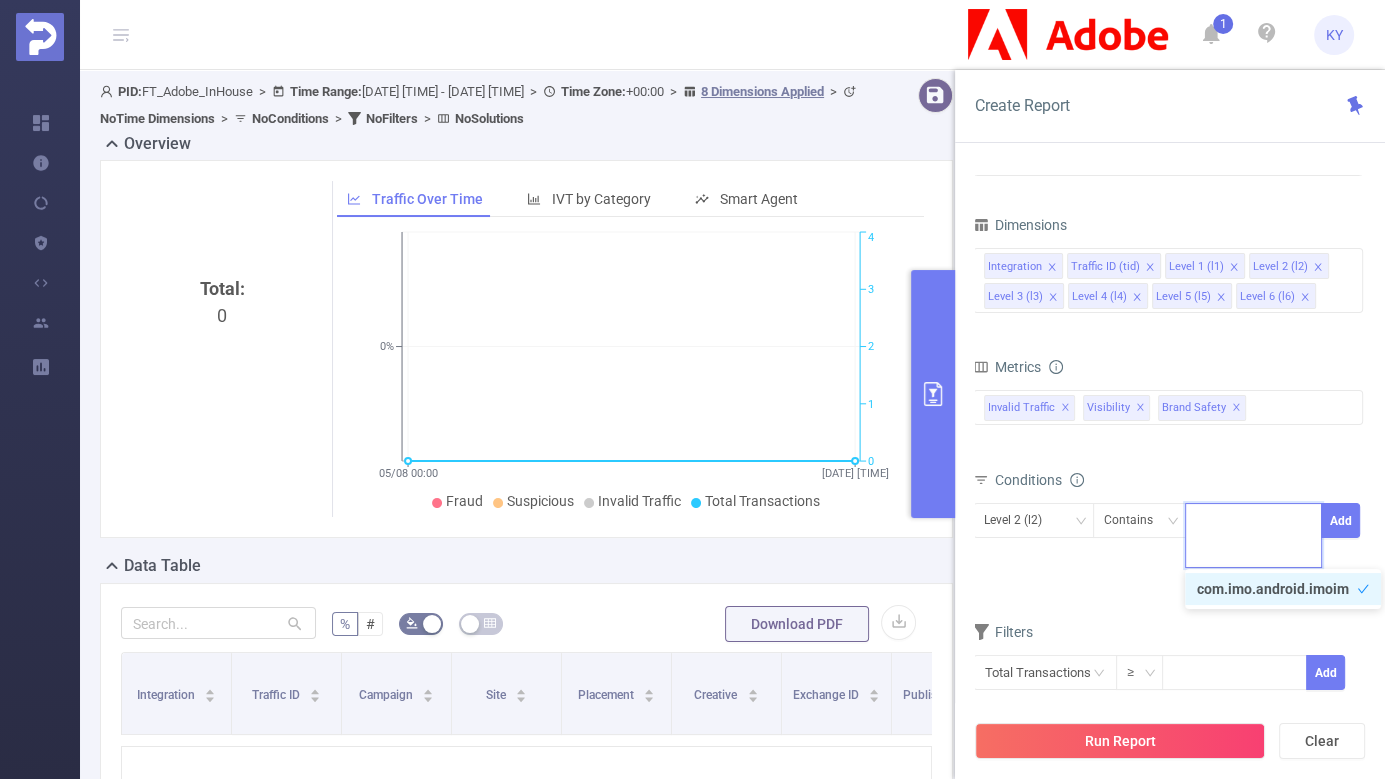 scroll, scrollTop: 0, scrollLeft: 0, axis: both 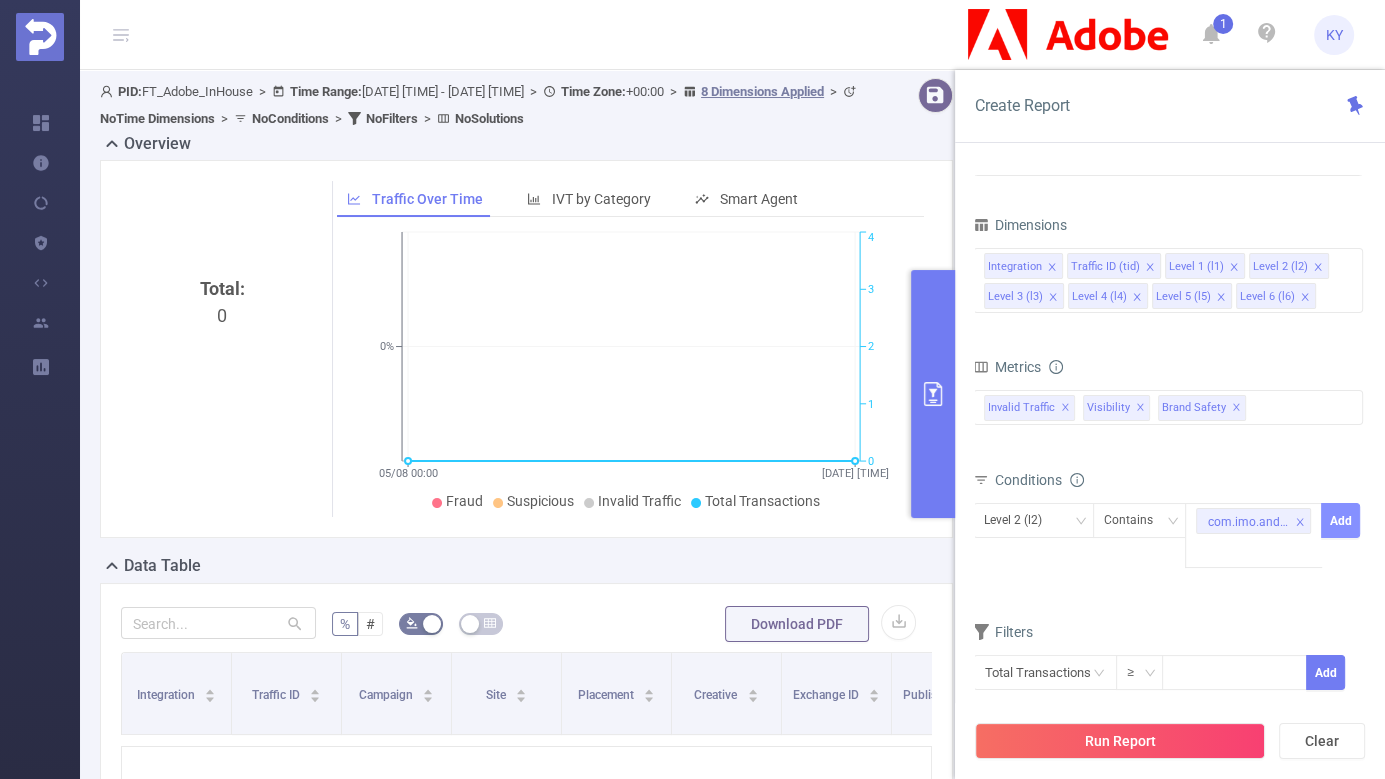 click on "Add" at bounding box center (1340, 520) 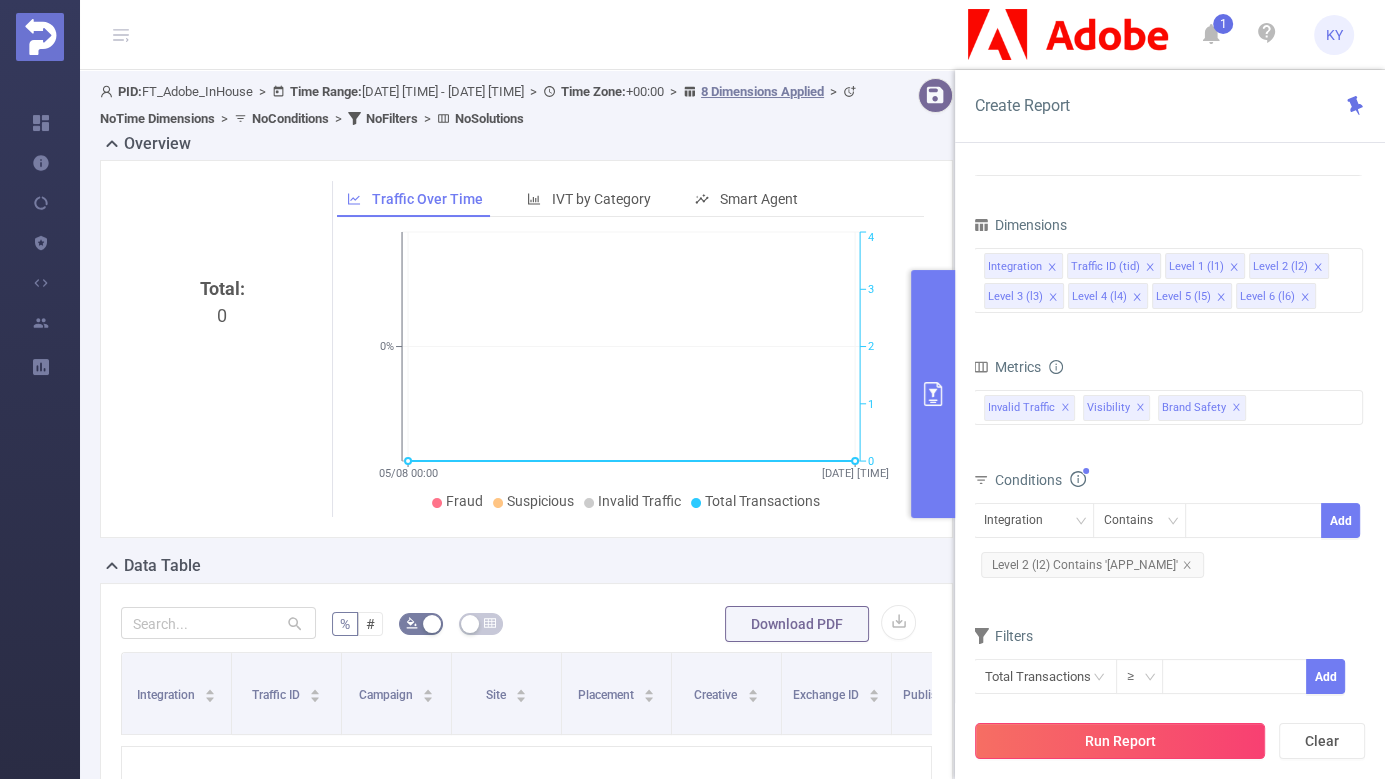 click on "Run Report" at bounding box center [1120, 741] 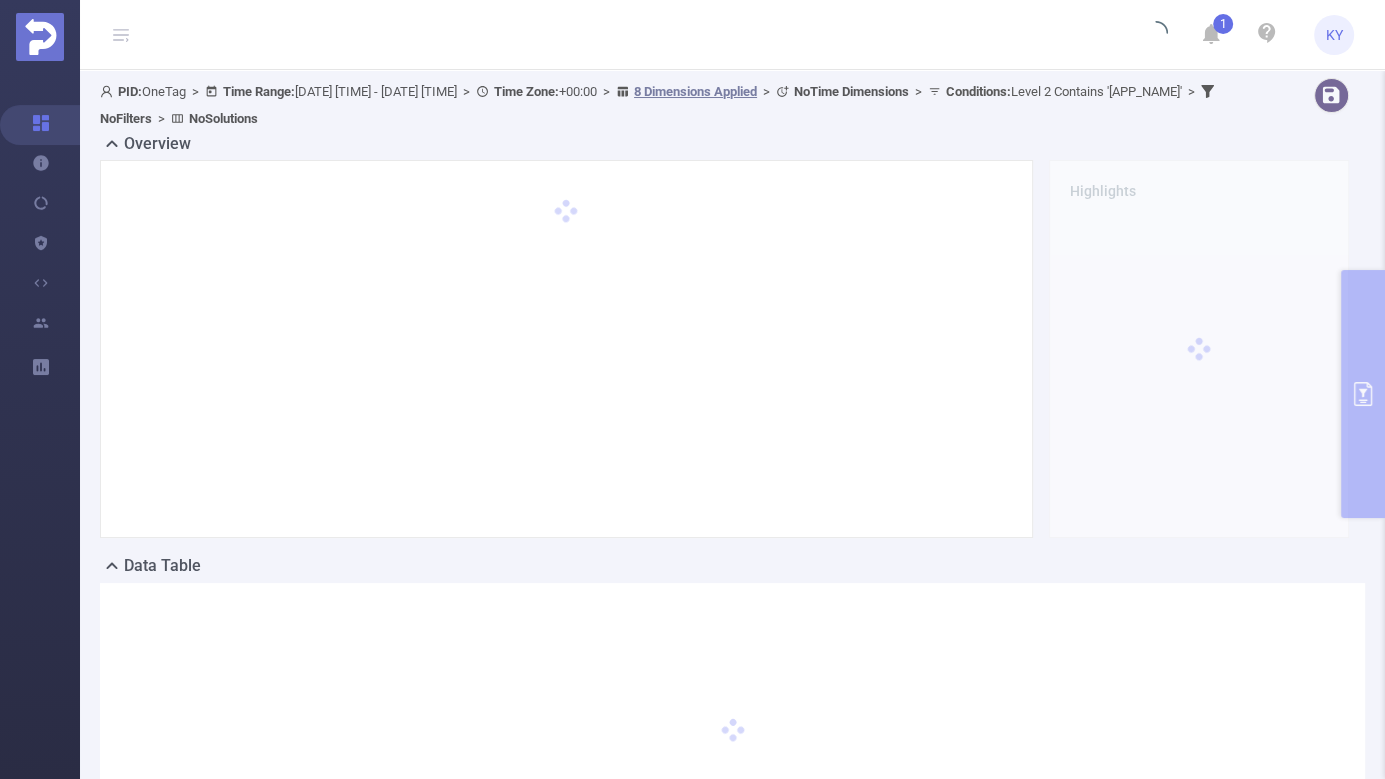 type 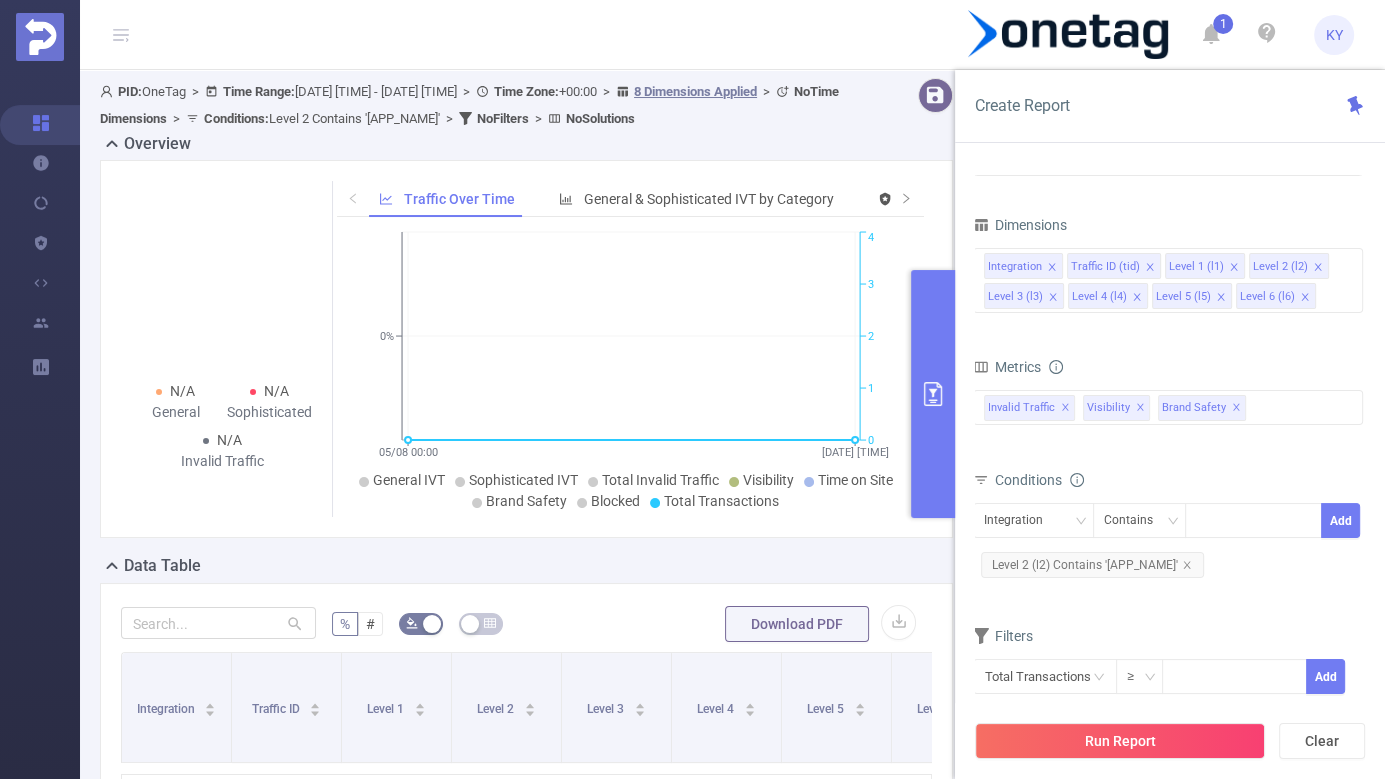 scroll, scrollTop: 406, scrollLeft: 0, axis: vertical 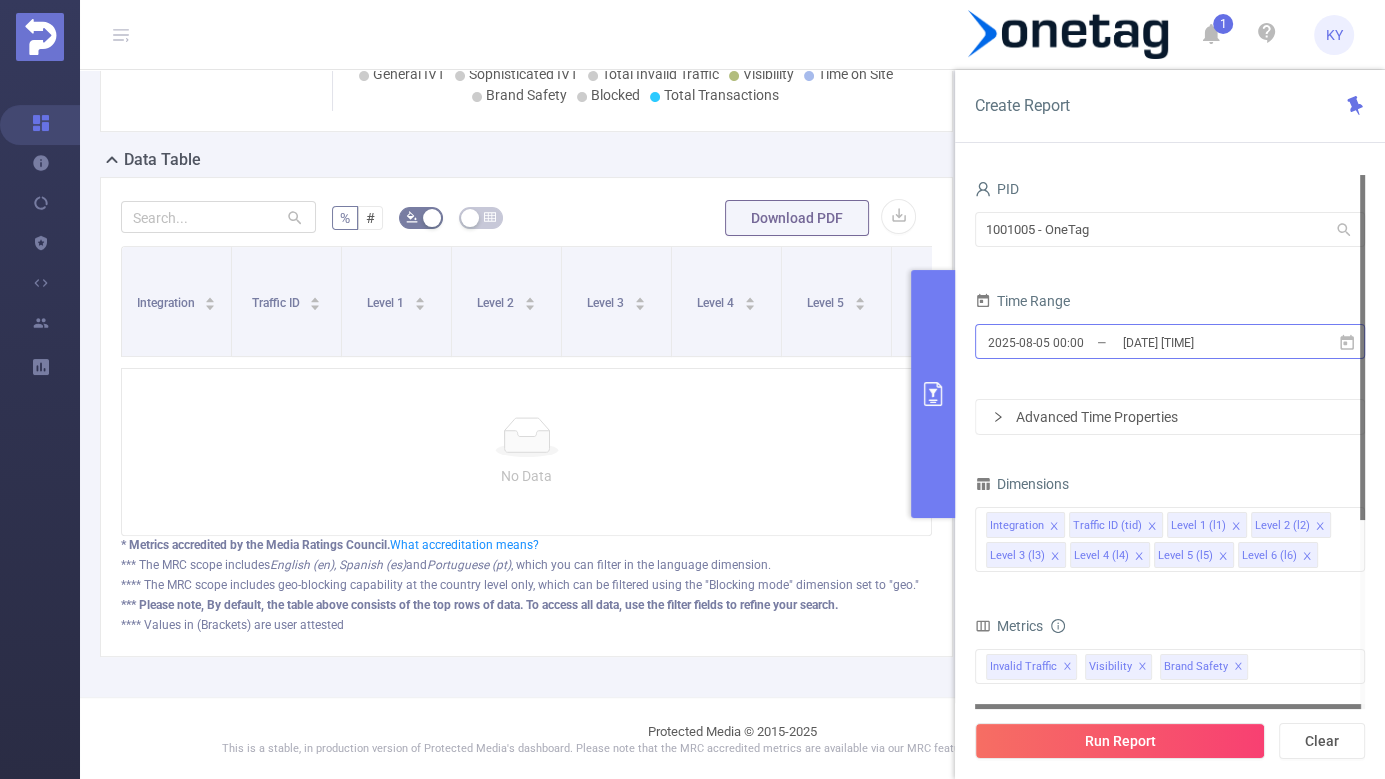 click on "2025-08-05 00:59" at bounding box center (1202, 342) 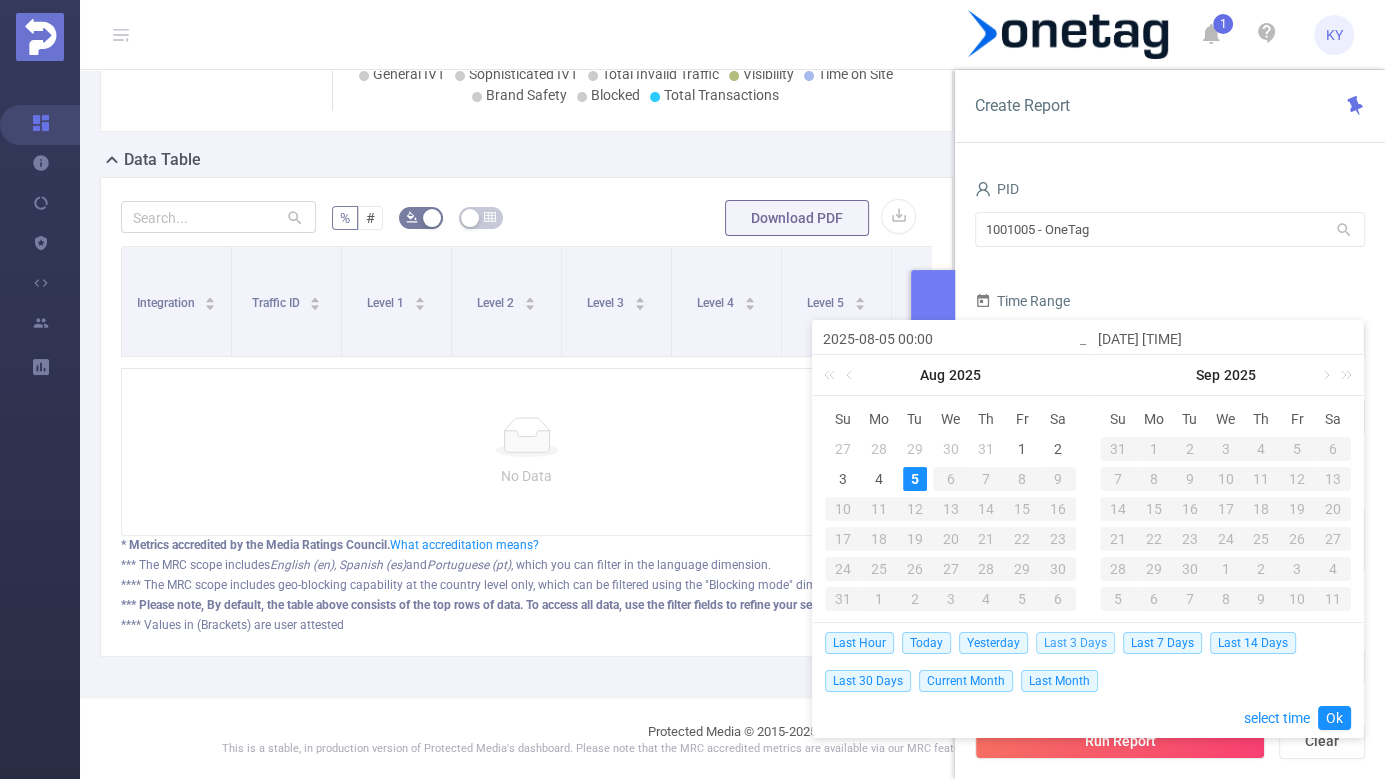 click on "Last 3 Days" at bounding box center (1075, 643) 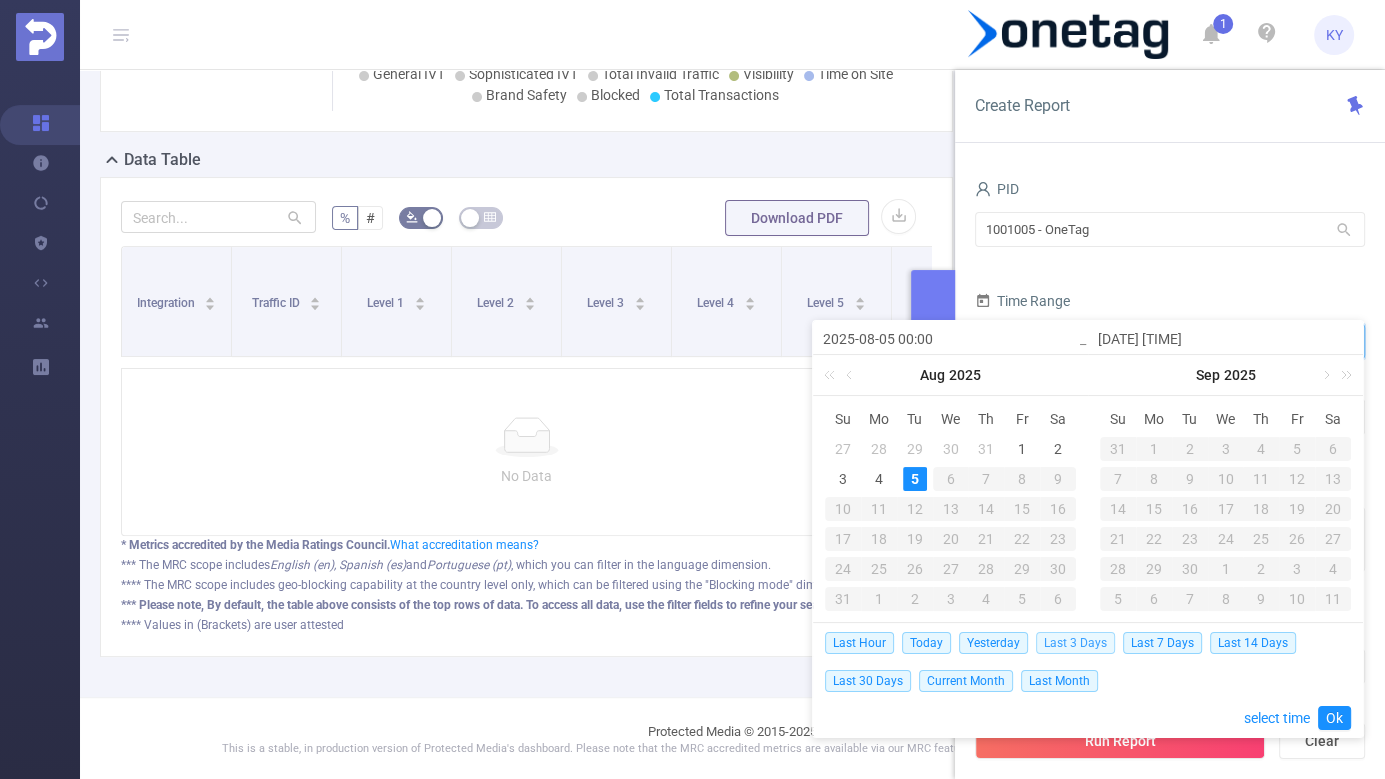 type on "2025-08-02 00:00" 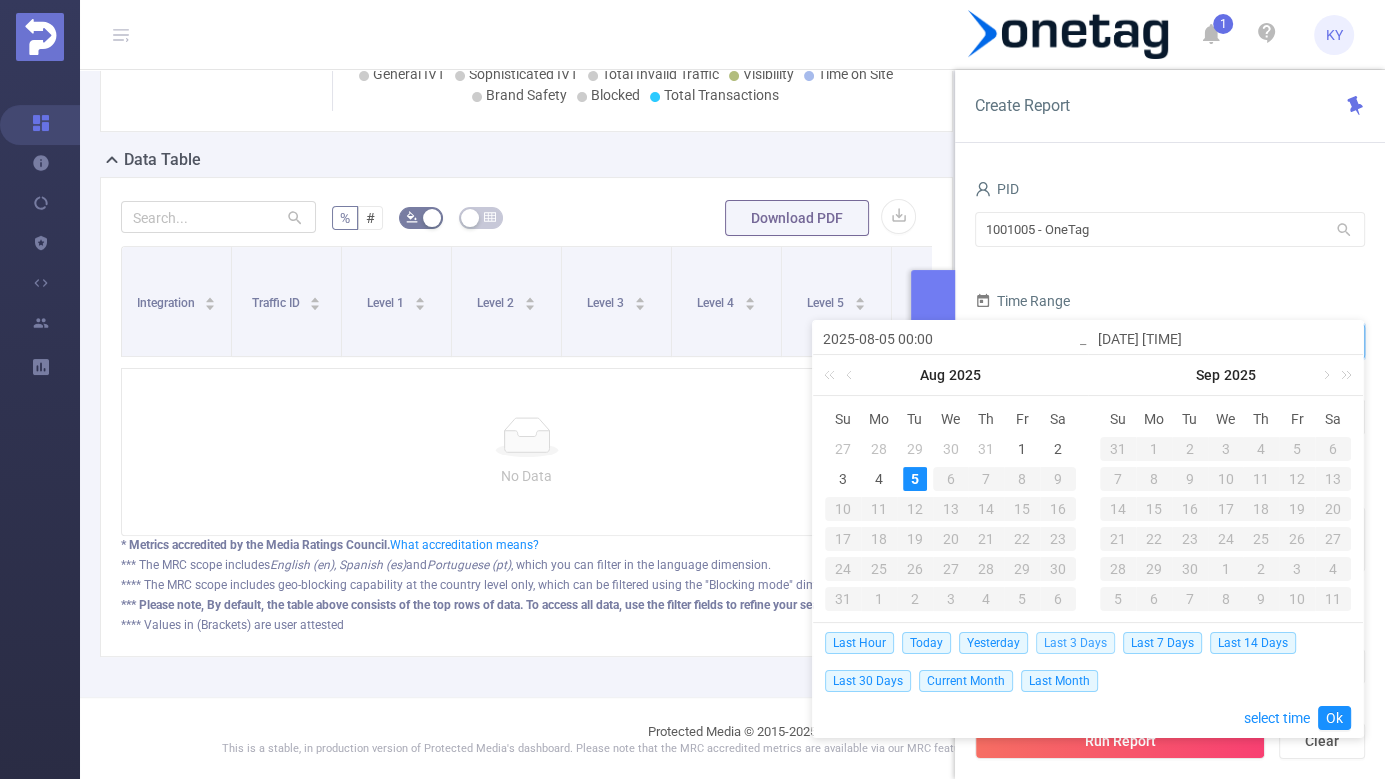 type on "2025-08-05 23:59" 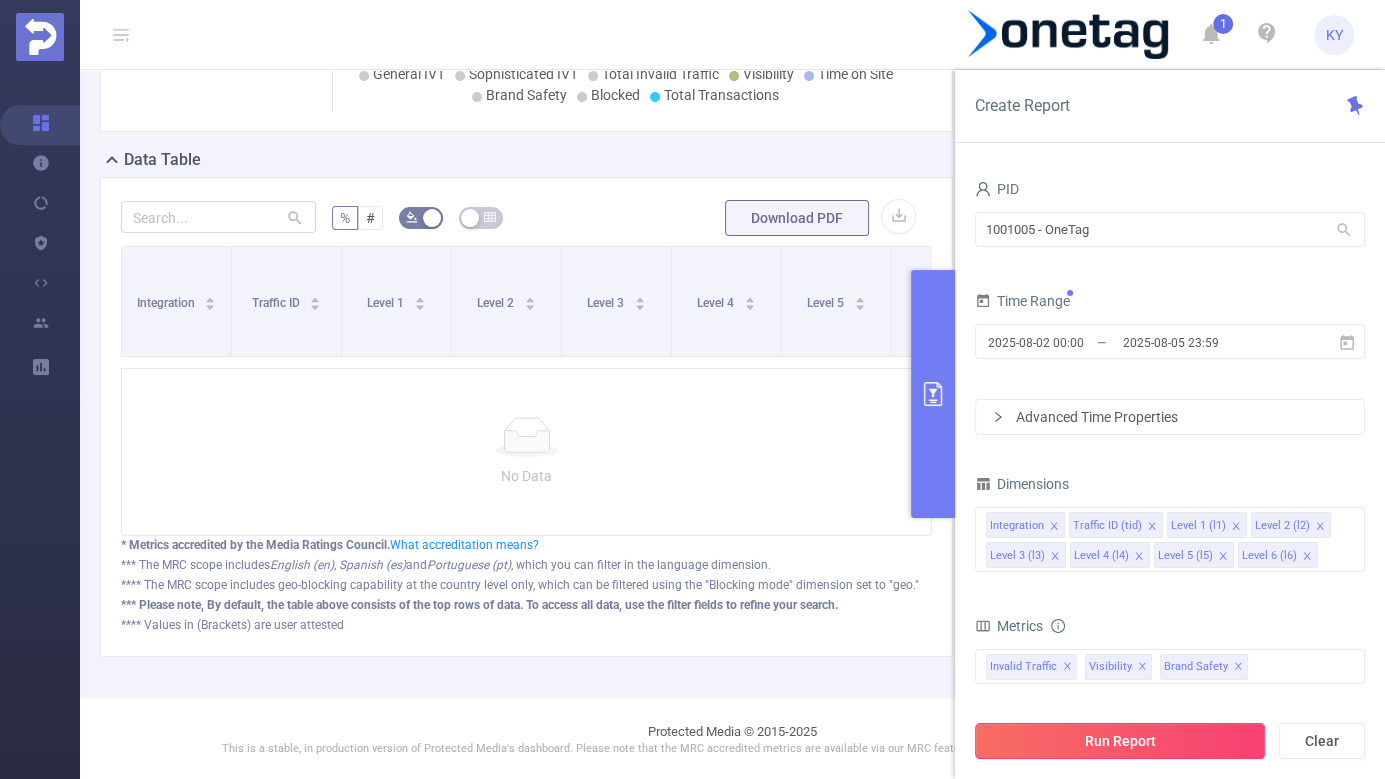 click on "Run Report" at bounding box center [1120, 741] 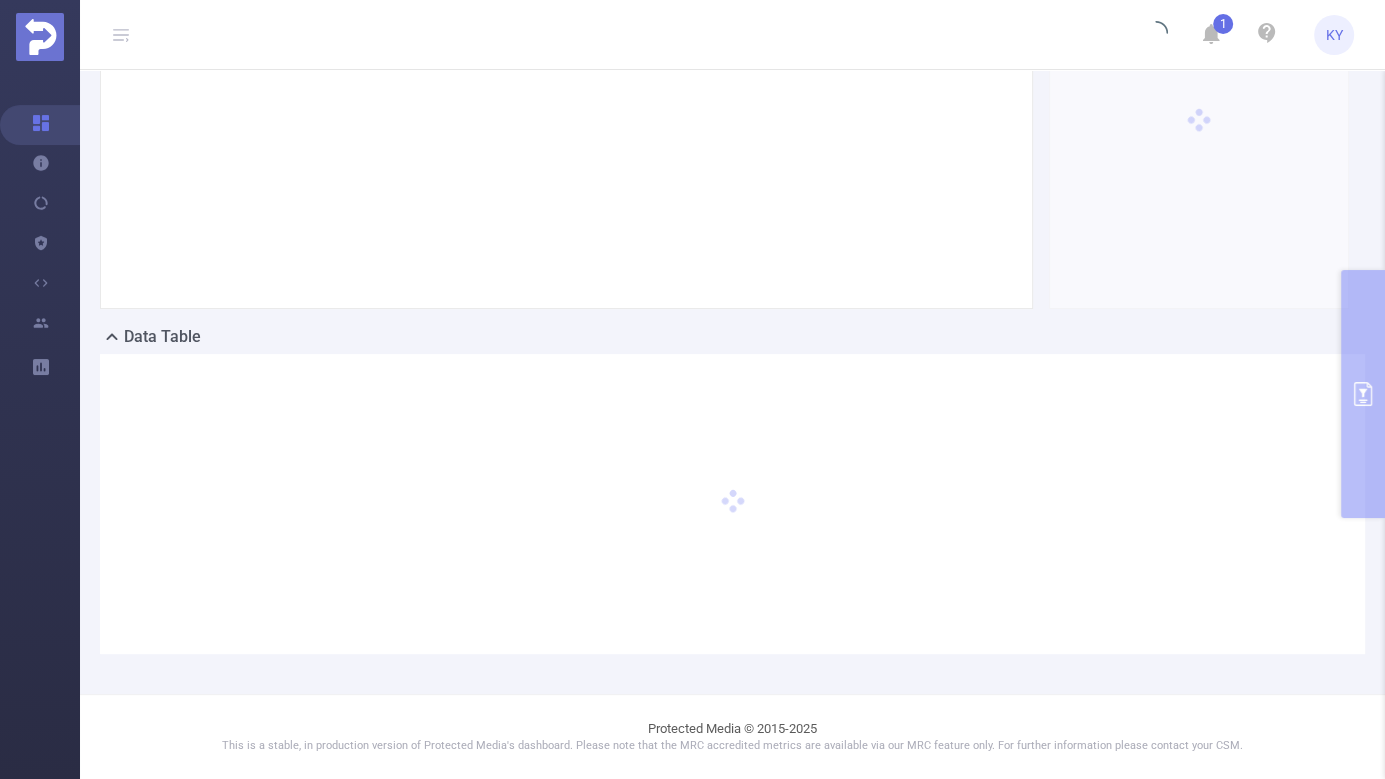 scroll, scrollTop: 228, scrollLeft: 0, axis: vertical 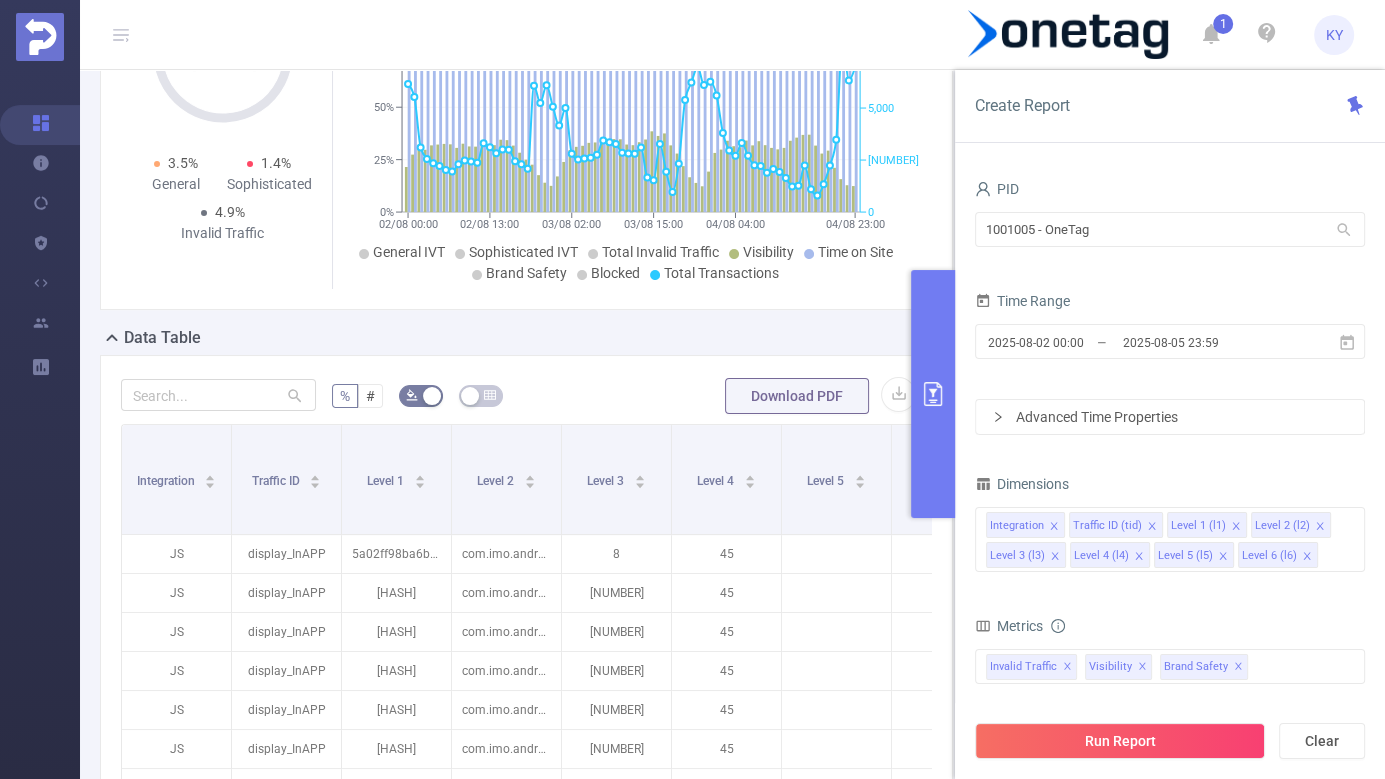 click at bounding box center [933, 394] 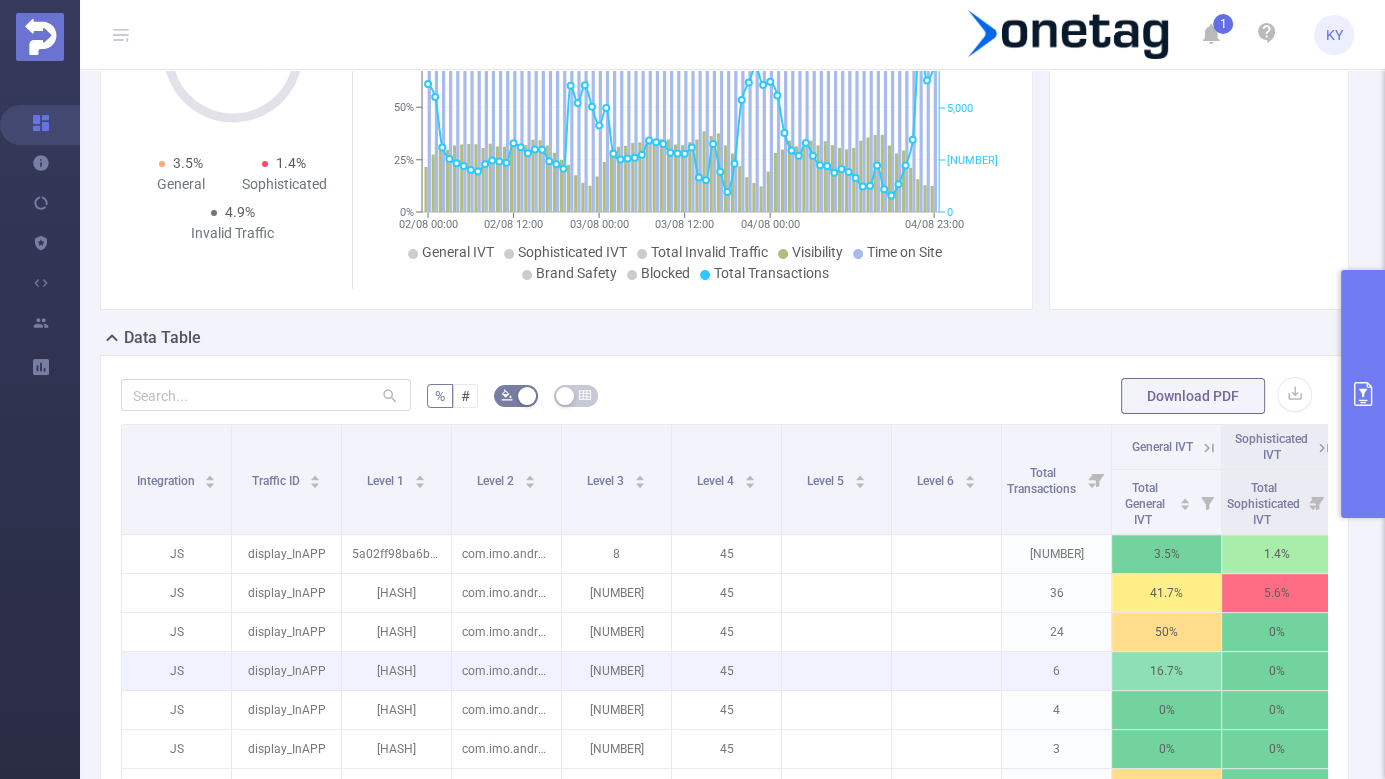 scroll, scrollTop: 0, scrollLeft: 251, axis: horizontal 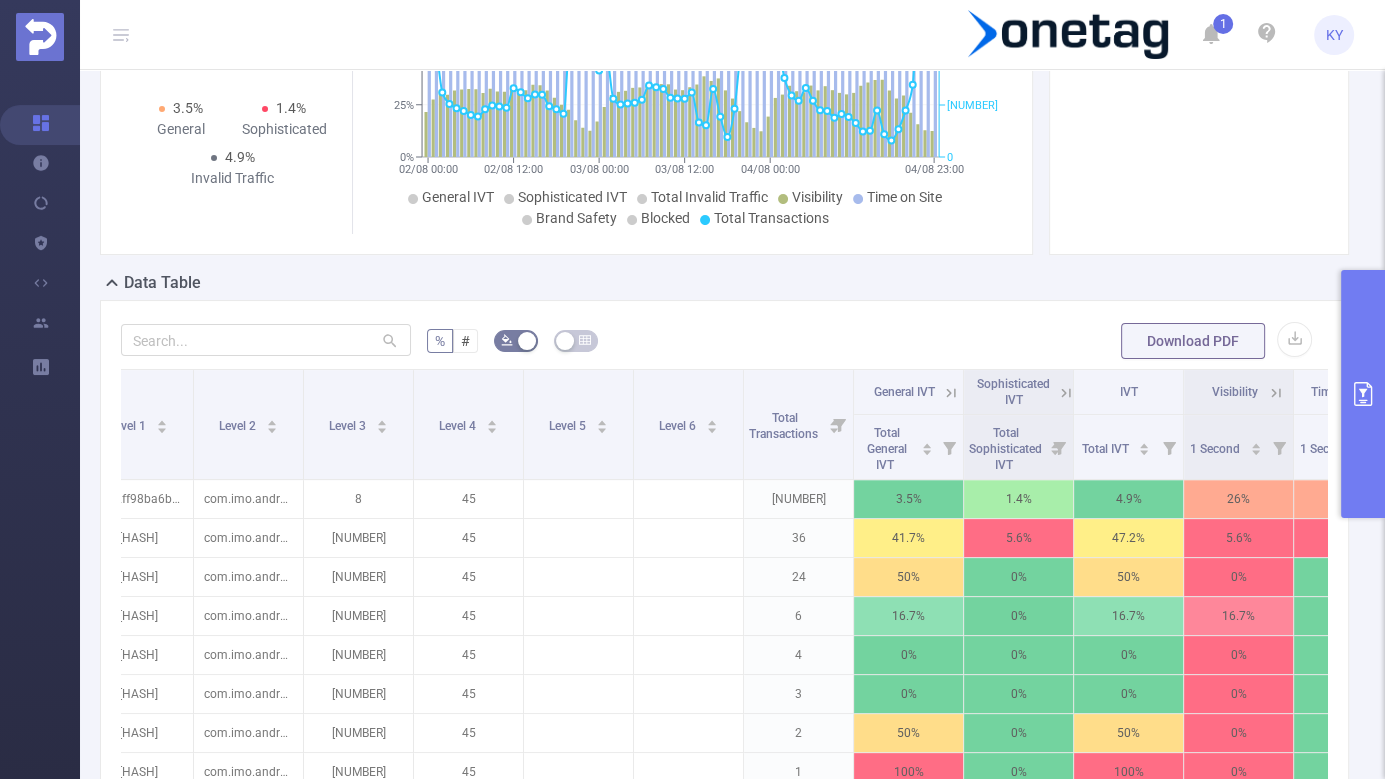 type 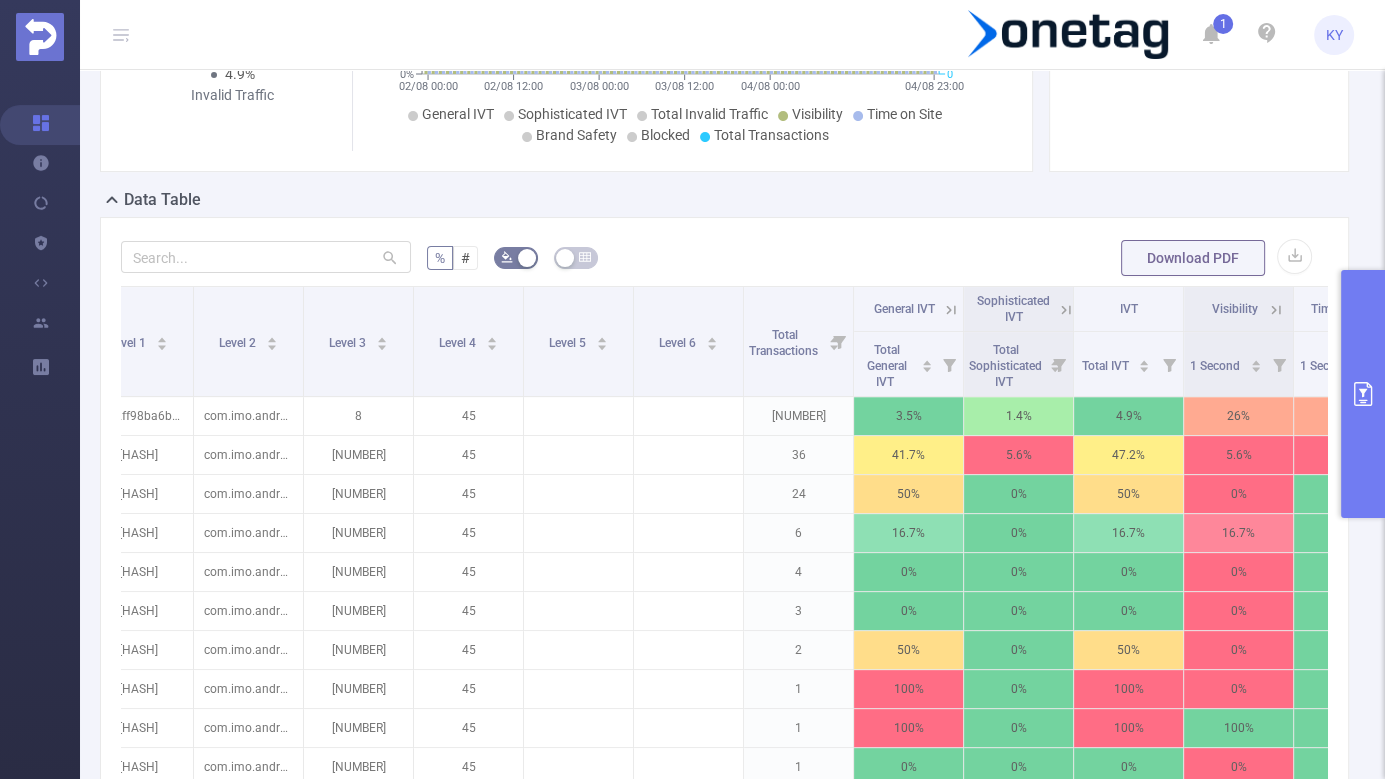 scroll, scrollTop: 503, scrollLeft: 0, axis: vertical 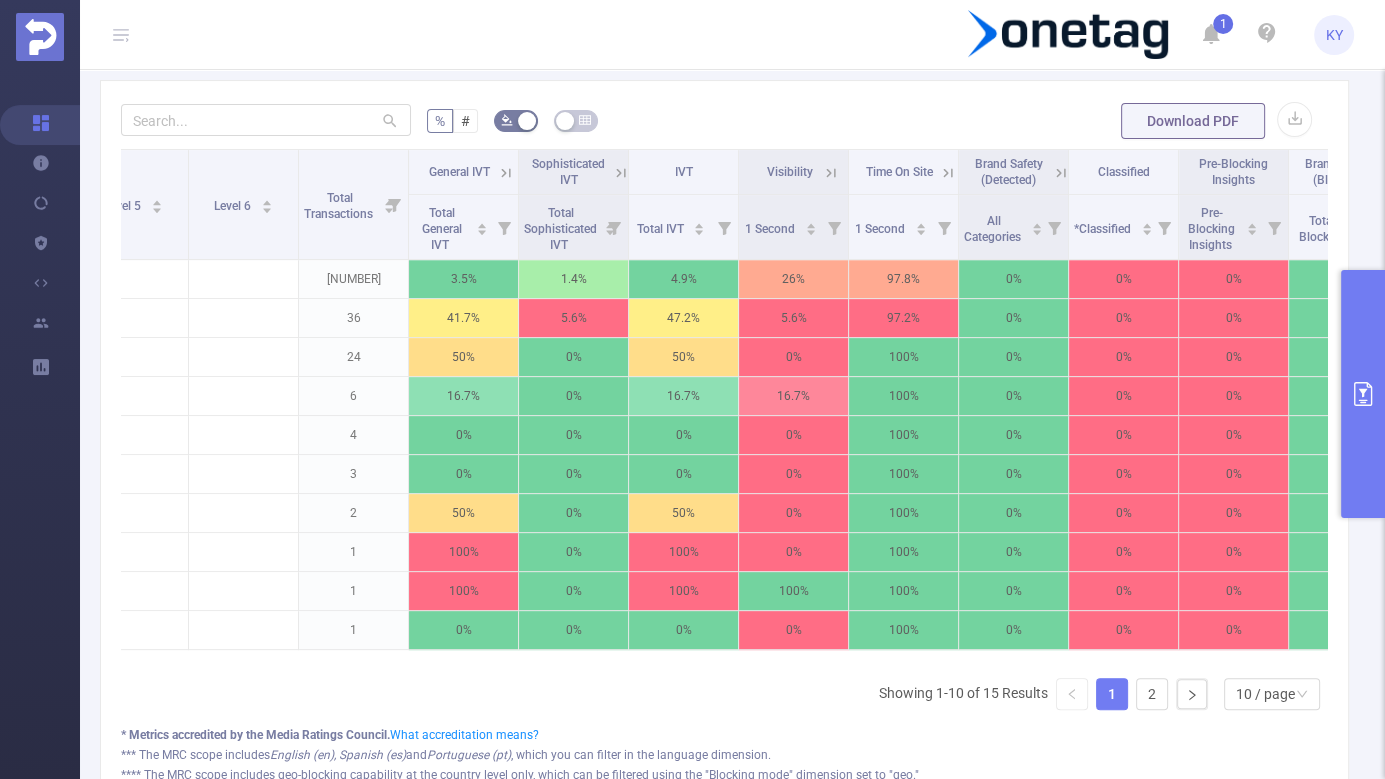 click 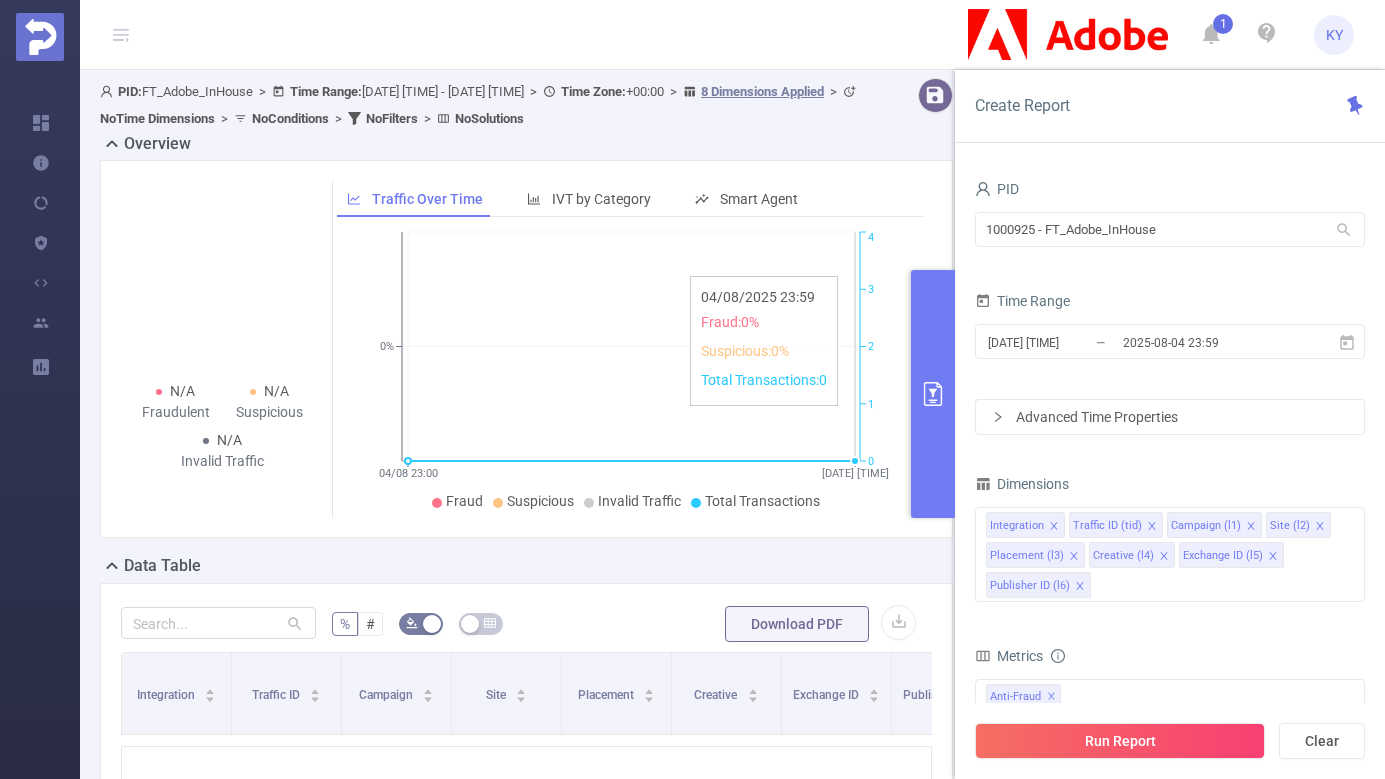 scroll, scrollTop: 0, scrollLeft: 0, axis: both 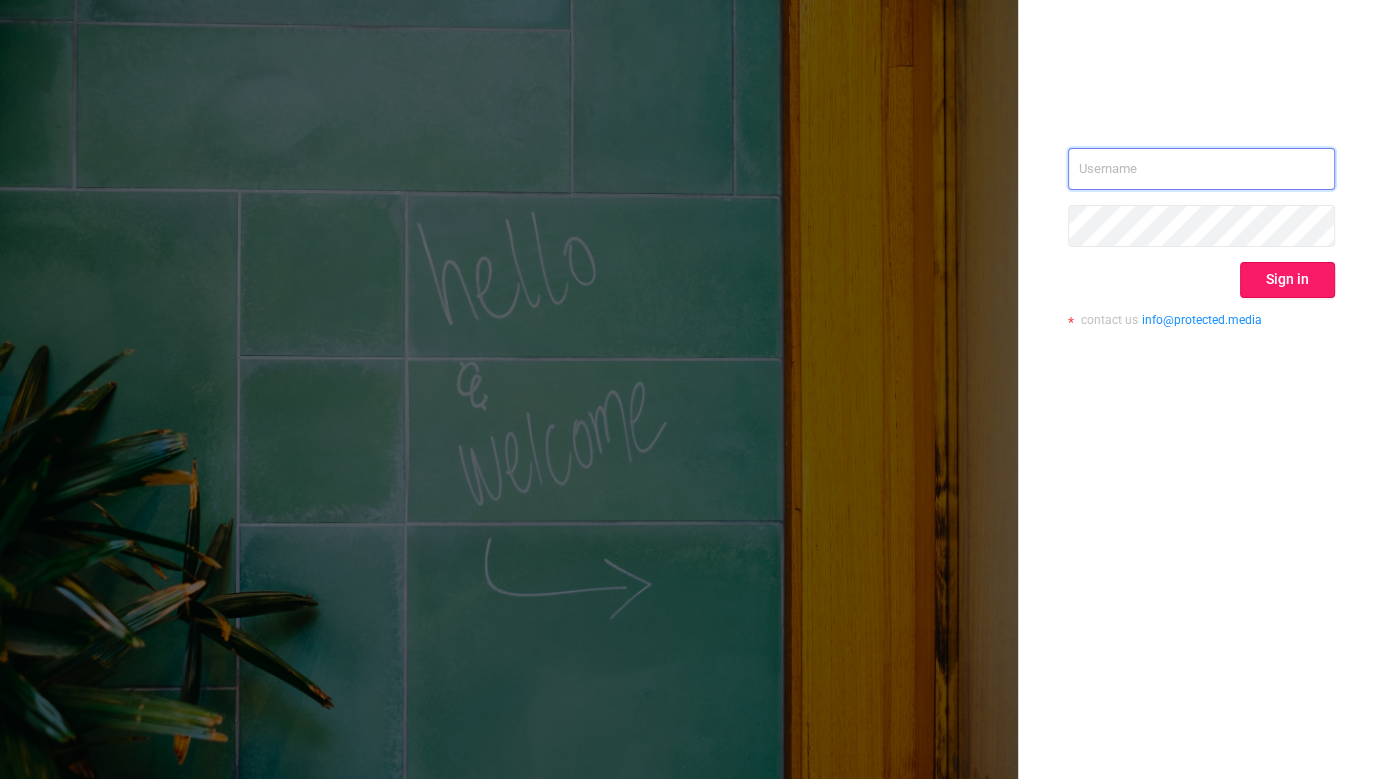 type on "[EMAIL]" 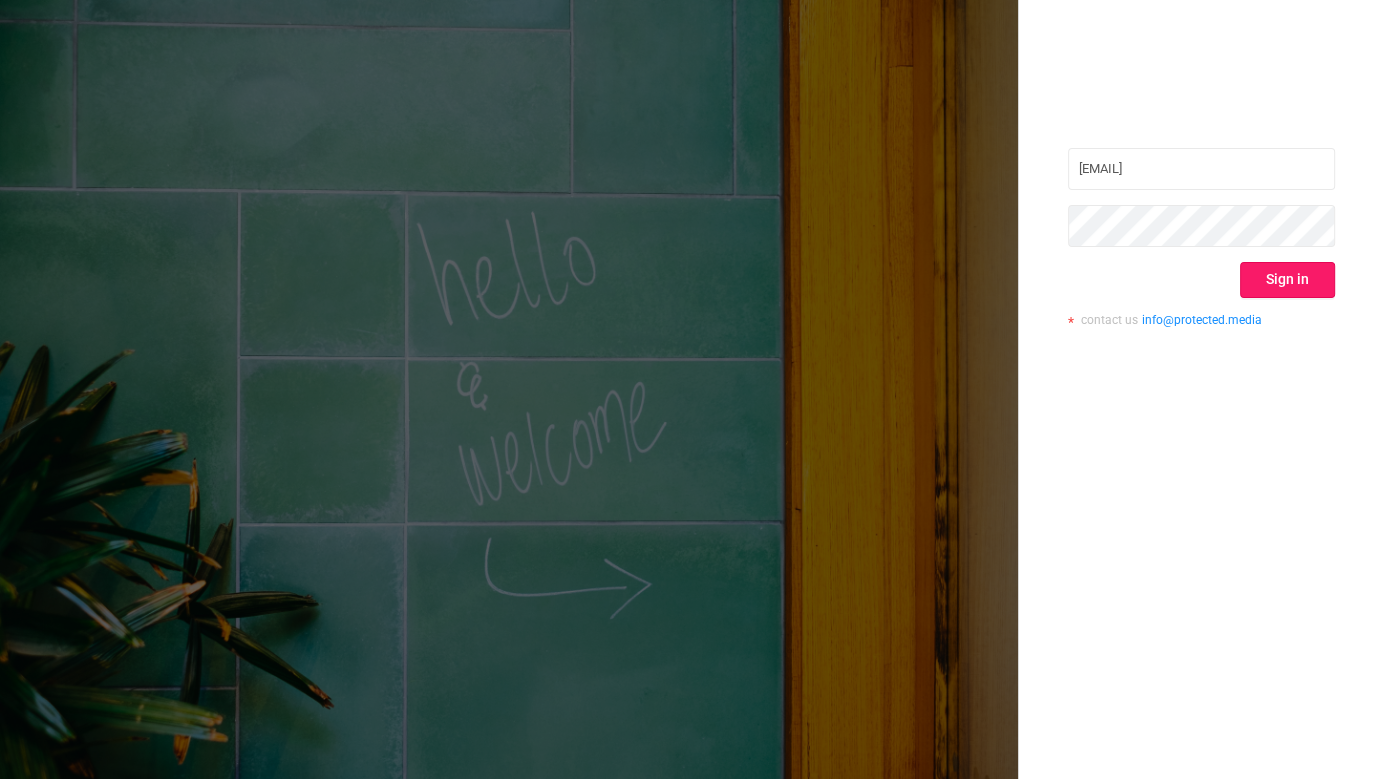 click on "Sign in" at bounding box center [1287, 280] 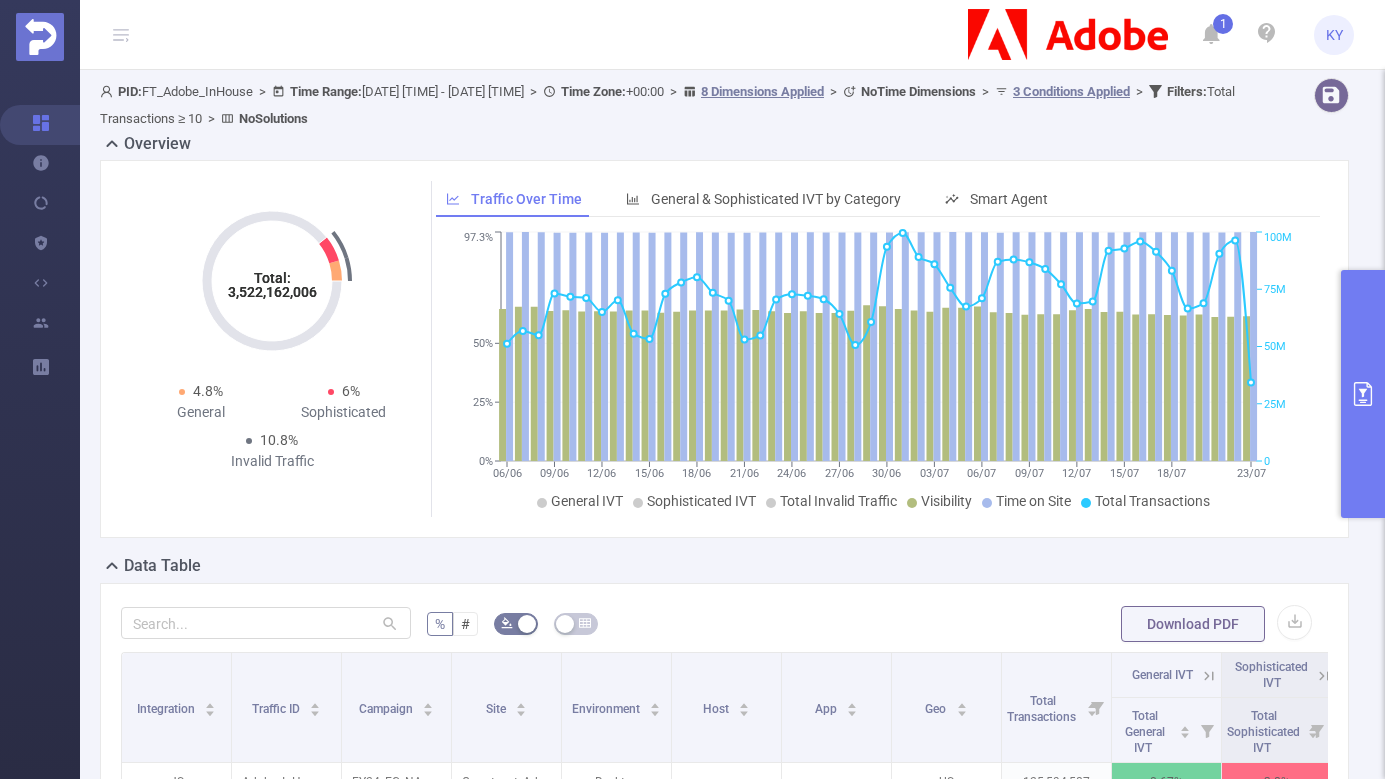 scroll, scrollTop: 0, scrollLeft: 0, axis: both 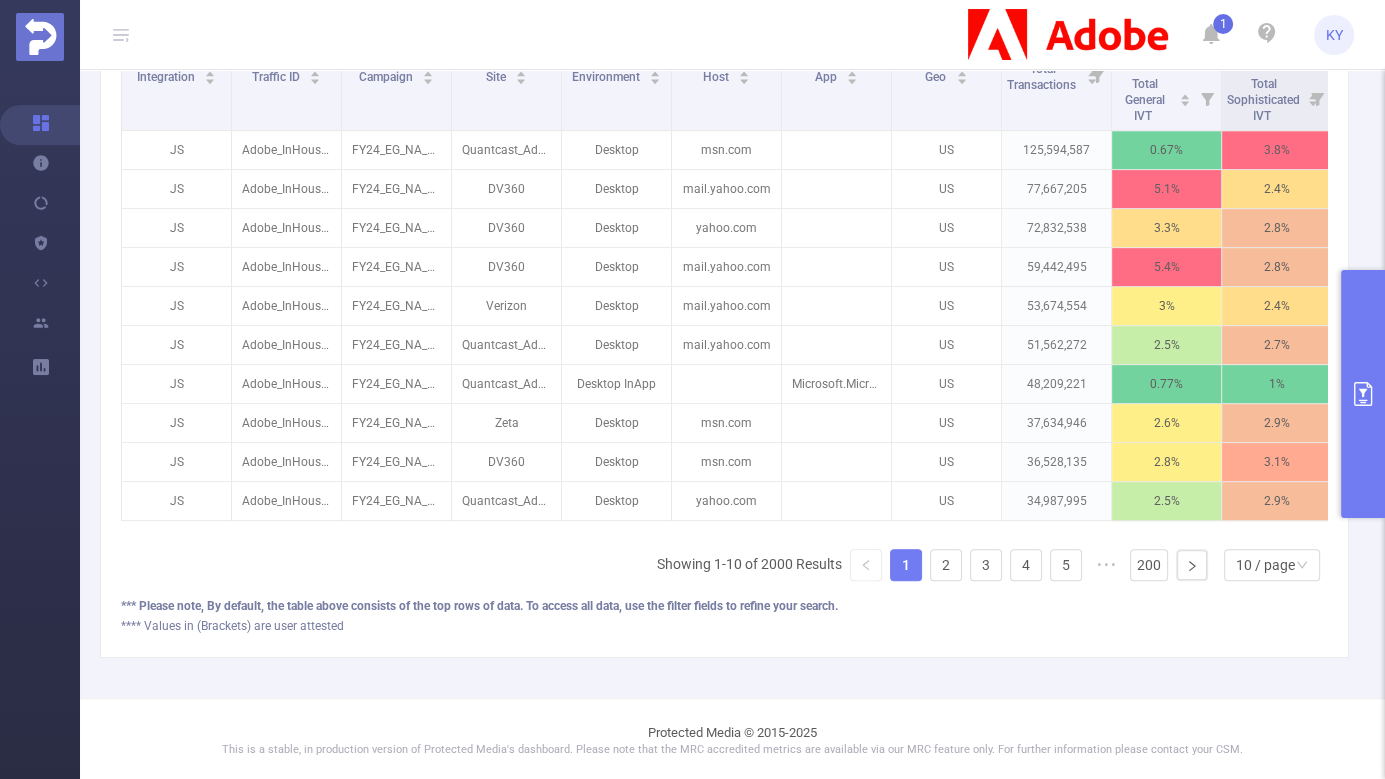 type 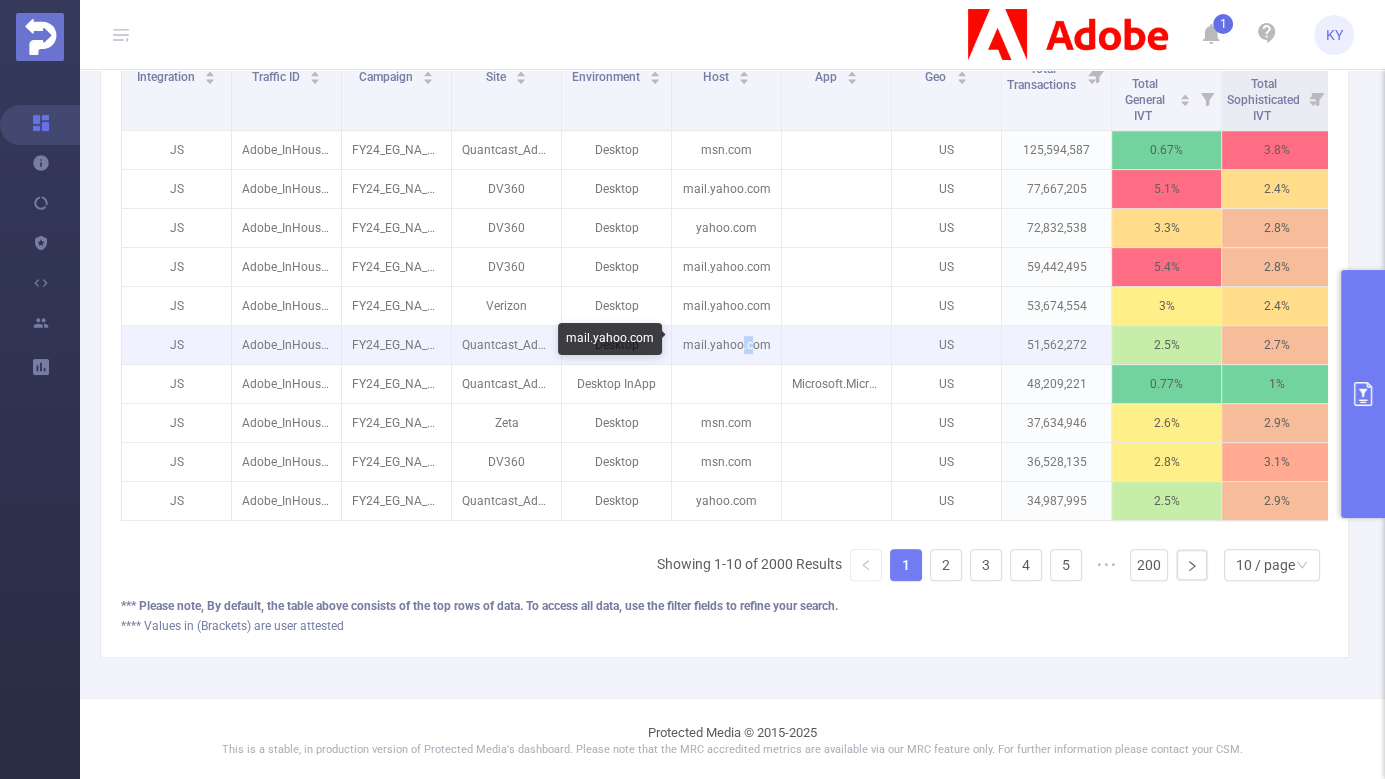 drag, startPoint x: 753, startPoint y: 344, endPoint x: 742, endPoint y: 344, distance: 11 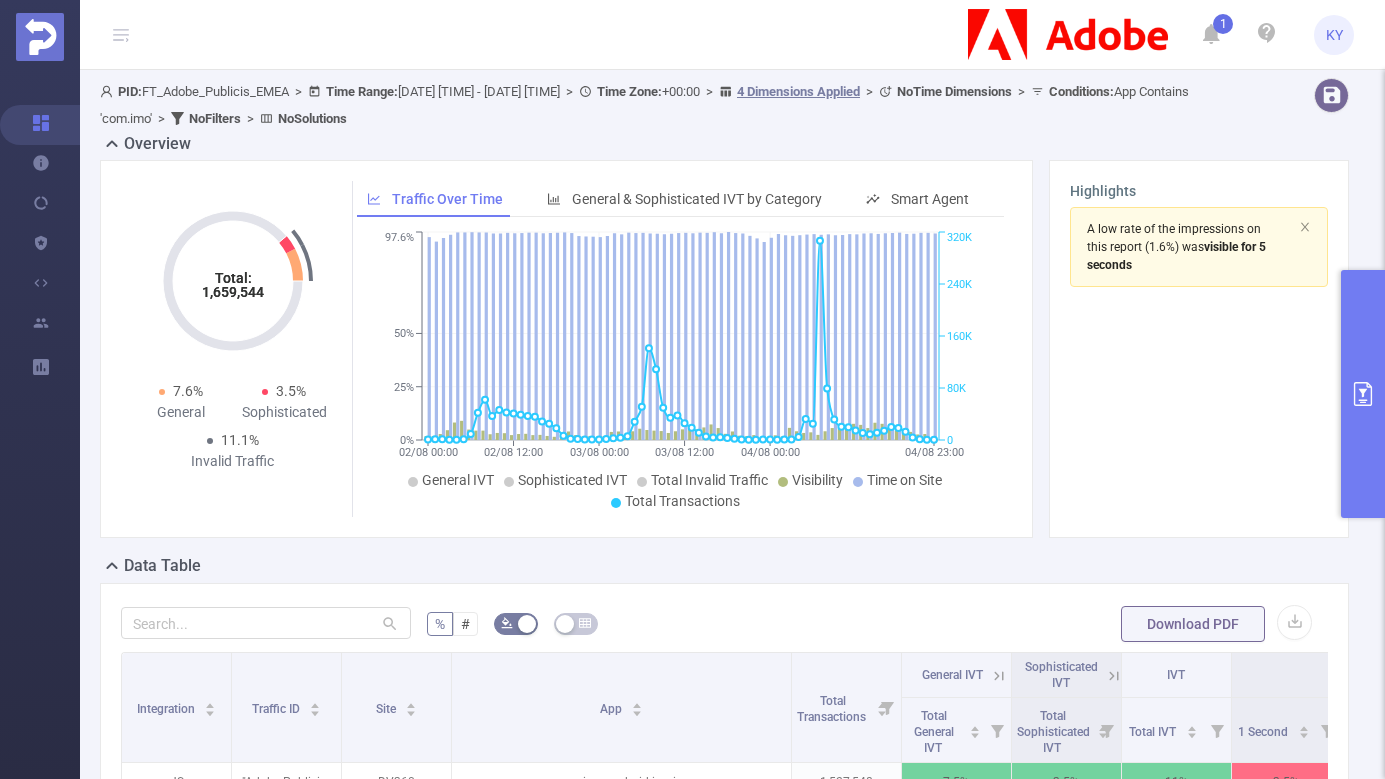 scroll, scrollTop: 0, scrollLeft: 0, axis: both 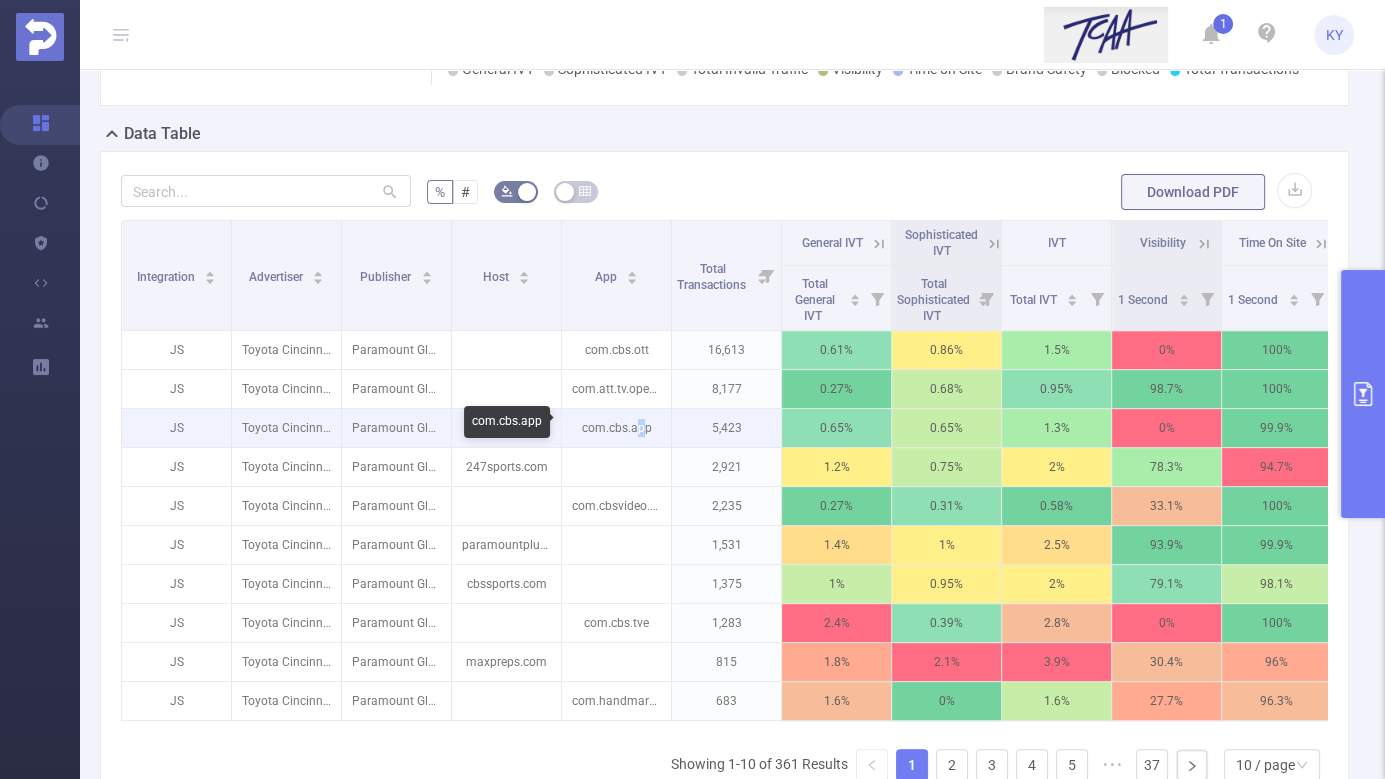 click on "com.cbs.app" at bounding box center [616, 428] 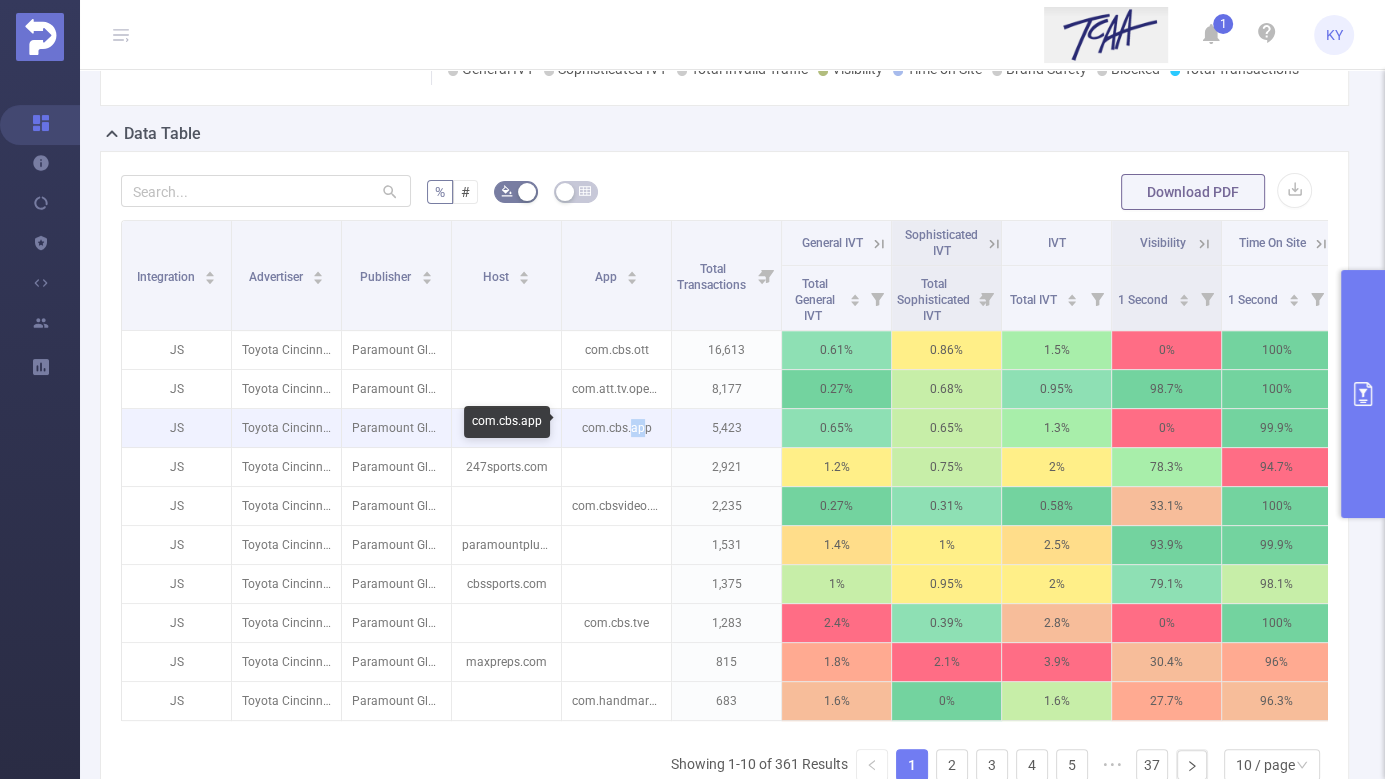 copy on "ap" 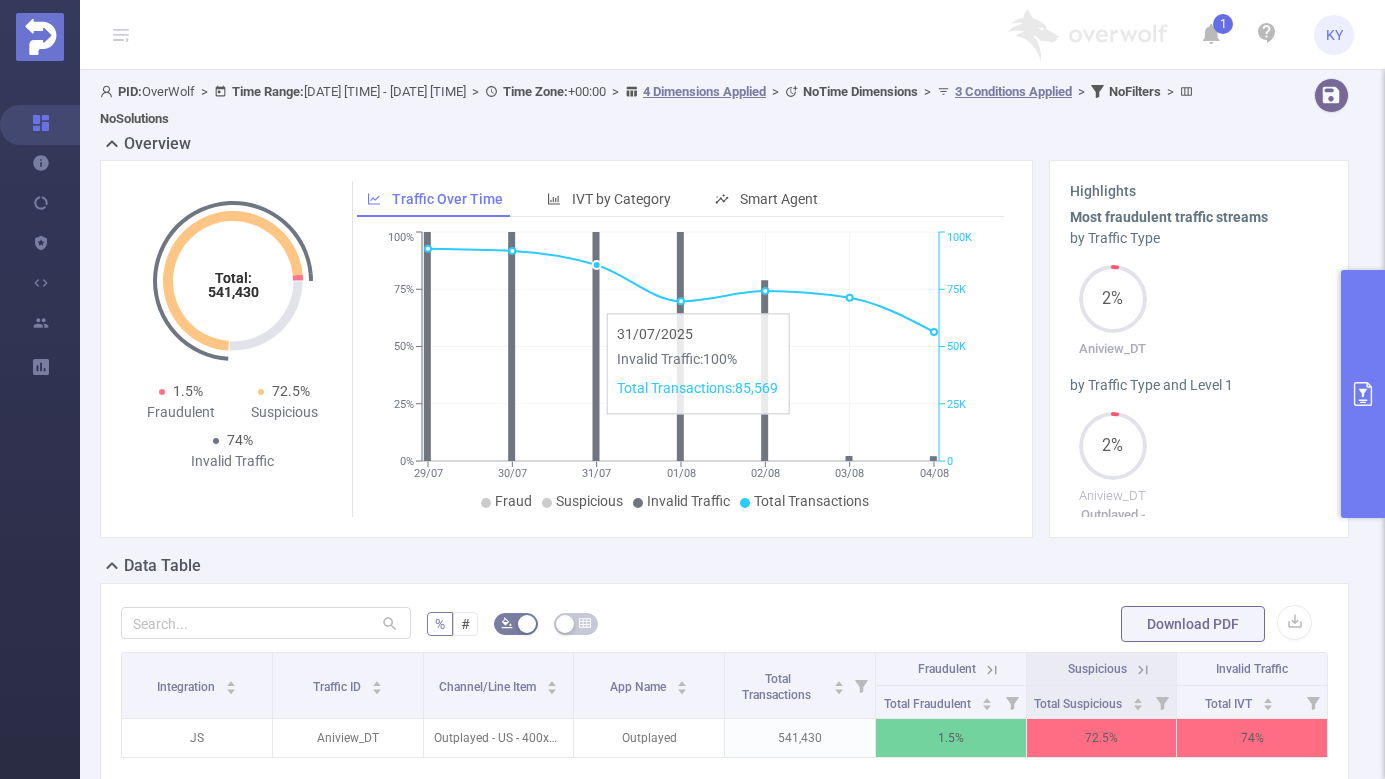 scroll, scrollTop: 0, scrollLeft: 0, axis: both 